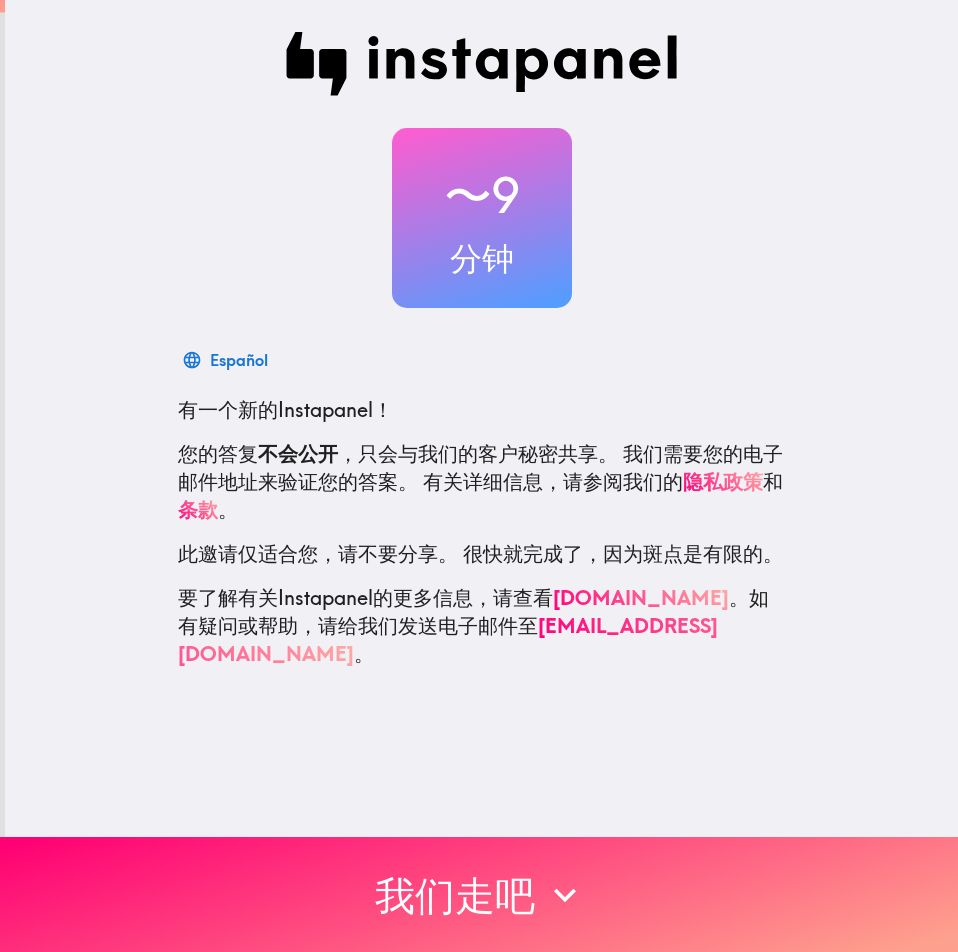 scroll, scrollTop: 0, scrollLeft: 0, axis: both 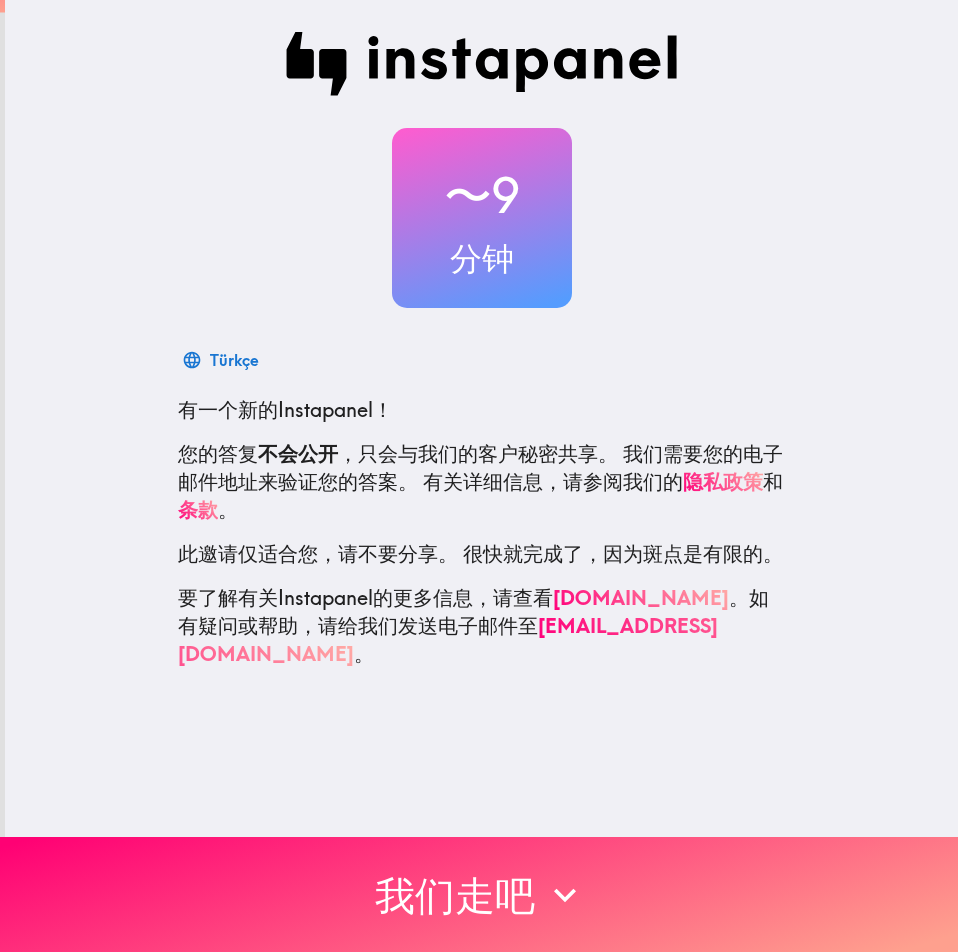 click on "〜9  ​  分钟" at bounding box center (482, 218) 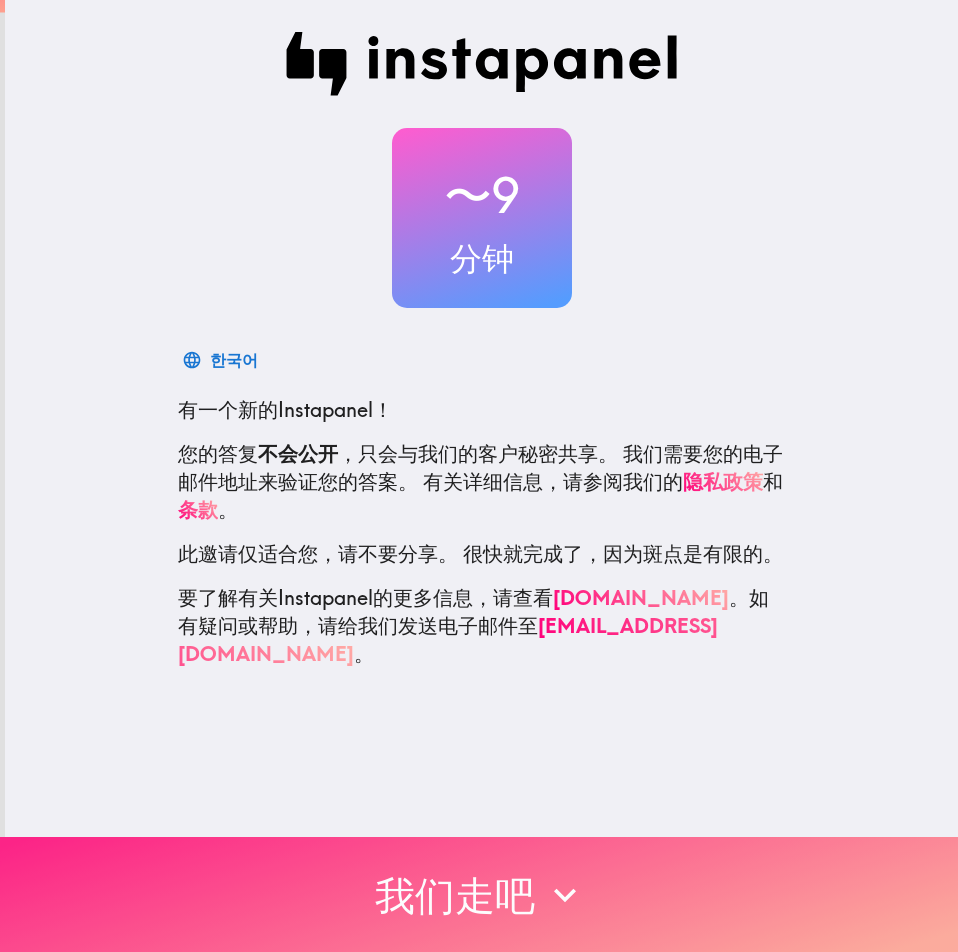 click on "我们走吧" at bounding box center [479, 894] 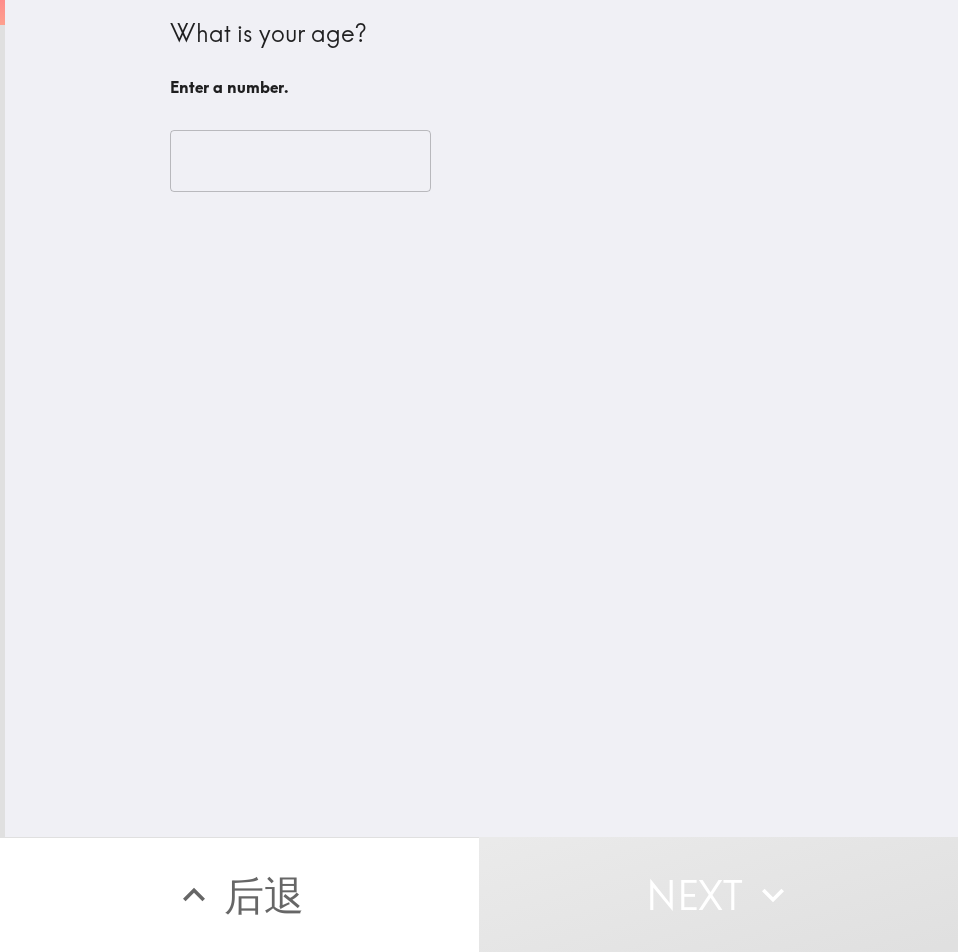 click at bounding box center (300, 161) 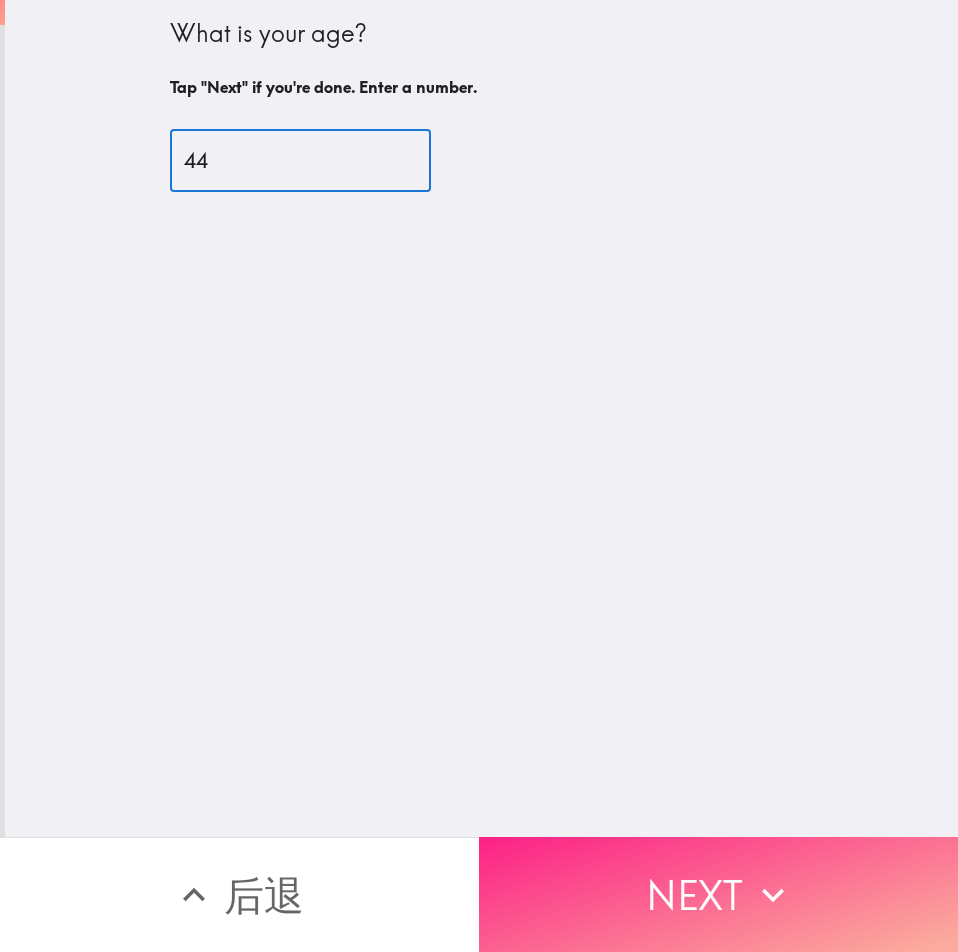 type on "44" 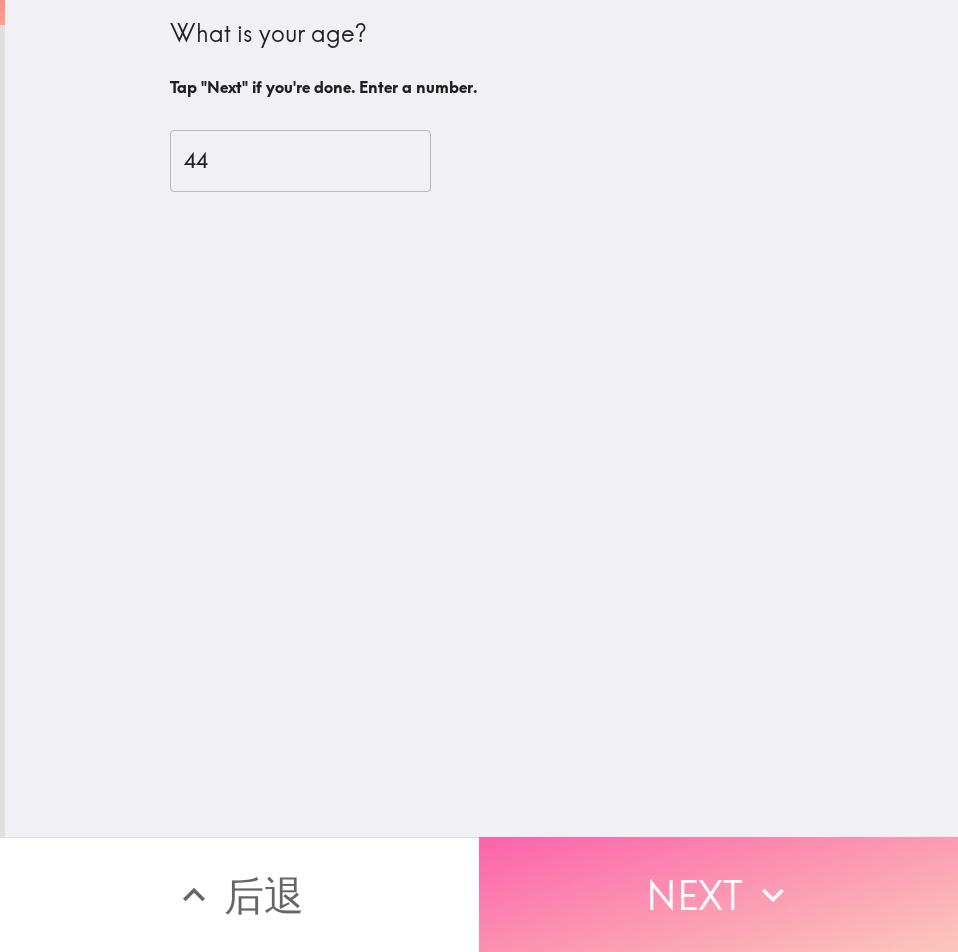 click on "Next" at bounding box center (718, 894) 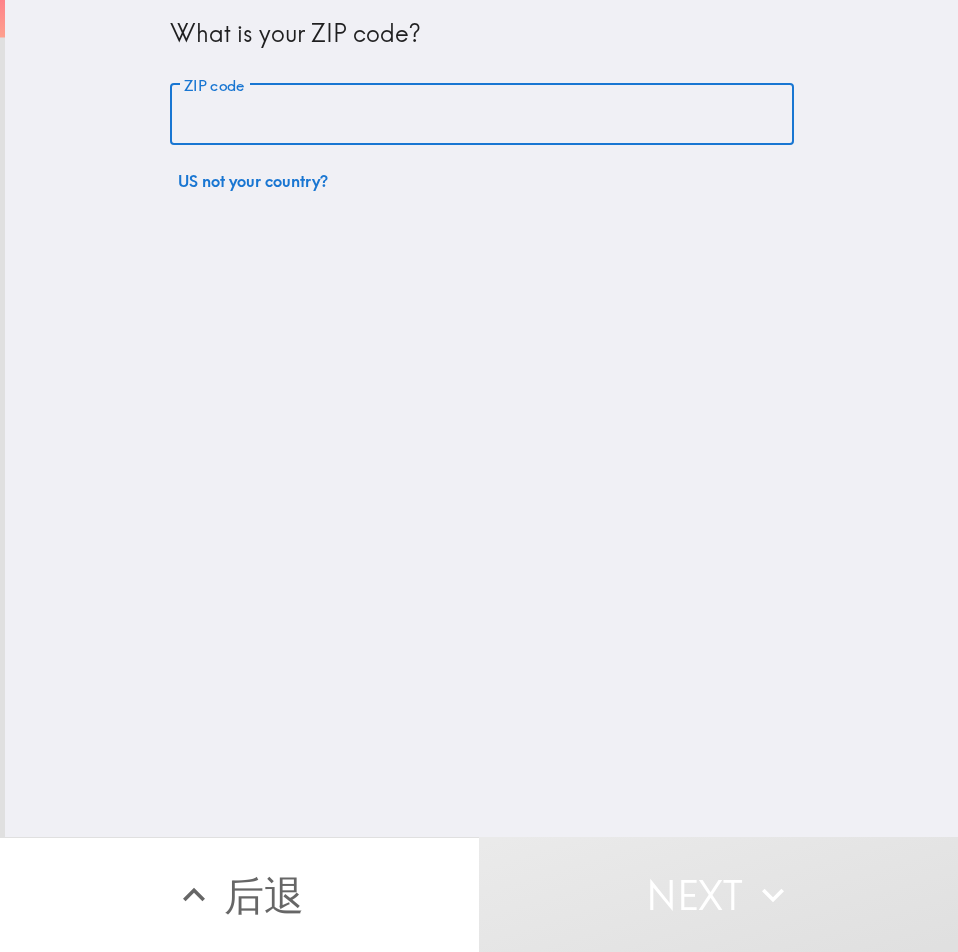 click on "ZIP code" at bounding box center [482, 115] 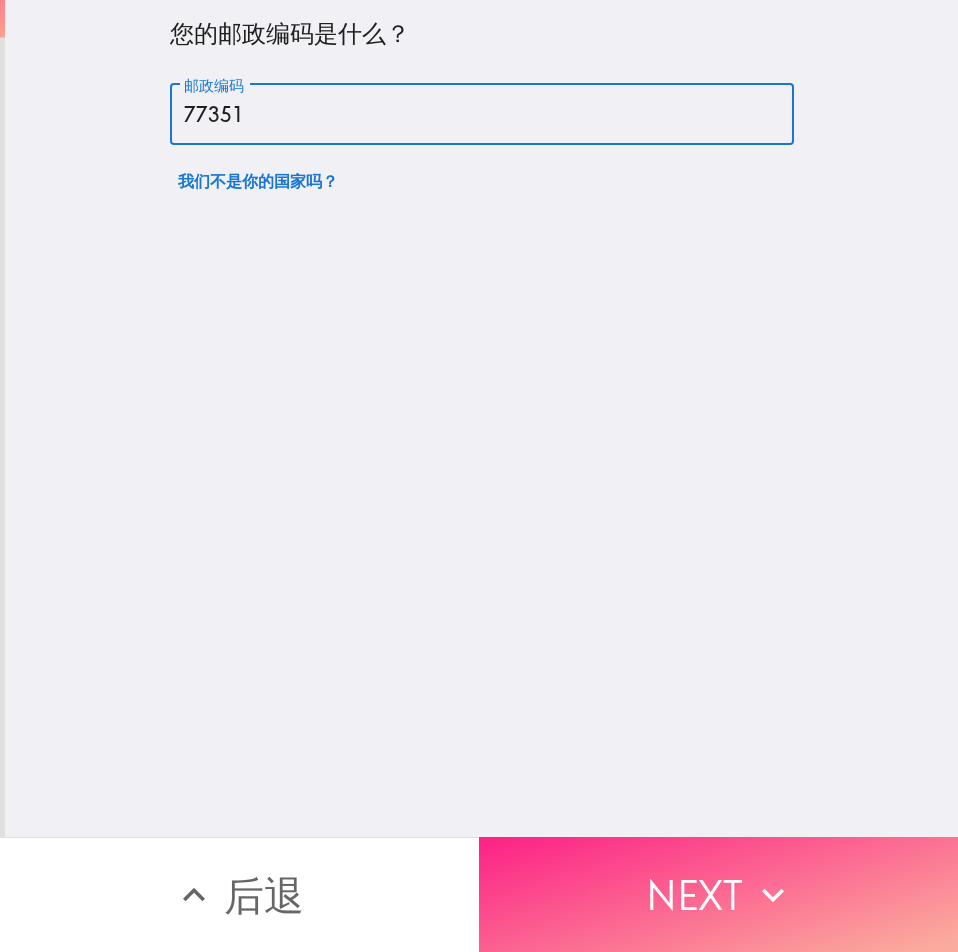 type on "77351" 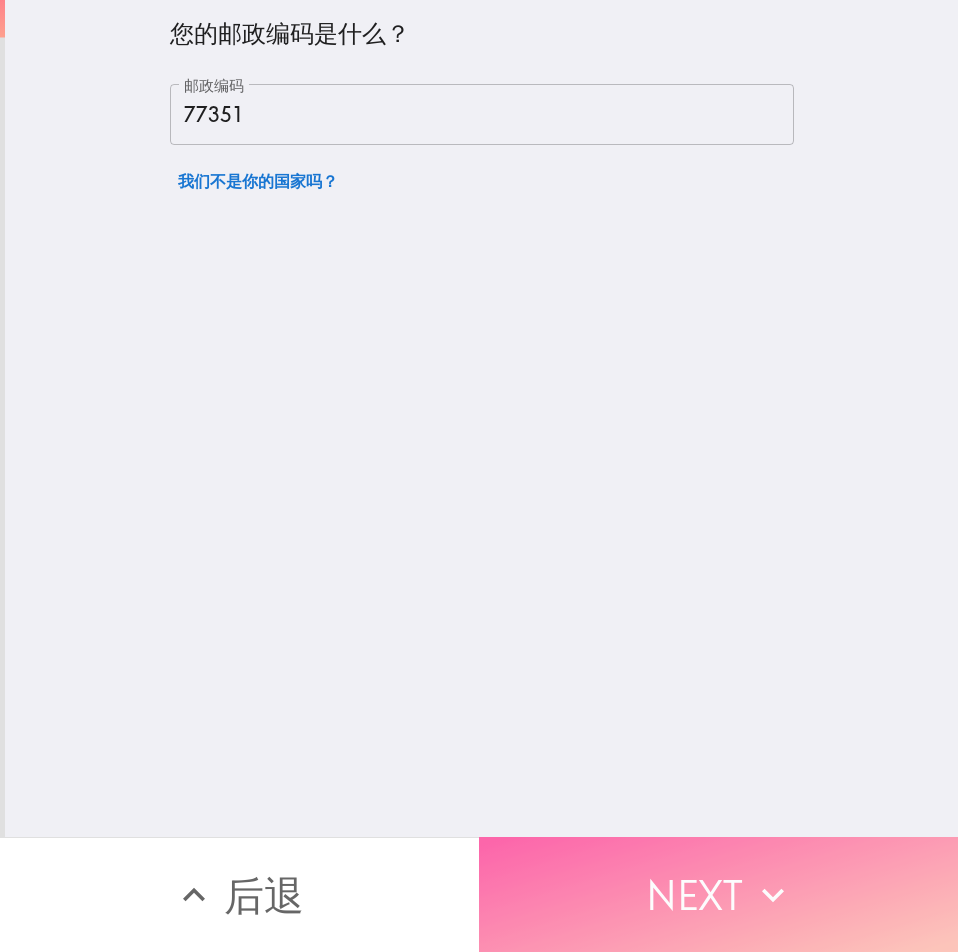 click on "Next" at bounding box center (718, 894) 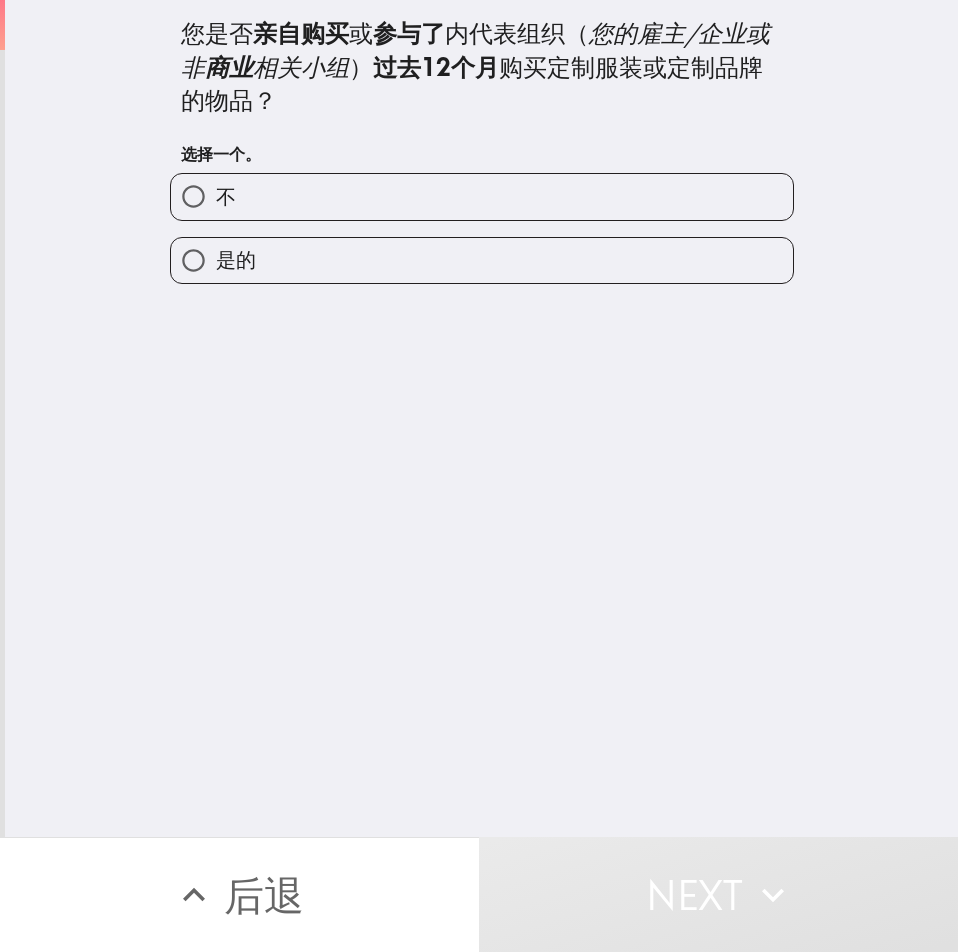 click on "您是否  亲自购买  或  参与了  内代表组织（  您的雇主/企业或非  商业  相关小组  ）  过去12个月  购买定制服装或定制品牌的物品？  选择一个。  不  是的" at bounding box center (481, 418) 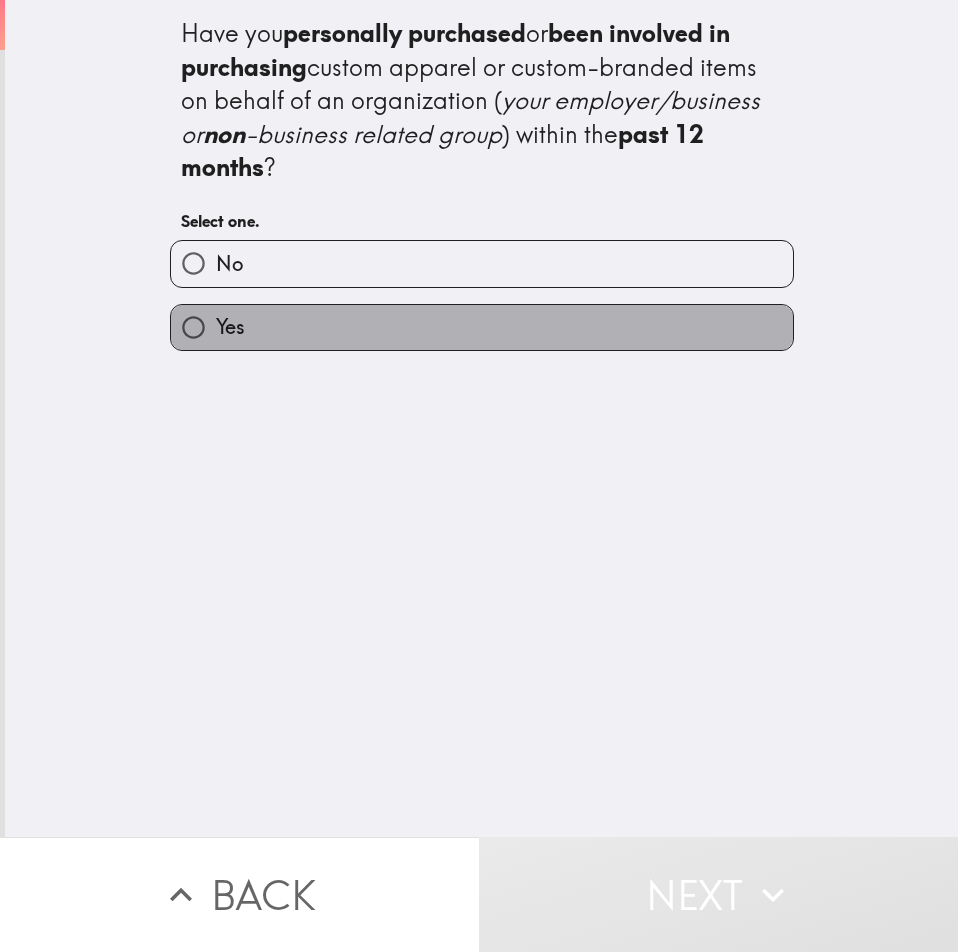 click on "Yes" at bounding box center (482, 327) 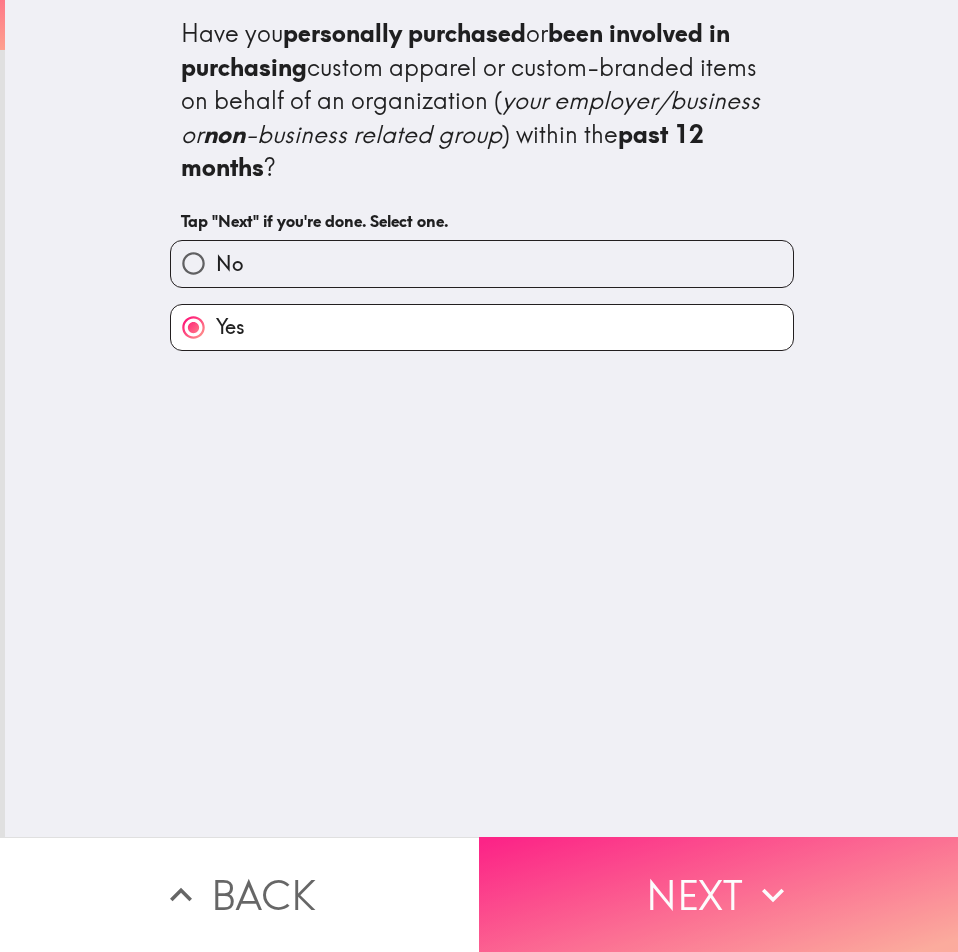 click on "Next" at bounding box center (718, 894) 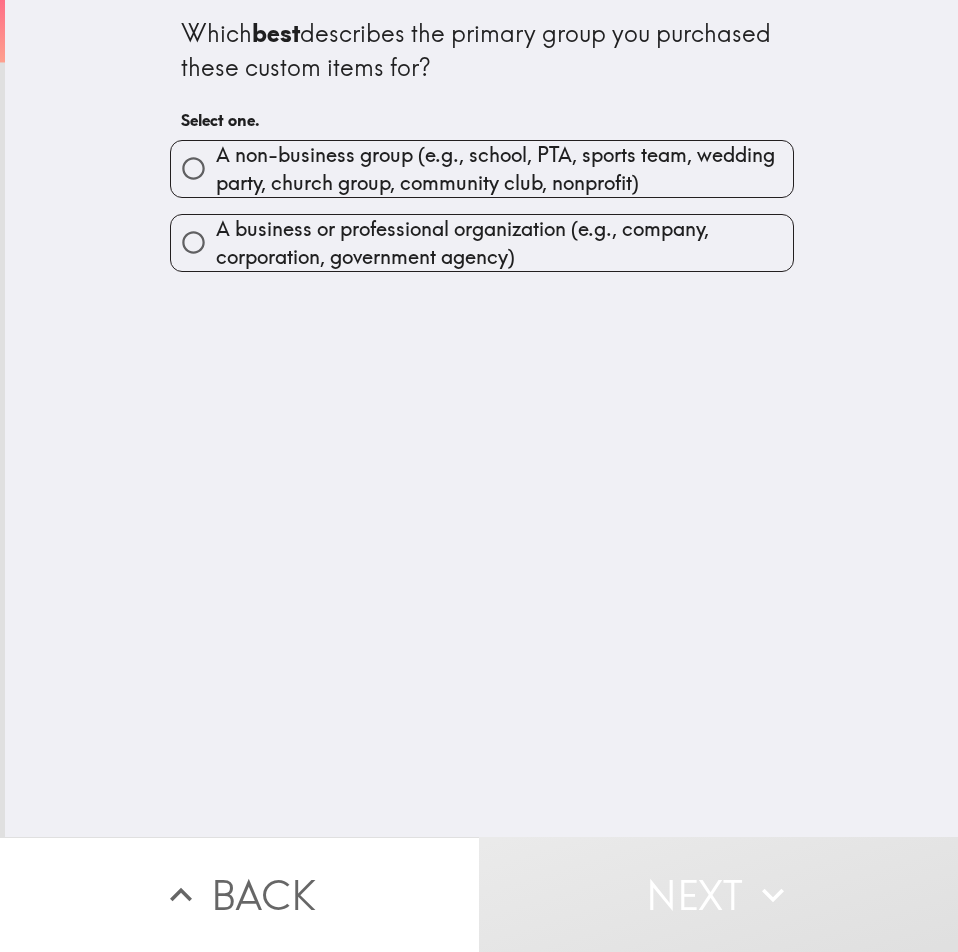 click on "Which  best  describes the primary group you purchased these custom items for? Select one. A non-business group (e.g., school, PTA, sports team, wedding party, [DEMOGRAPHIC_DATA] group, community club, nonprofit) A business or professional organization (e.g., company, corporation, government agency)" at bounding box center (481, 418) 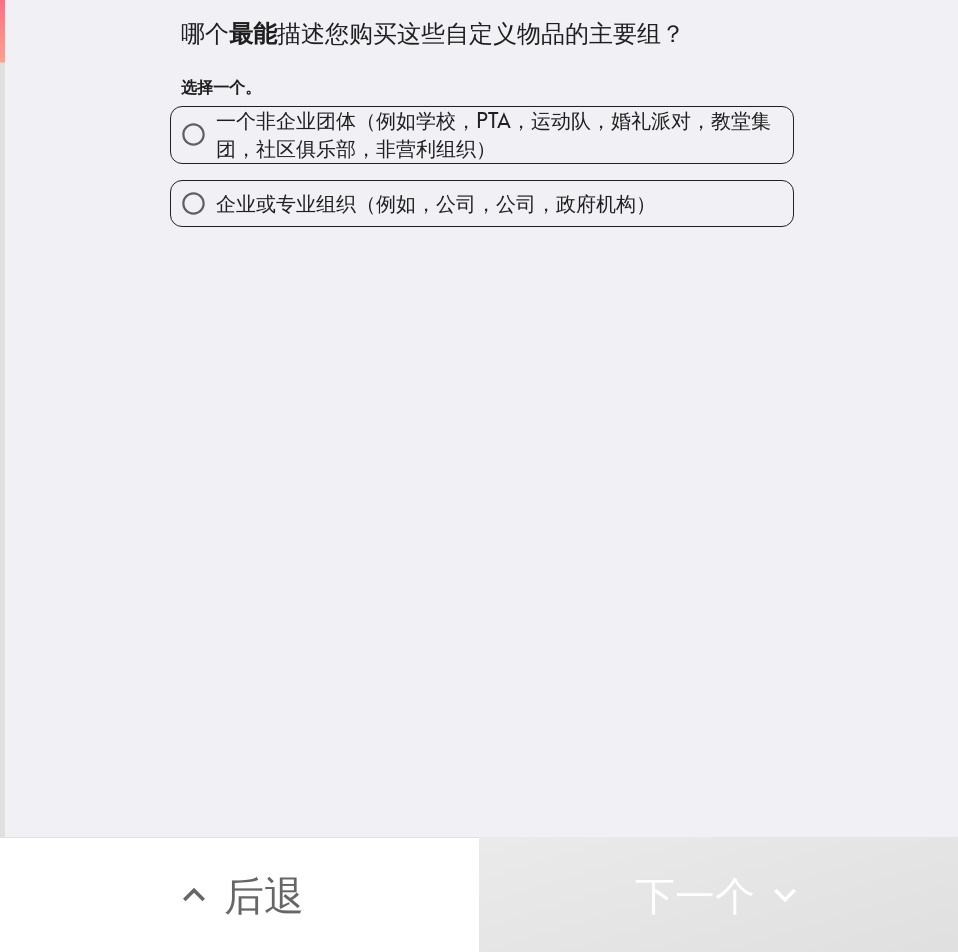 click on "哪个  最能  描述您购买这些自定义物品的主要组？  选择一个。  一个非企业团体（例如学校，PTA，运动队，婚礼派对，教堂集团，社区俱乐部，非营利组织）  企业或专业组织（例如，公司，公司，政府机构）" at bounding box center [481, 418] 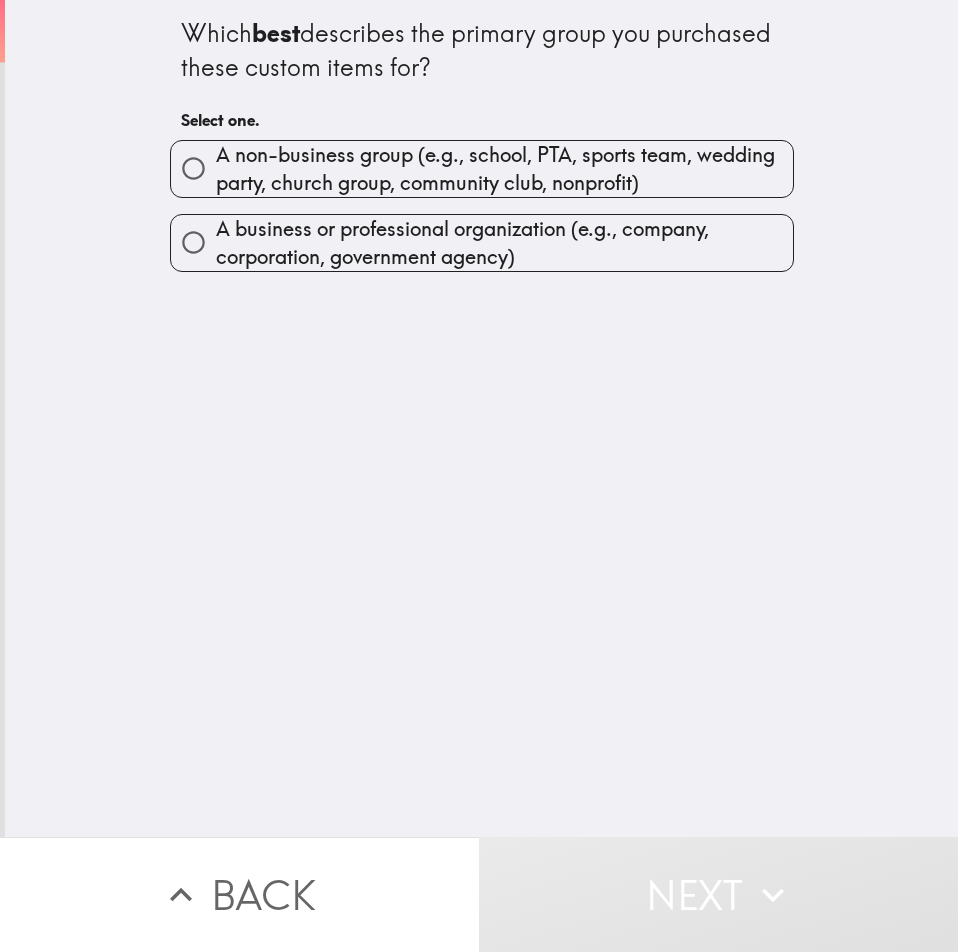 type 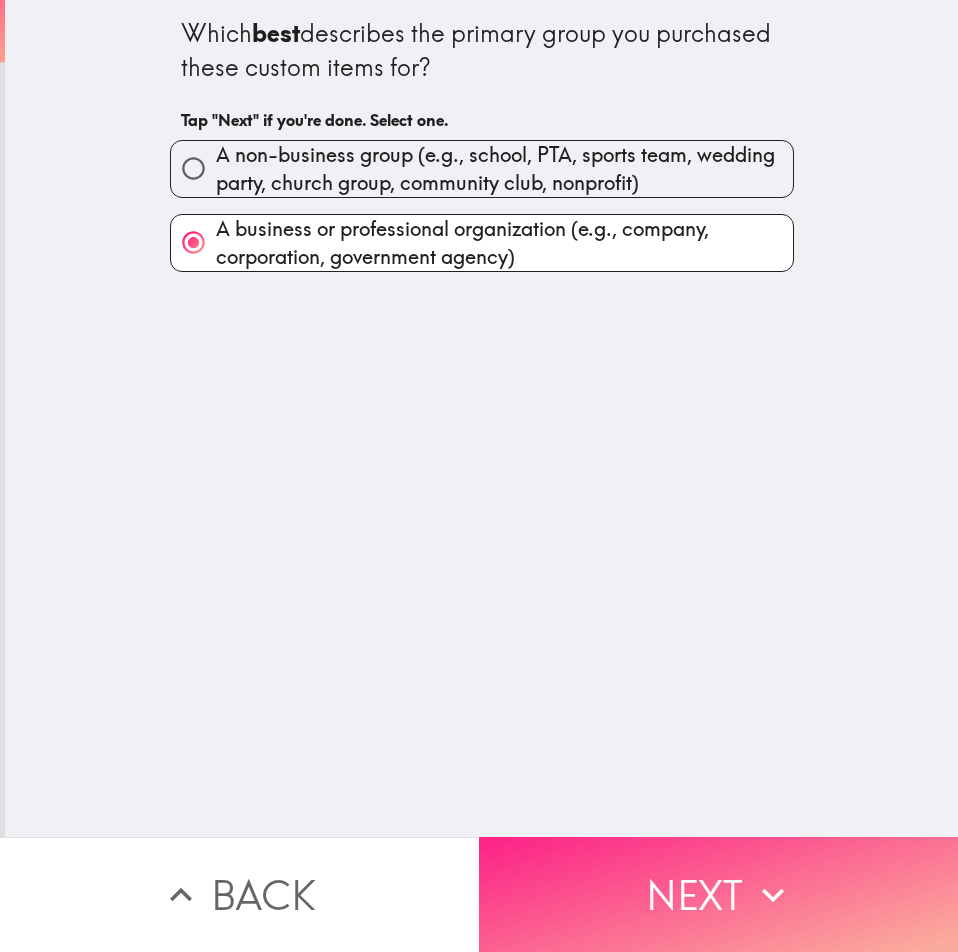 click on "Next" at bounding box center (718, 894) 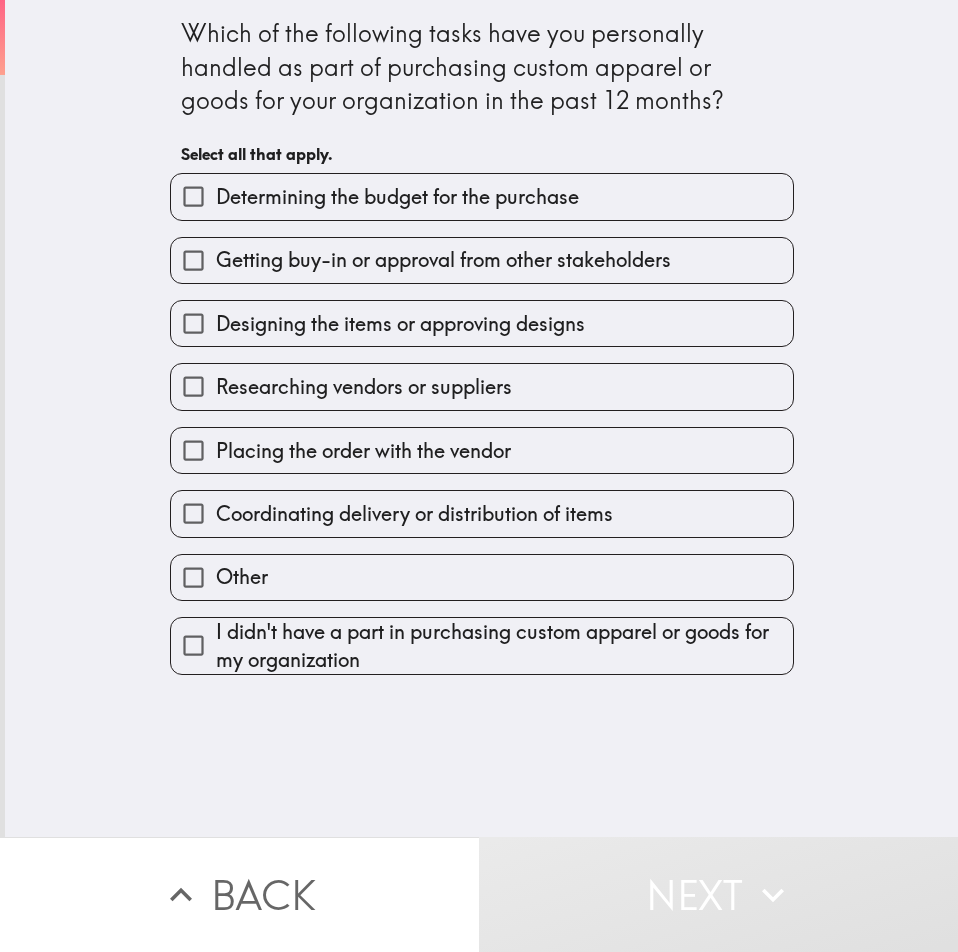 click on "Which of the following tasks have you personally handled as part of purchasing custom apparel or goods for your organization in the past 12 months? Select all that apply. Determining the budget for the purchase Getting buy-in or approval from other stakeholders Designing the items or approving designs Researching vendors or suppliers Placing the order with the vendor Coordinating delivery or distribution of items Other I didn't have a part in purchasing custom apparel or goods for my organization" at bounding box center [481, 418] 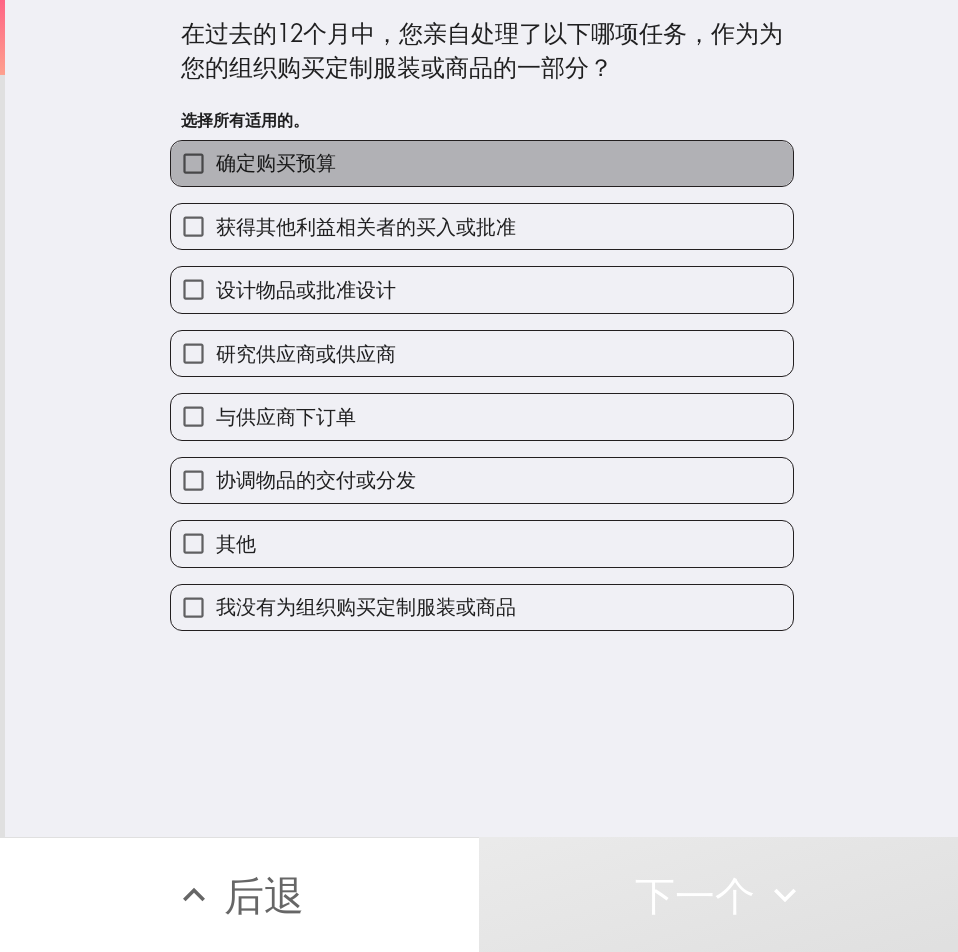 click on "确定购买预算" at bounding box center (482, 163) 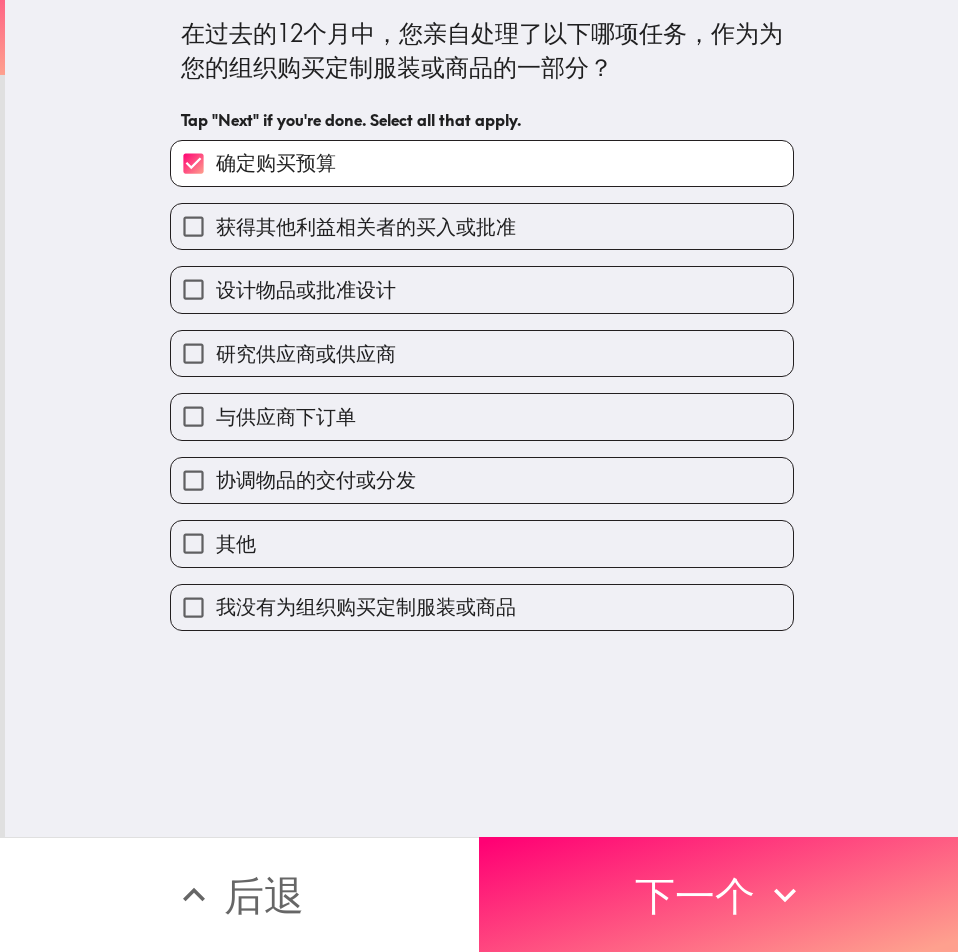 click on "研究供应商或供应商" at bounding box center (482, 353) 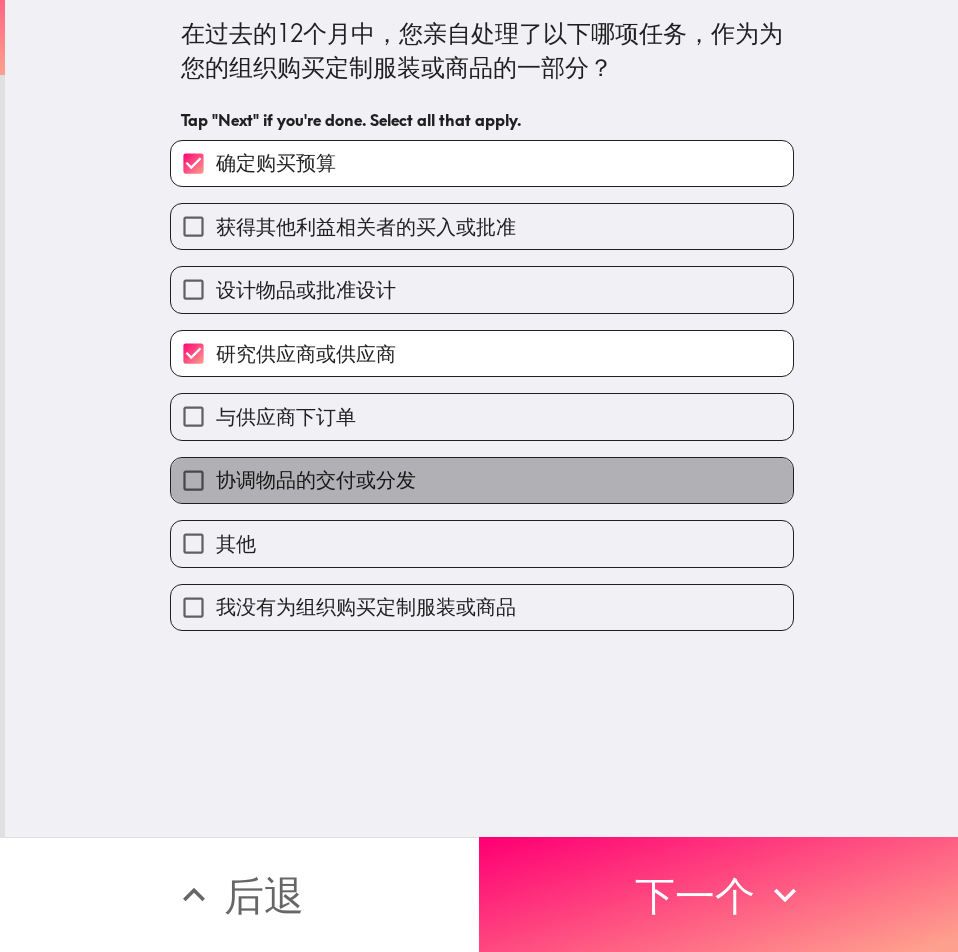 click on "协调物品的交付或分发" at bounding box center (316, 480) 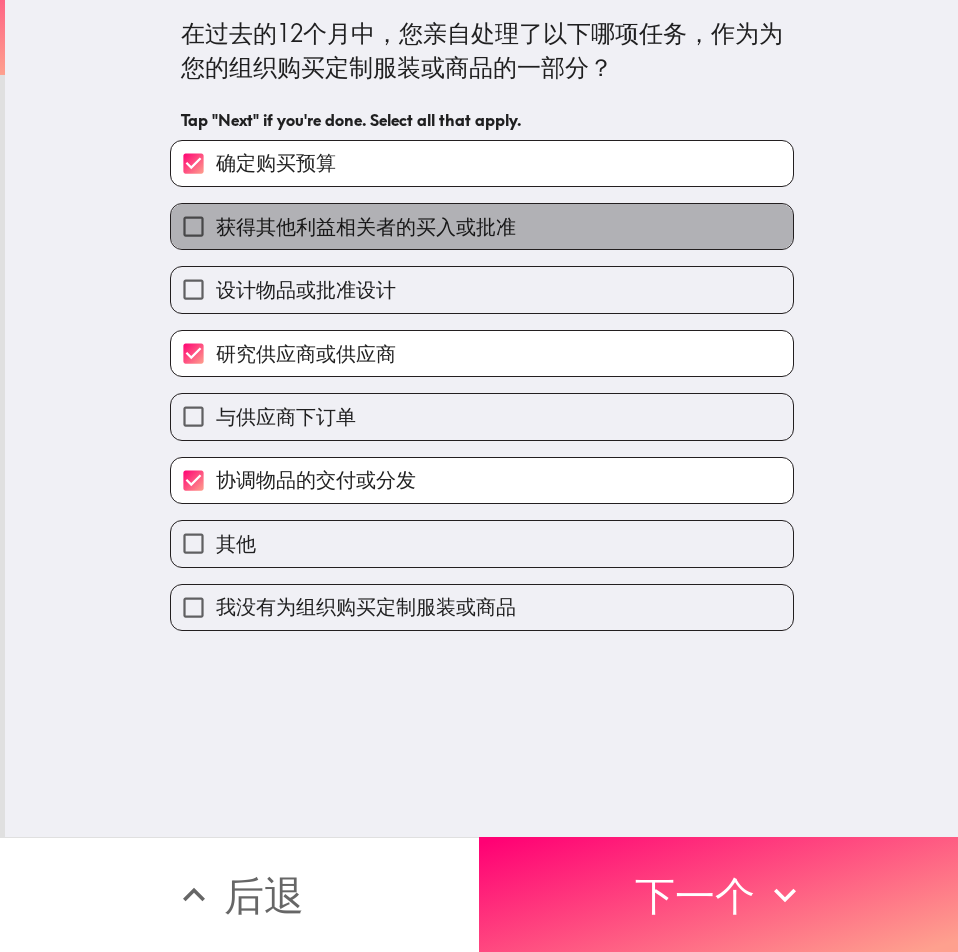 click on "获得其他利益相关者的买入或批准" at bounding box center [366, 227] 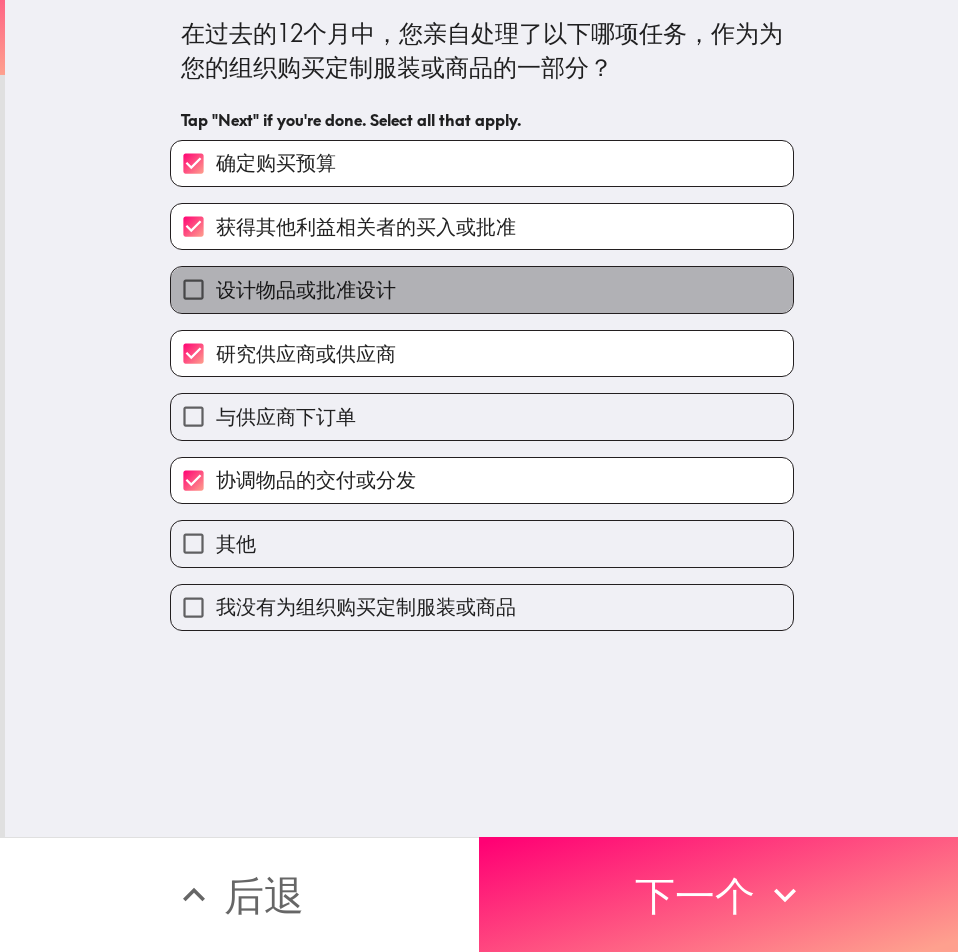 click on "设计物品或批准设计" at bounding box center (482, 289) 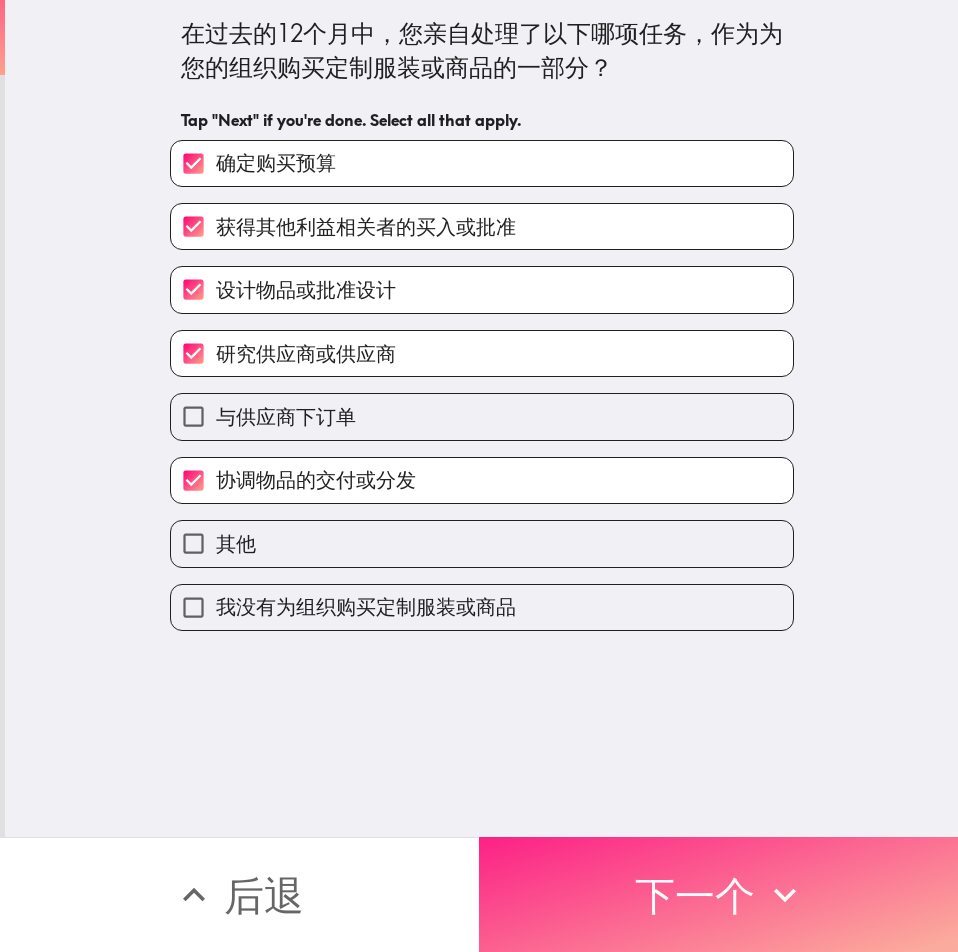 click on "下一个" at bounding box center (718, 894) 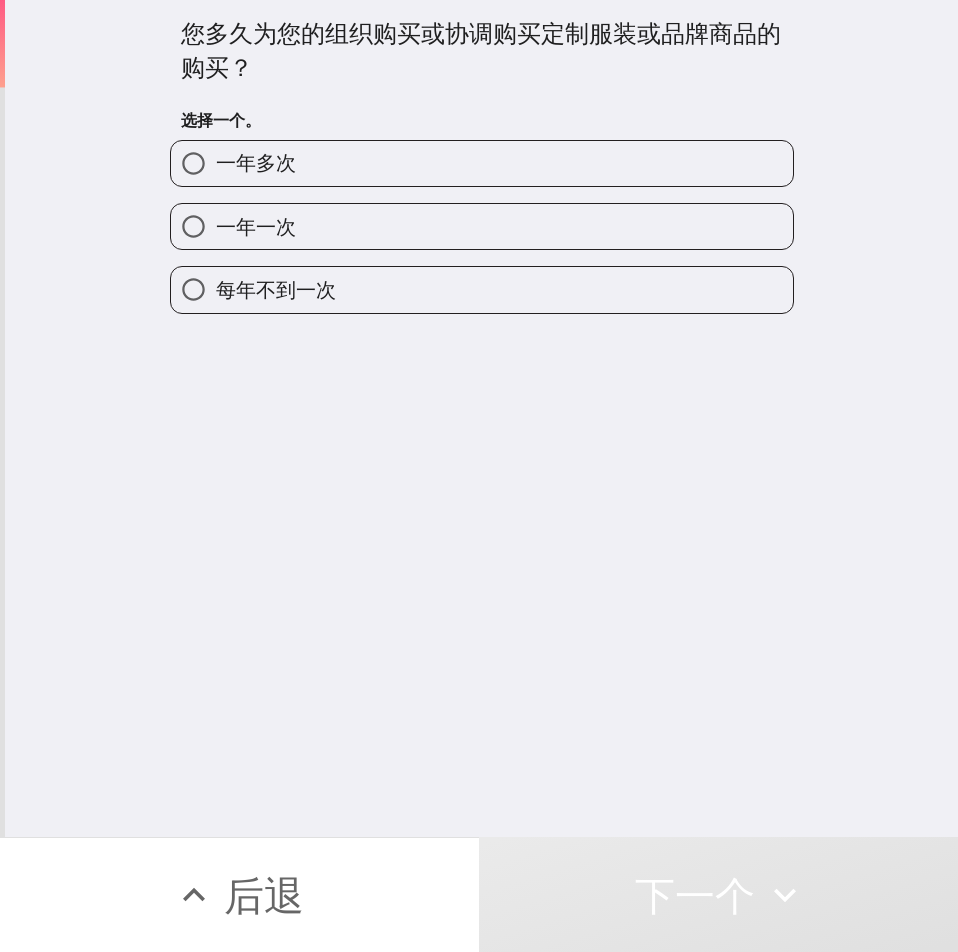 click on "一年一次" at bounding box center (482, 226) 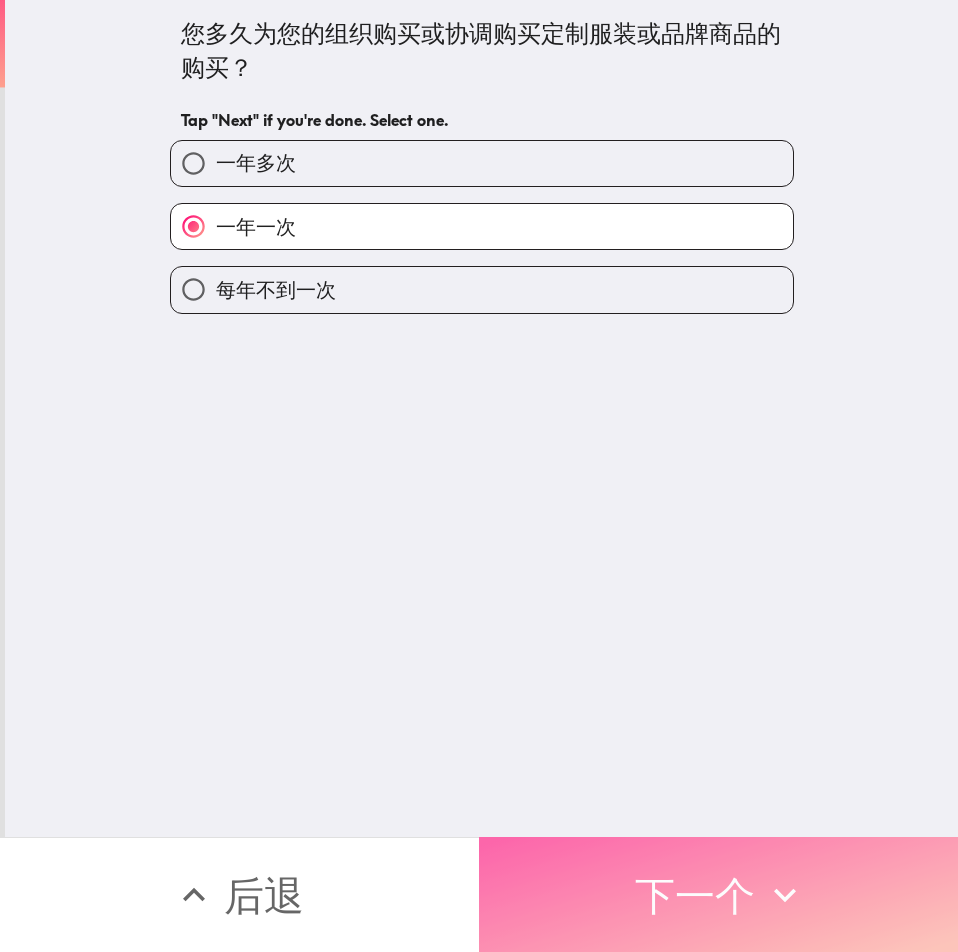 click on "下一个" at bounding box center (718, 894) 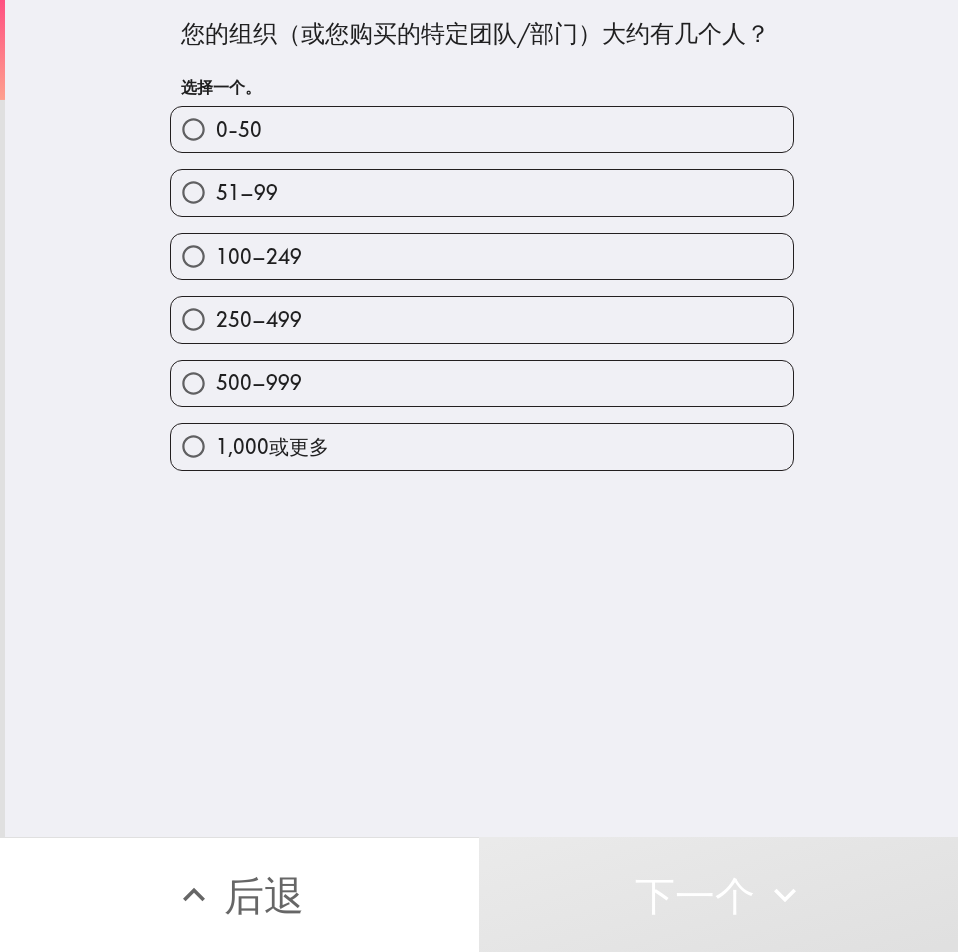 click on "100–249" at bounding box center (482, 256) 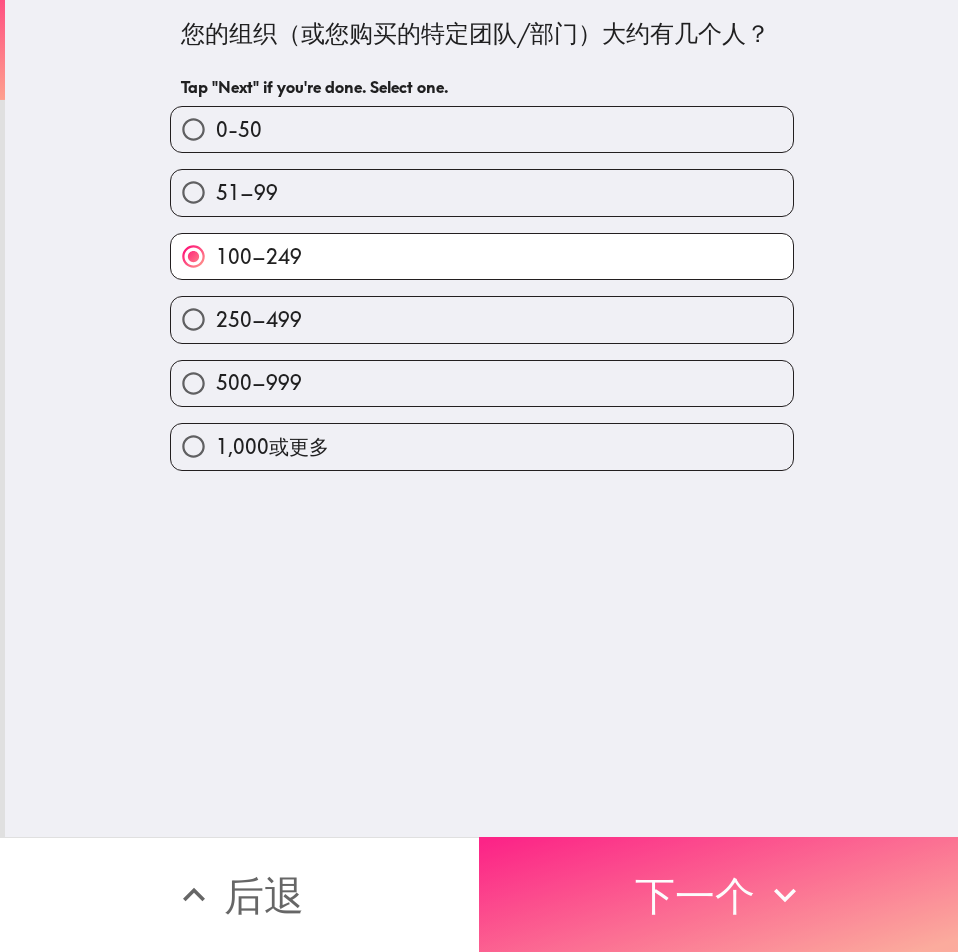 click on "下一个" at bounding box center (718, 894) 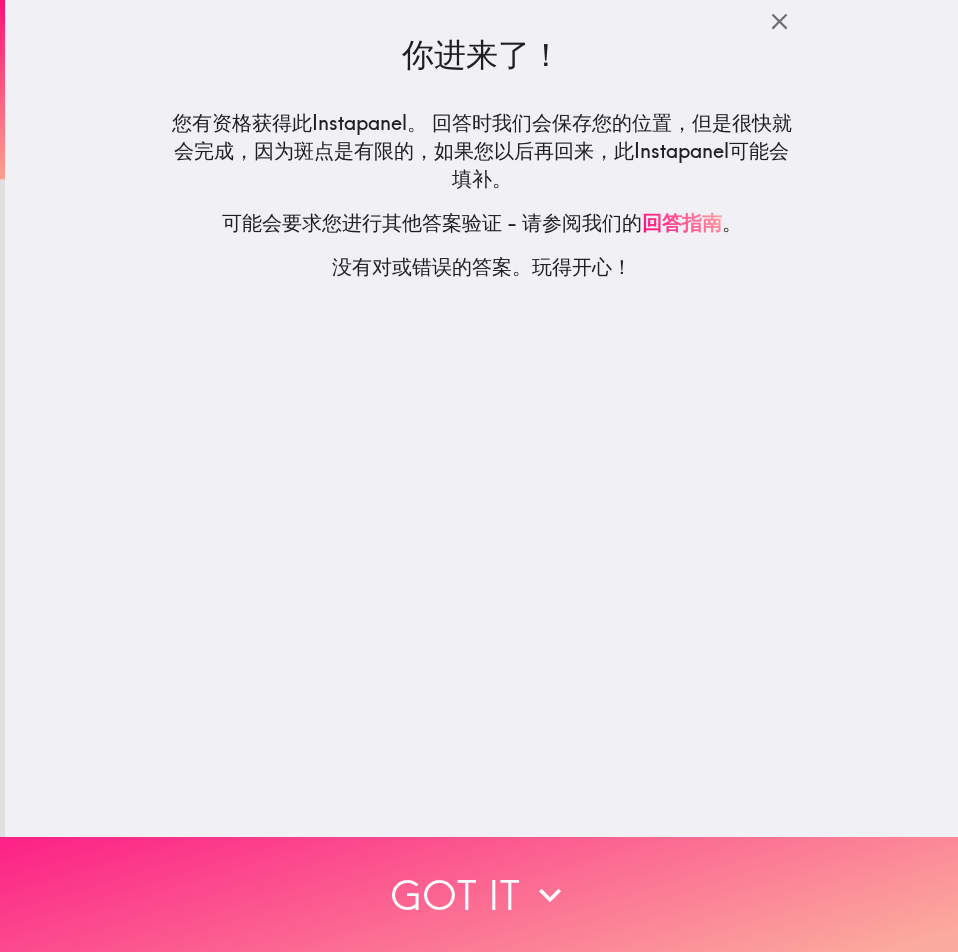 click on "Got it" at bounding box center [479, 894] 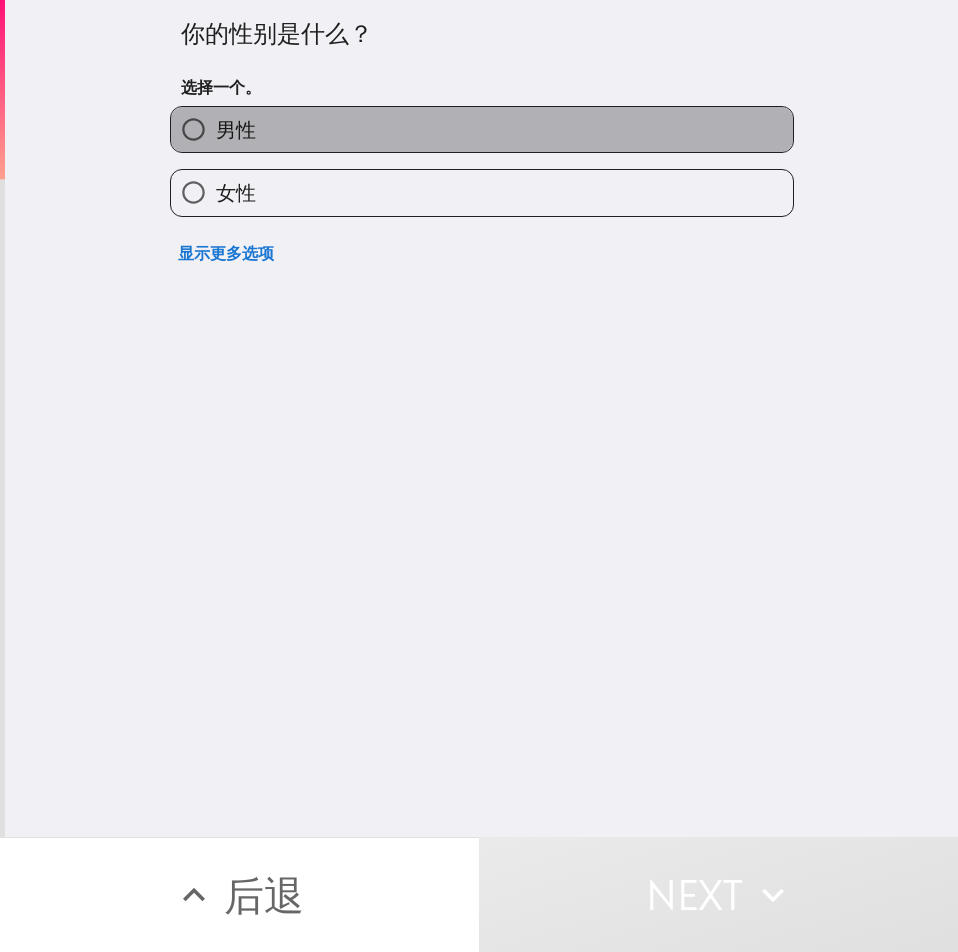 click on "男性" at bounding box center [482, 129] 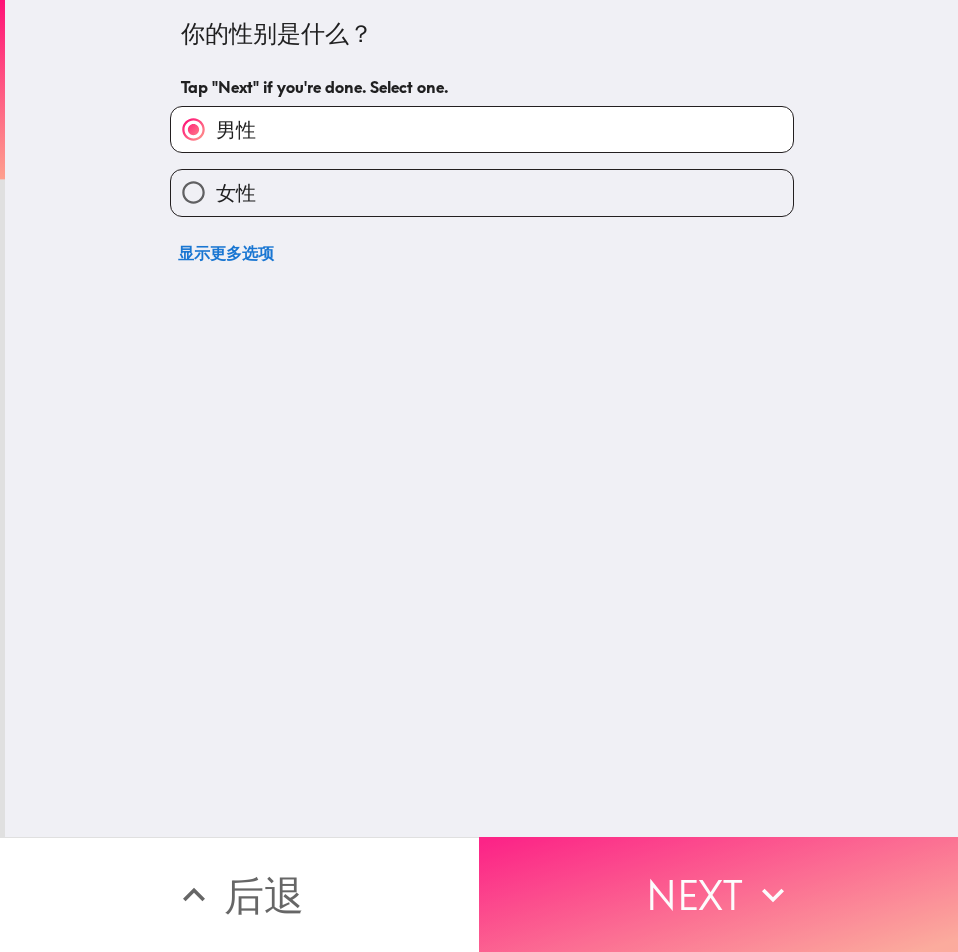 click on "Next" at bounding box center [718, 894] 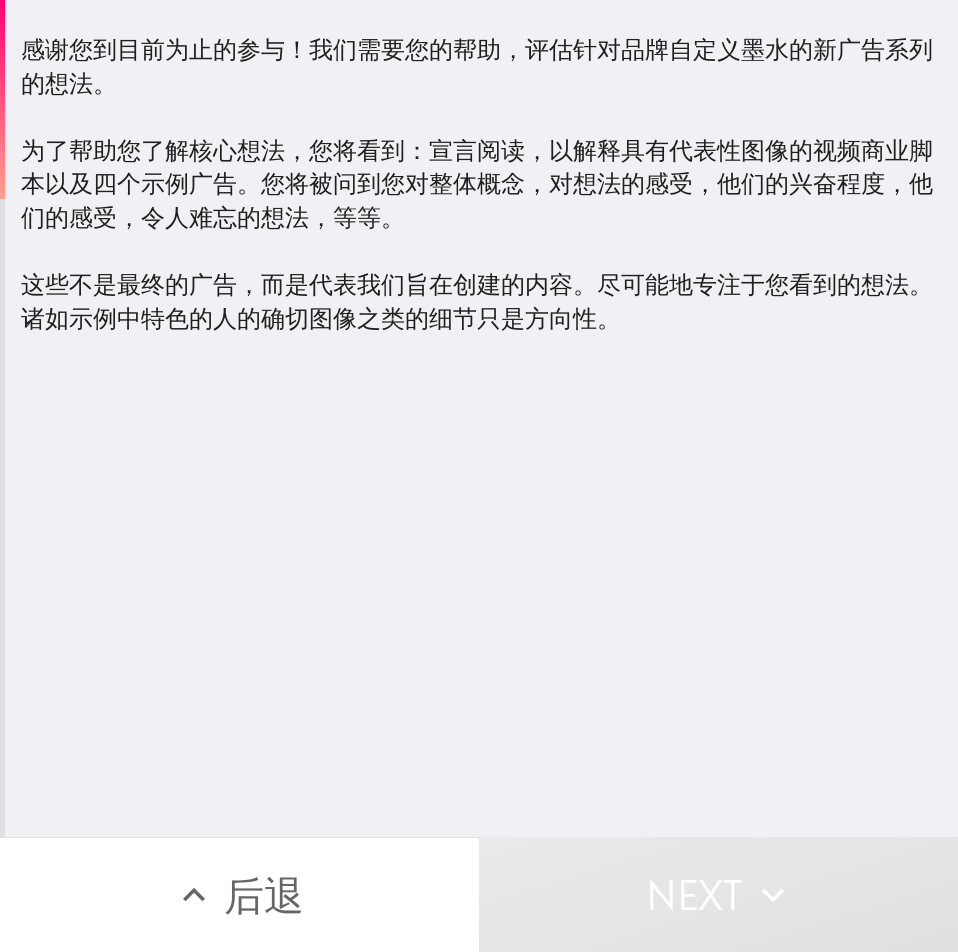 click on "感谢您到目前为止的参与！我们需要您的帮助，评估针对品牌自定义墨水的新广告系列的想法。
为了帮助您了解核心想法，您将看到：宣言阅读，以解释具有代表性图像的视频商业脚本以及四个示例广告。您将被问到您对整体概念，对想法的感受，他们的兴奋程度，他们的感受，令人难忘的想法，等等。
这些不是最终的广告，而是代表我们旨在创建的内容。尽可能地专注于您看到的想法。诸如示例中特色的人的确切图像之类的细节只是方向性。" at bounding box center (481, 418) 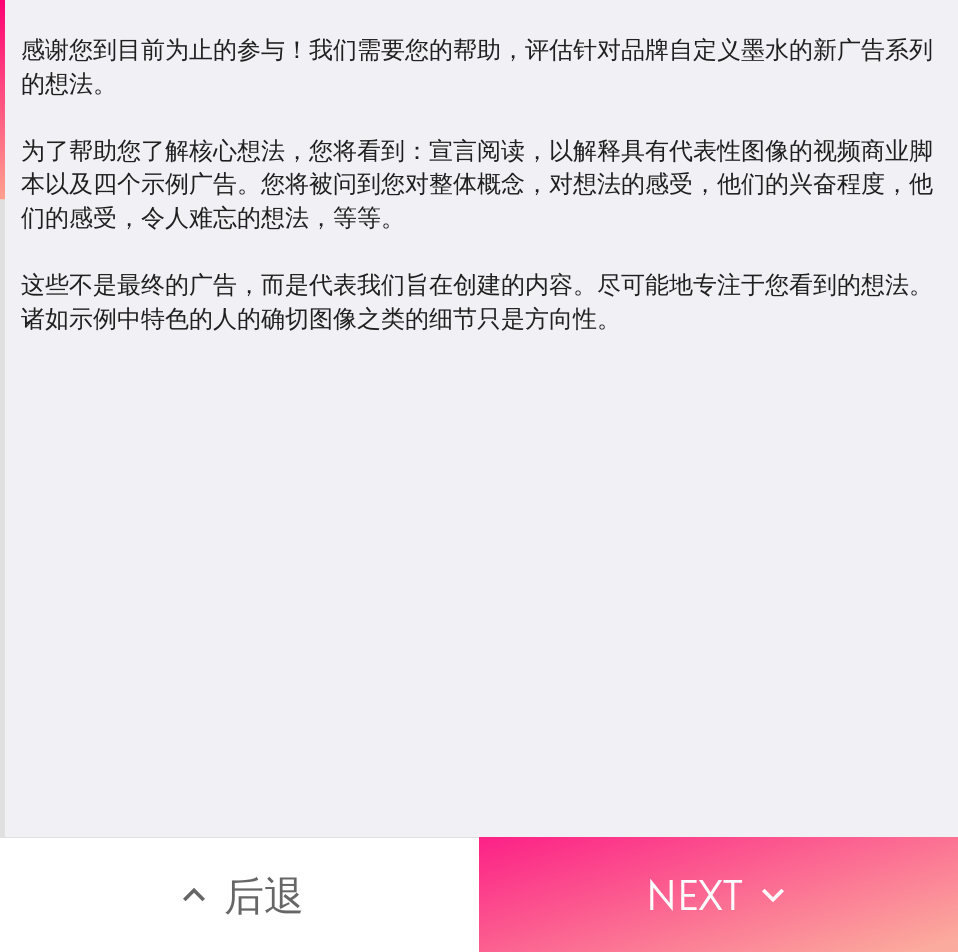 click on "Next" at bounding box center (718, 894) 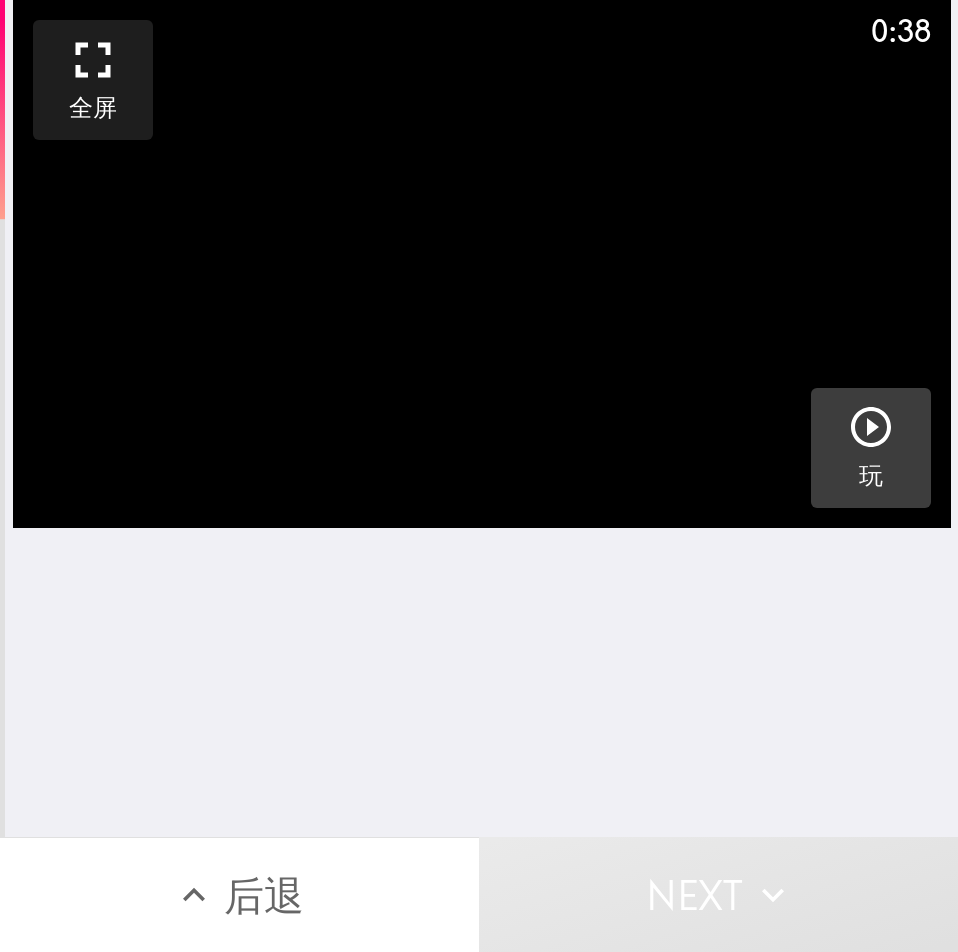 click on "玩" at bounding box center [871, 448] 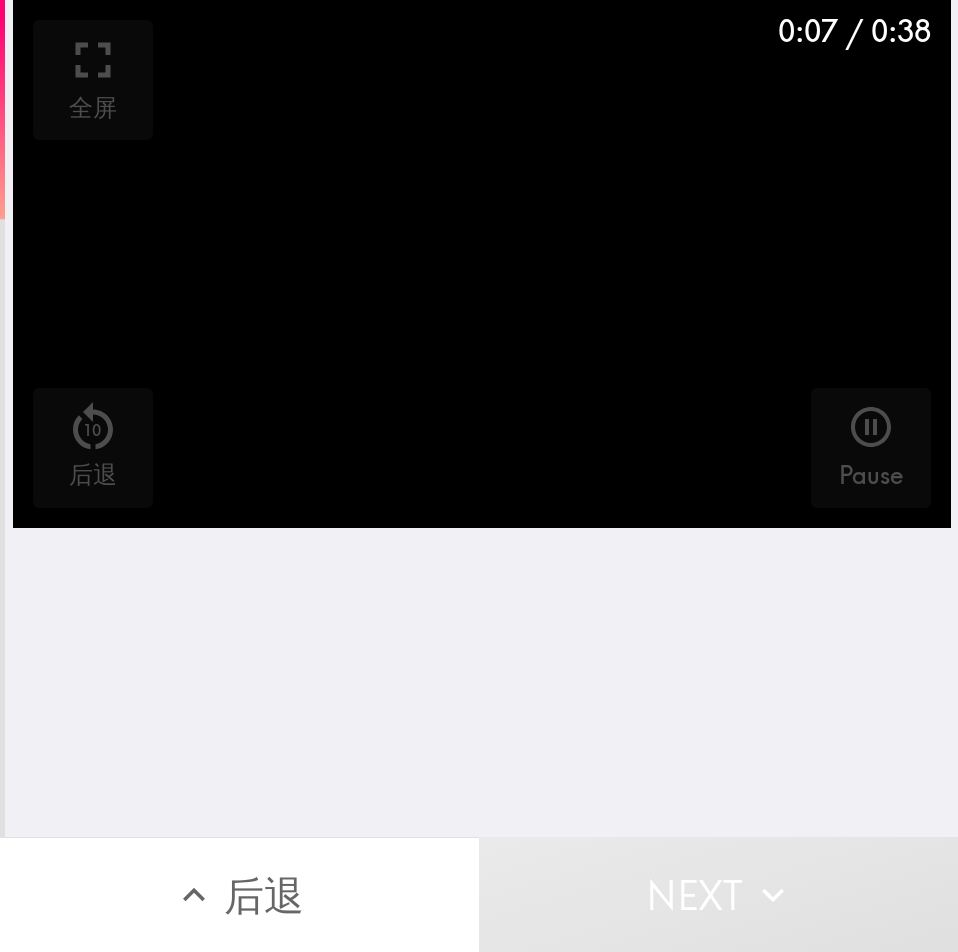 type 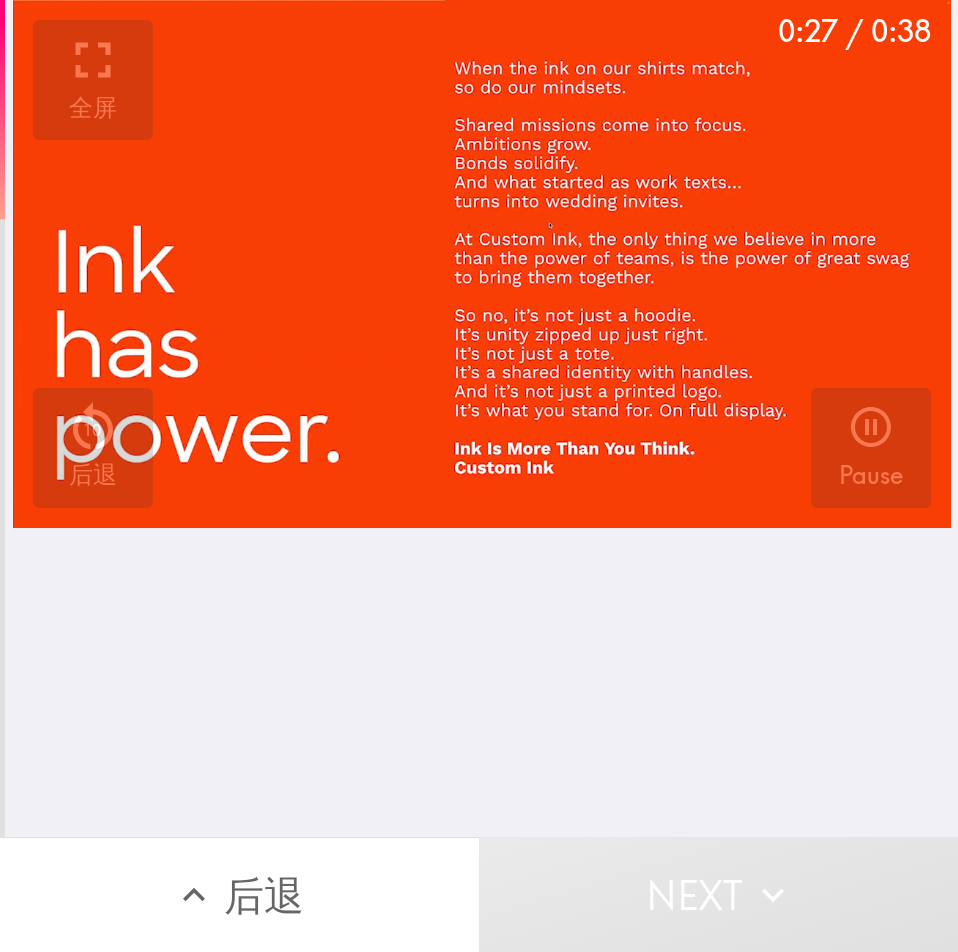 drag, startPoint x: 487, startPoint y: 648, endPoint x: 448, endPoint y: 608, distance: 55.86591 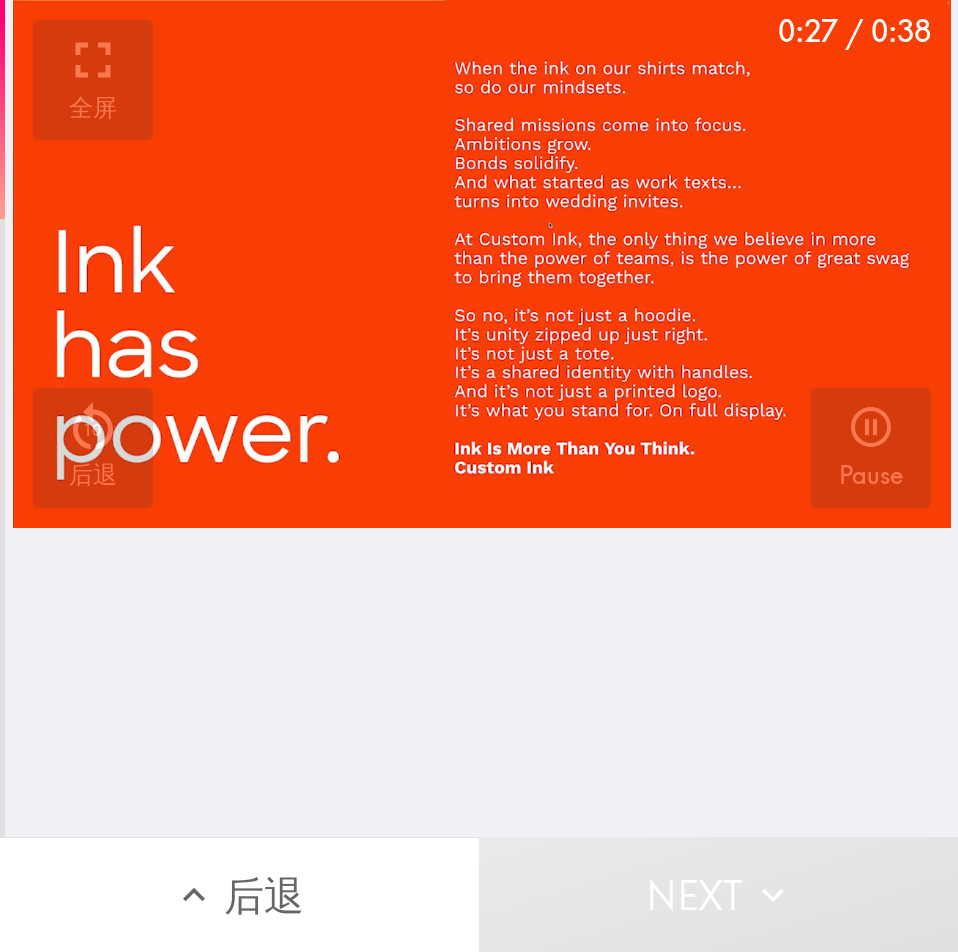 click on "0:27 / 0:38 全屏  10  后退  Pause" at bounding box center [481, 418] 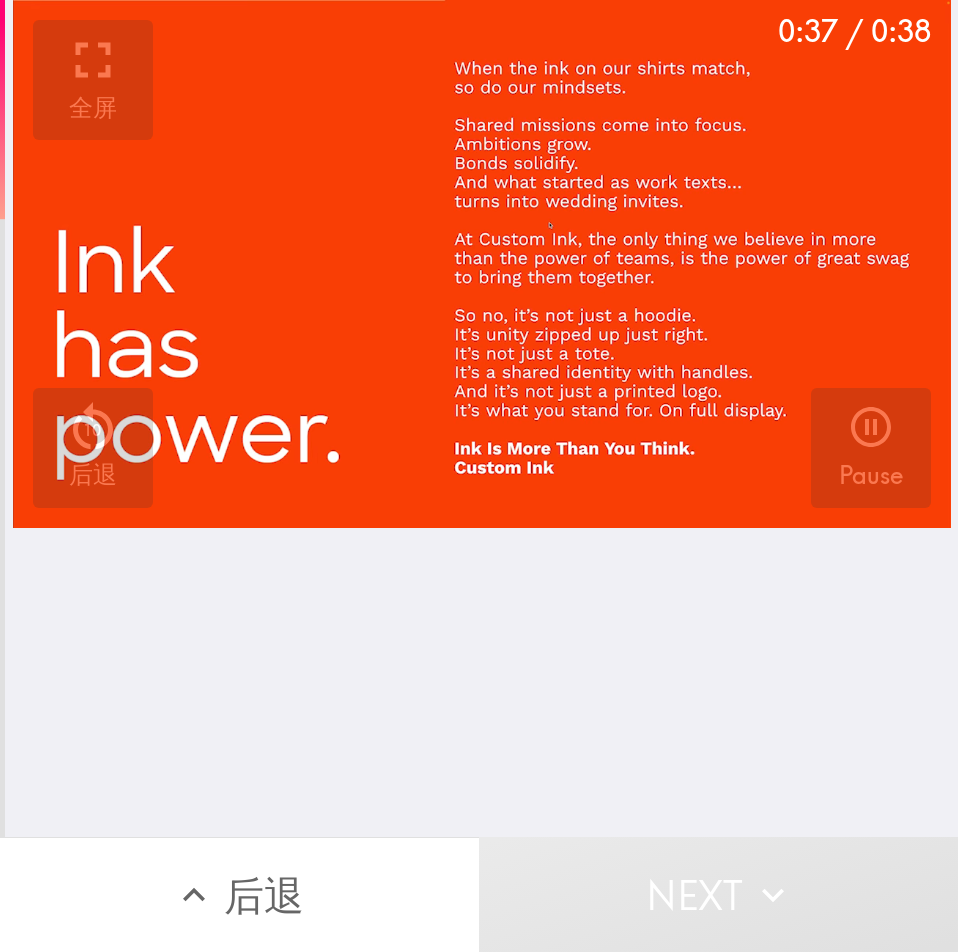 click on "0:37 / 0:38 全屏  10  后退  Pause" at bounding box center [481, 418] 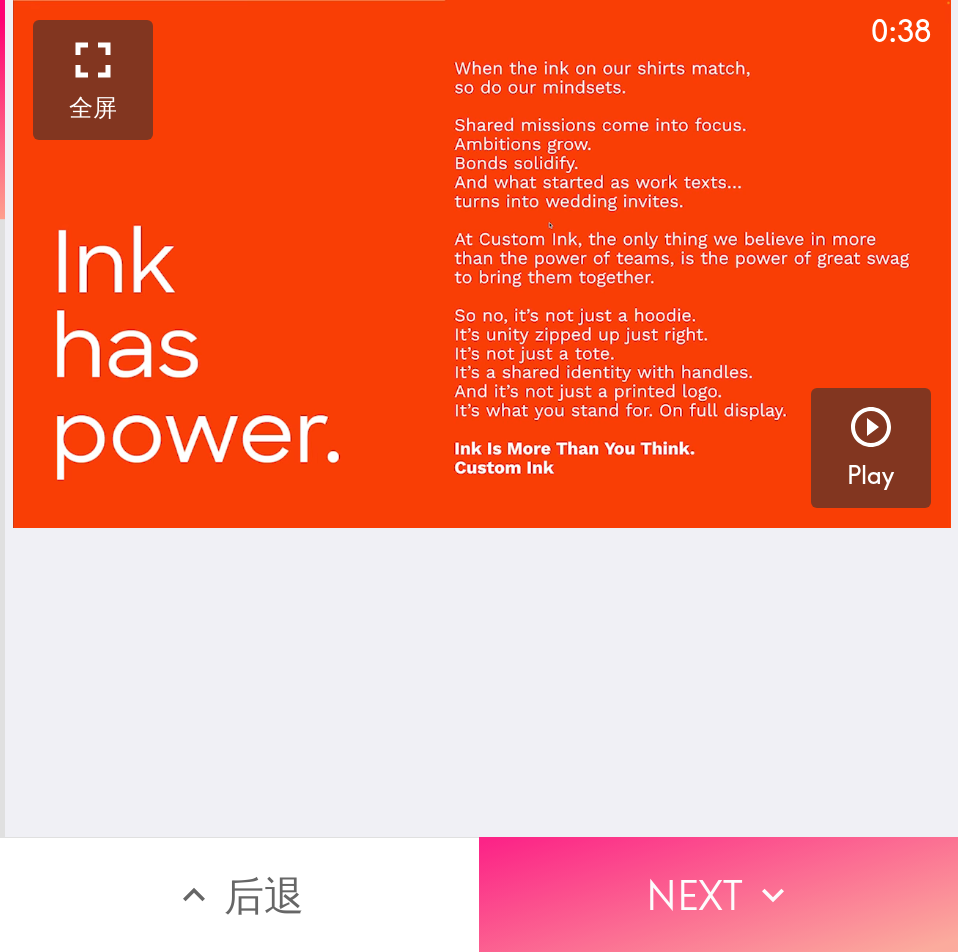 click on "Next" at bounding box center [718, 894] 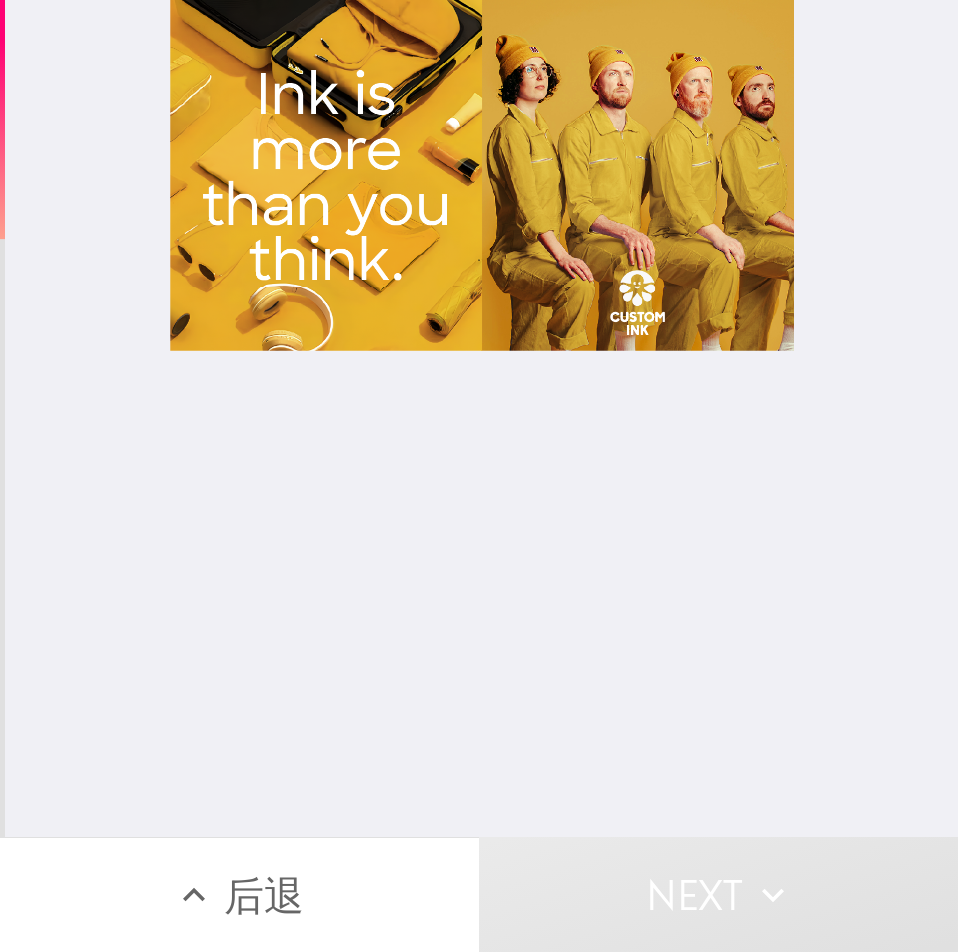 click at bounding box center (482, 418) 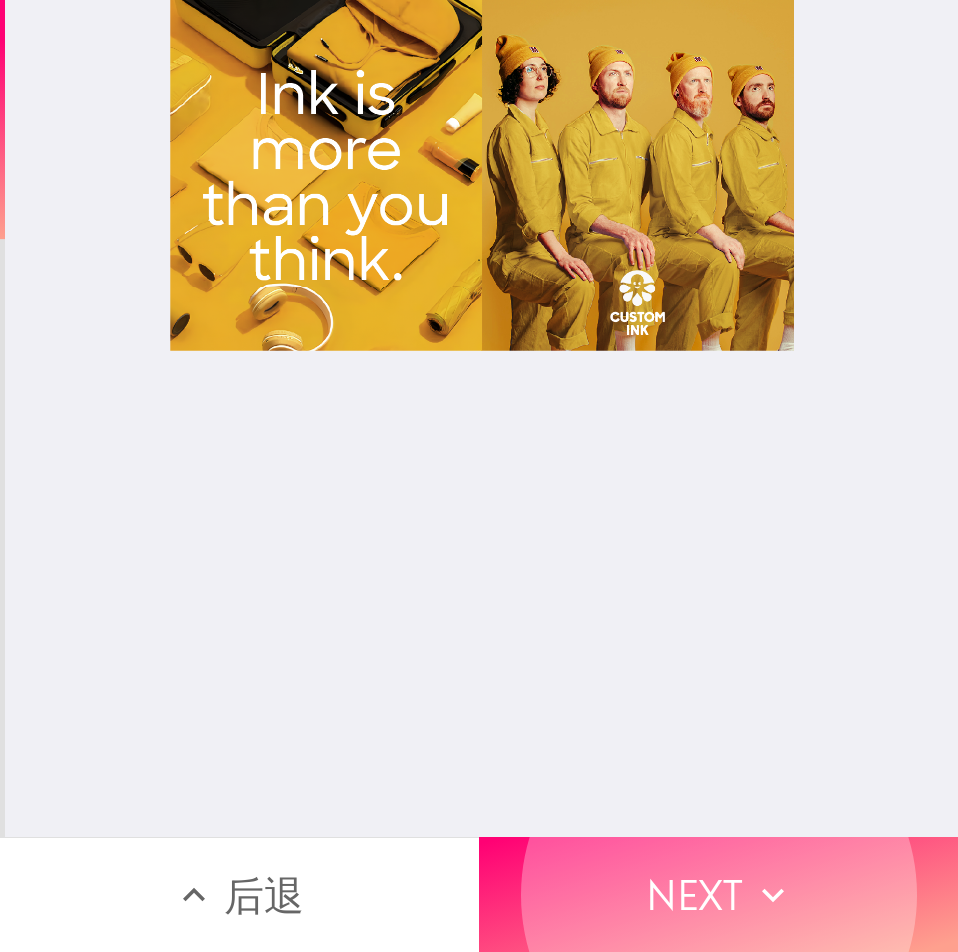 drag, startPoint x: 72, startPoint y: 464, endPoint x: -191, endPoint y: 656, distance: 325.62708 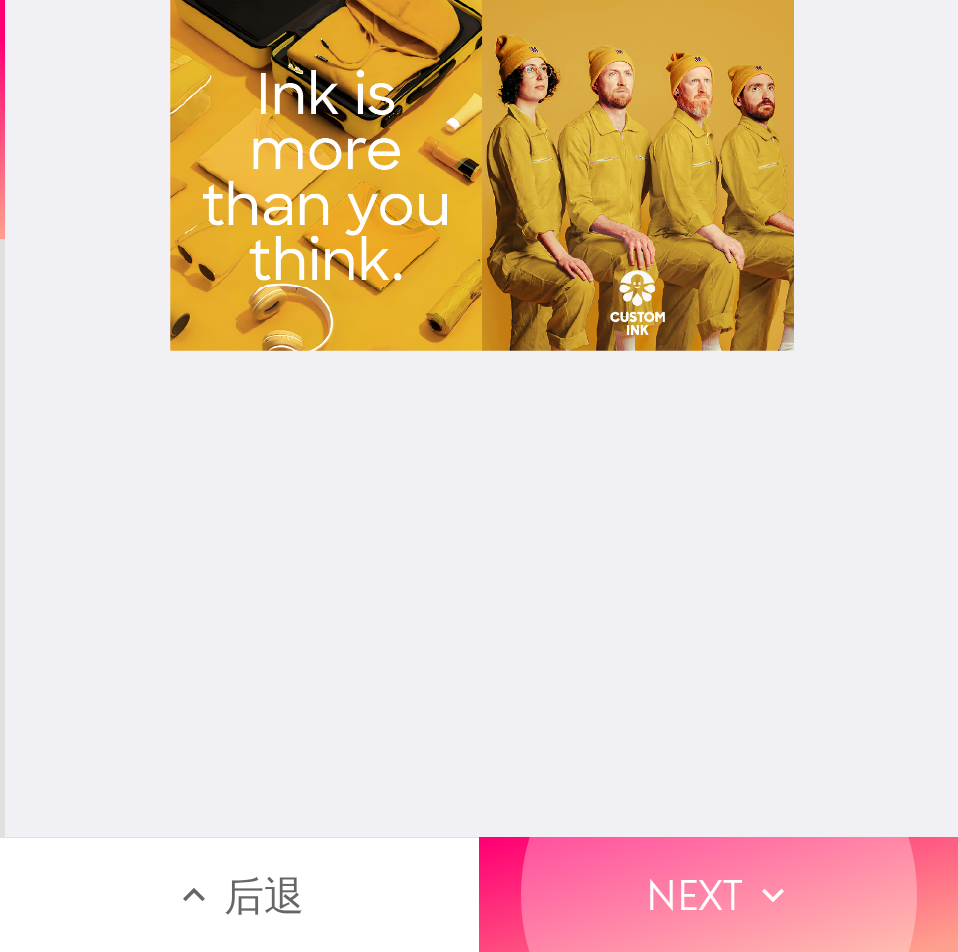 click on "后退  Next Instapanel" at bounding box center [479, 0] 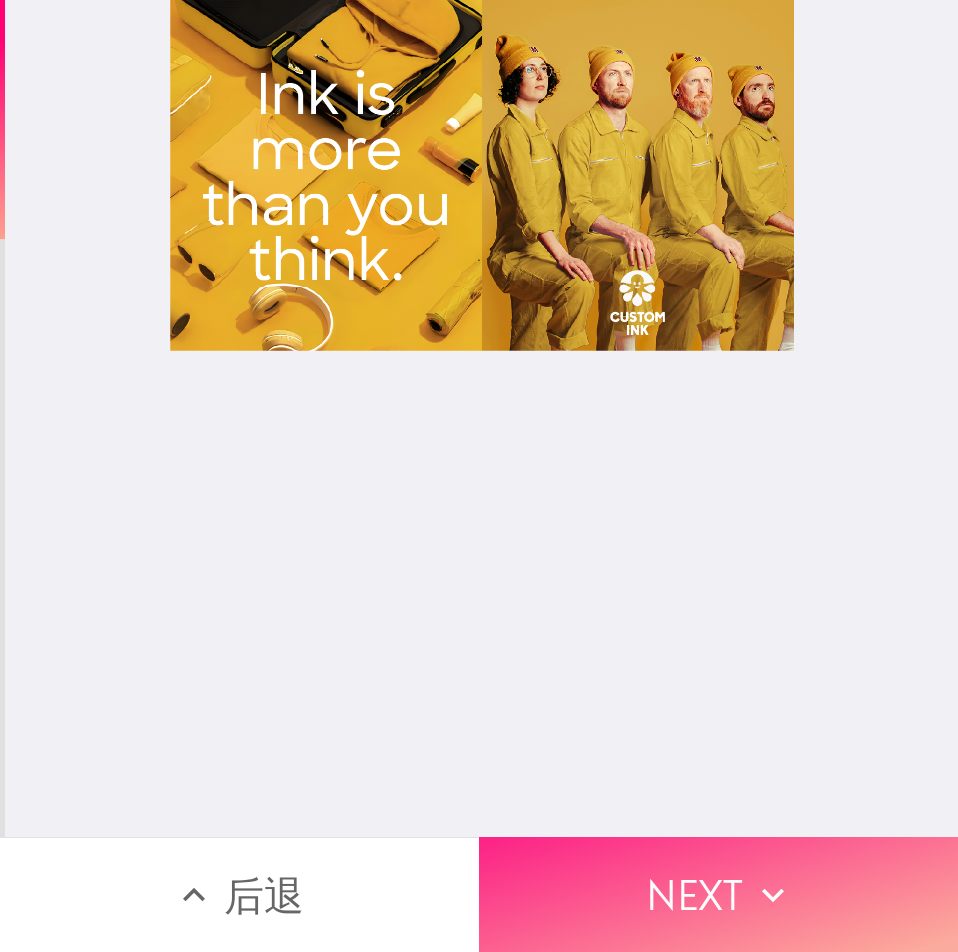 drag, startPoint x: 685, startPoint y: 838, endPoint x: 644, endPoint y: 832, distance: 41.4367 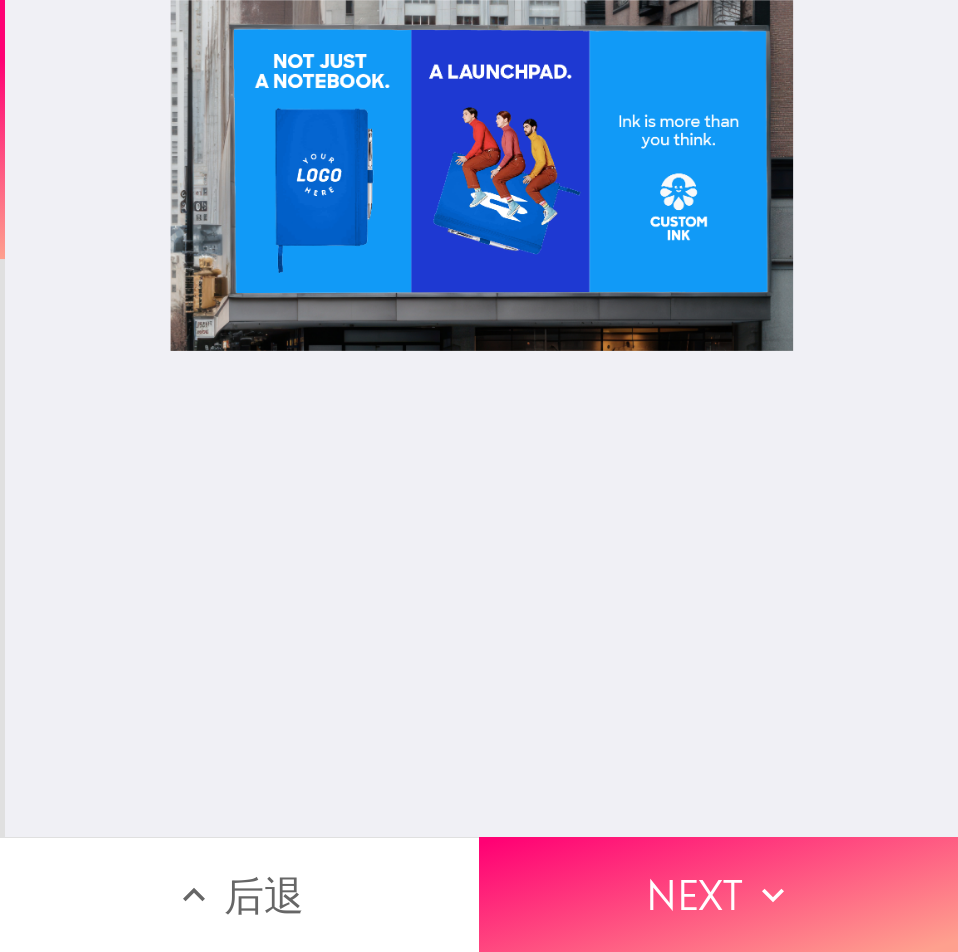 click at bounding box center (482, 418) 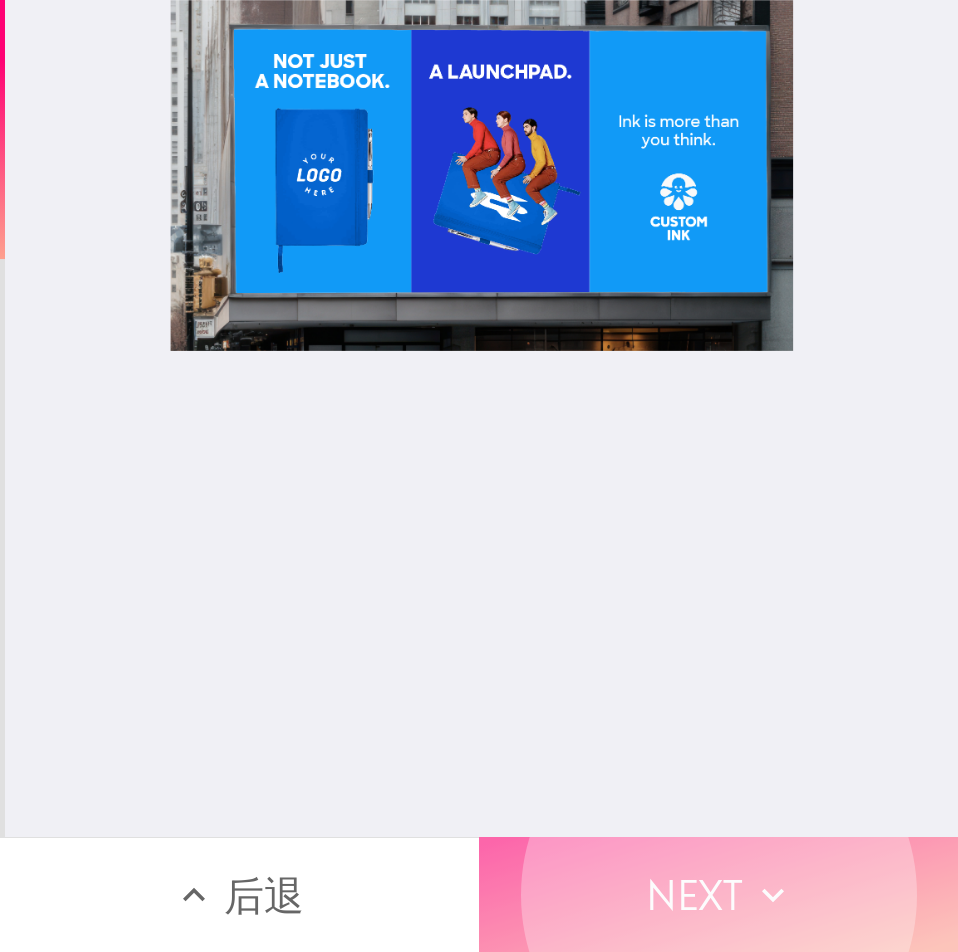 click on "Next" at bounding box center (718, 894) 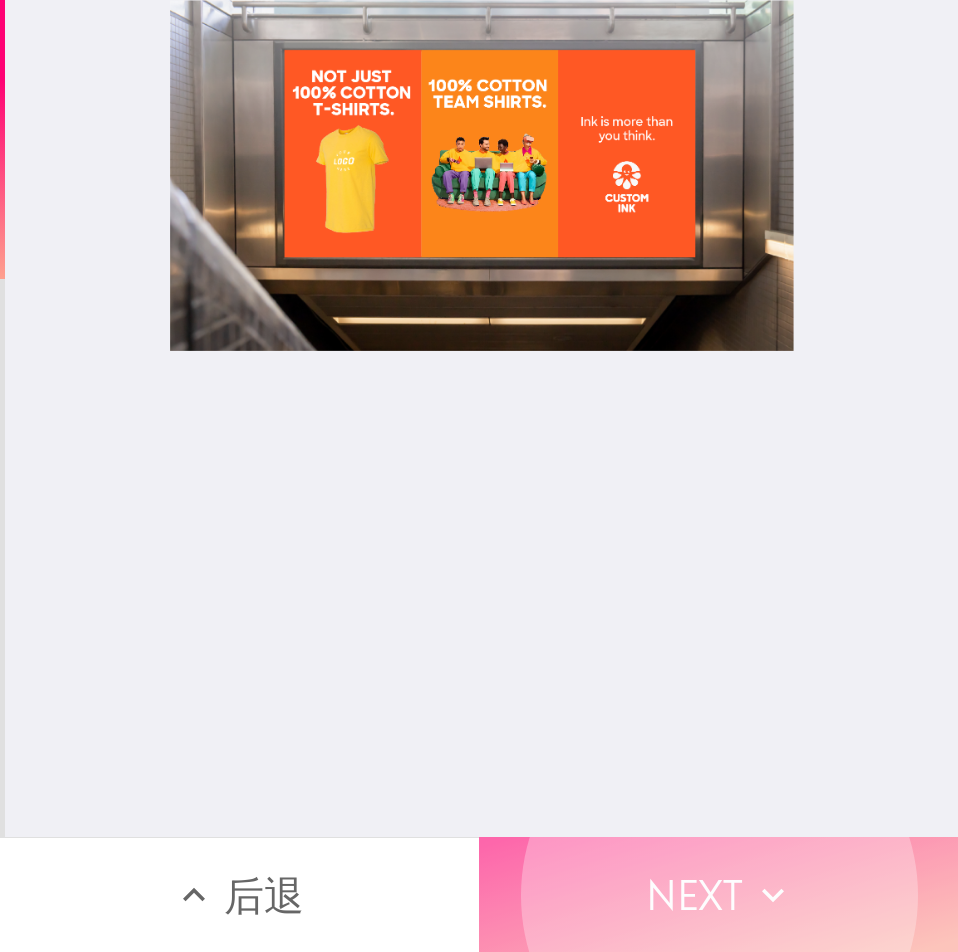 click on "Next" at bounding box center (718, 894) 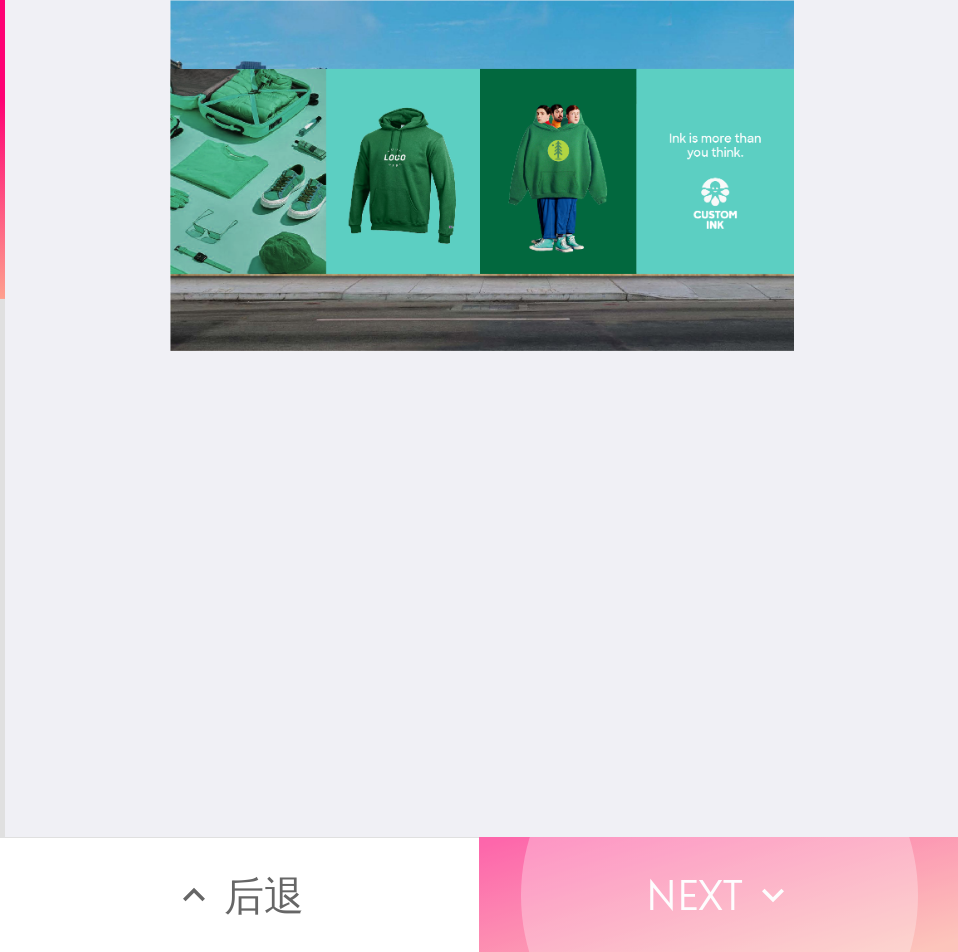 drag, startPoint x: 647, startPoint y: 852, endPoint x: 621, endPoint y: 756, distance: 99.458534 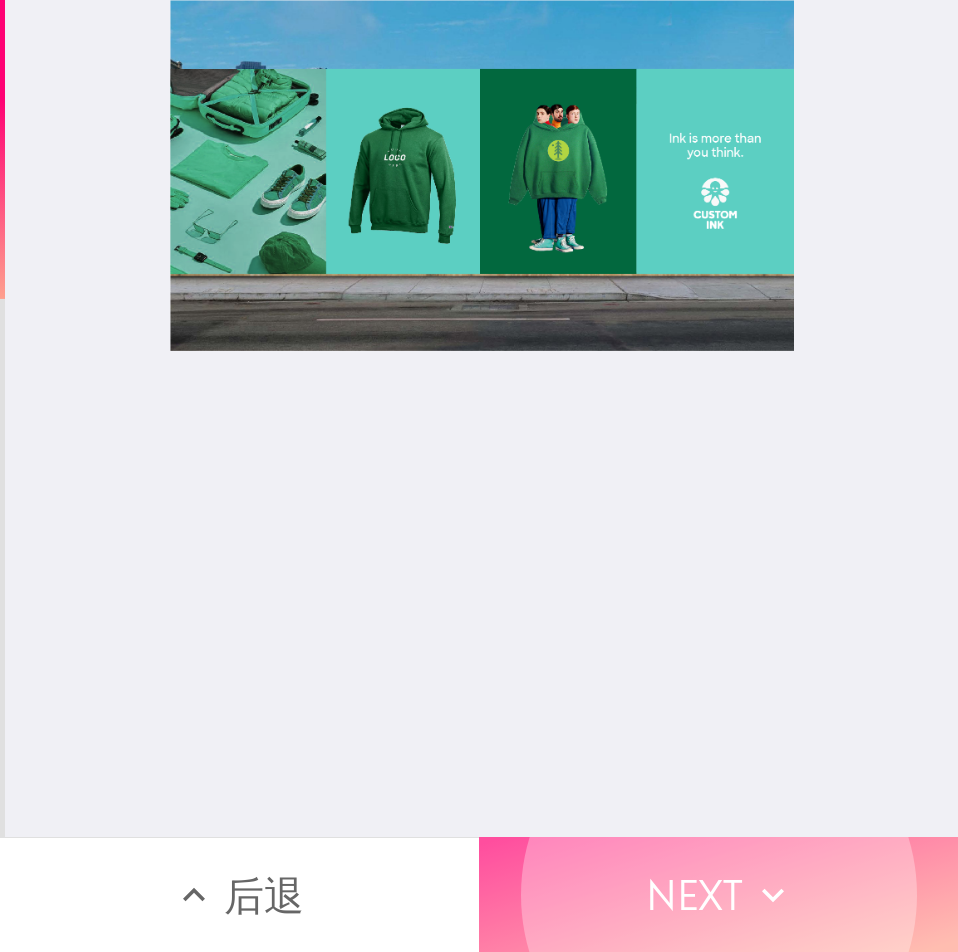 click on "Next" at bounding box center [718, 894] 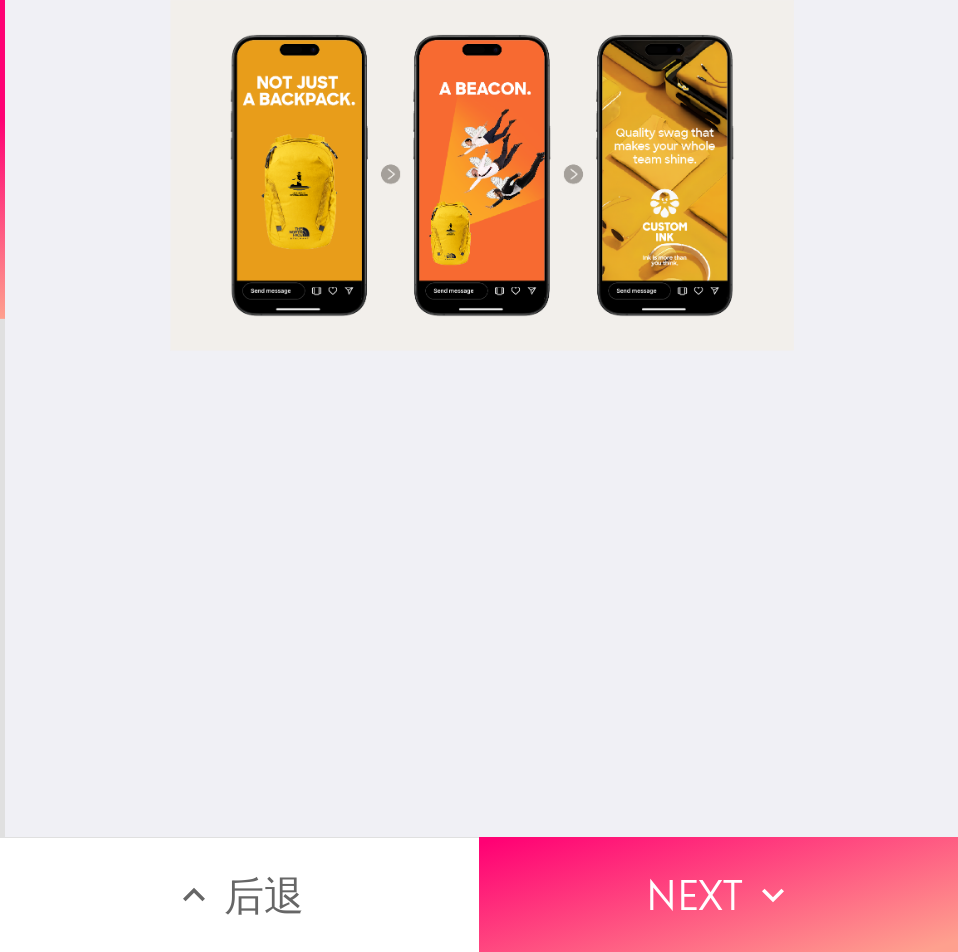 click 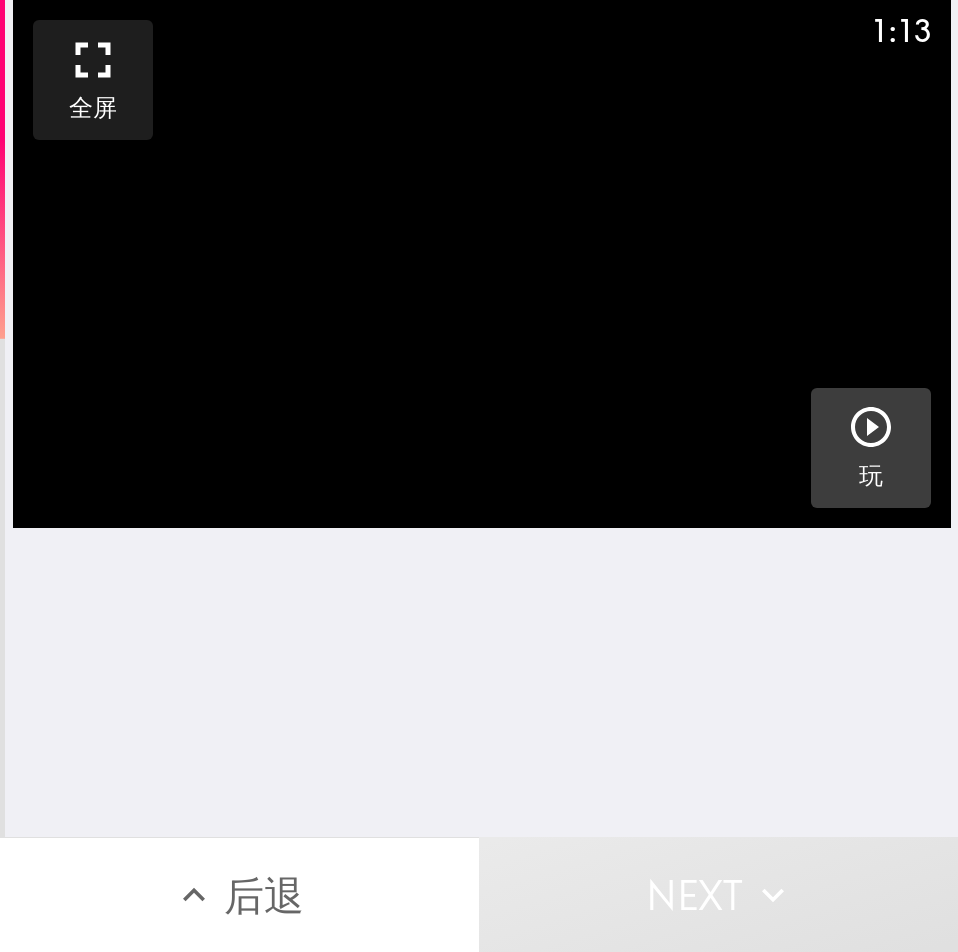 click 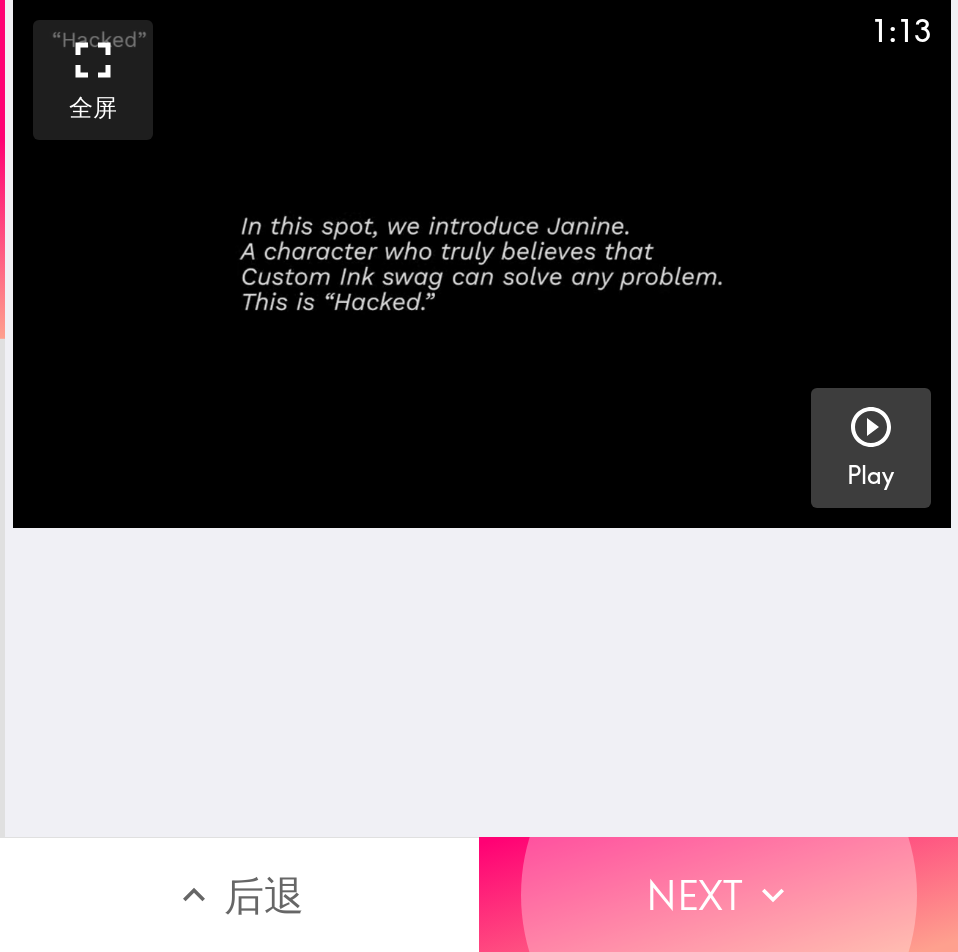 click on "1:13 全屏  Play" at bounding box center (481, 418) 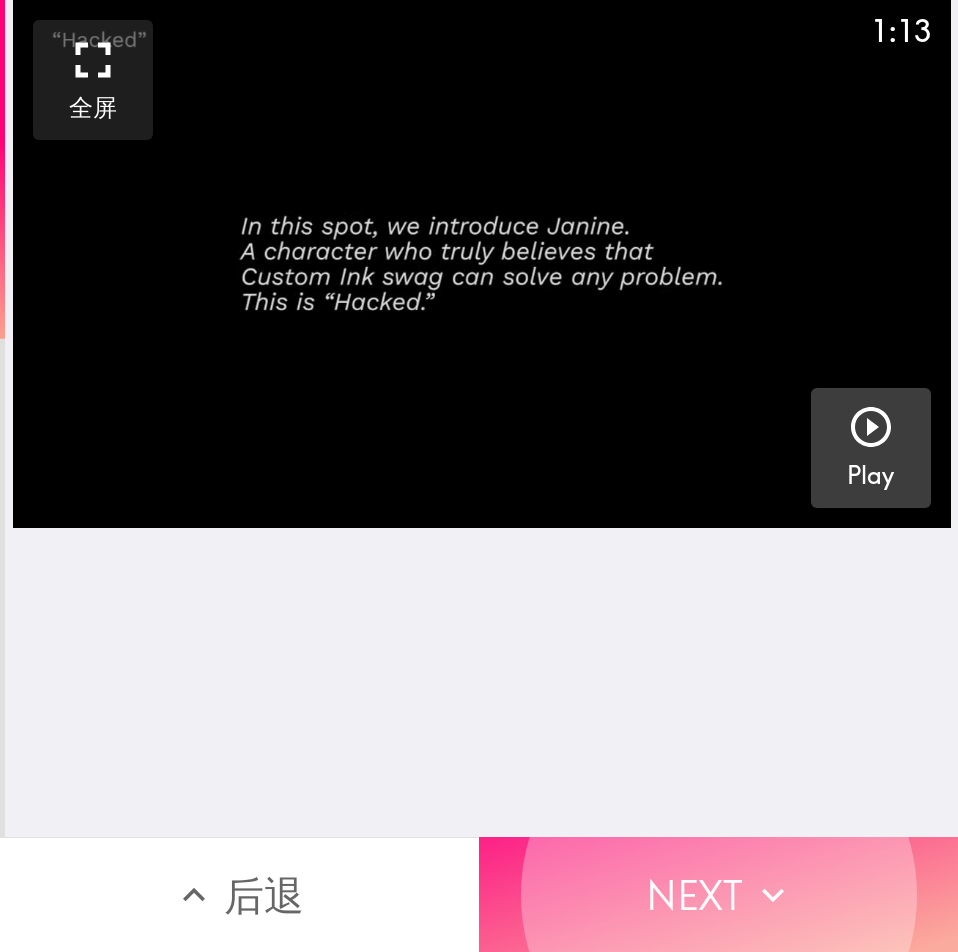 click on "Next" at bounding box center (718, 894) 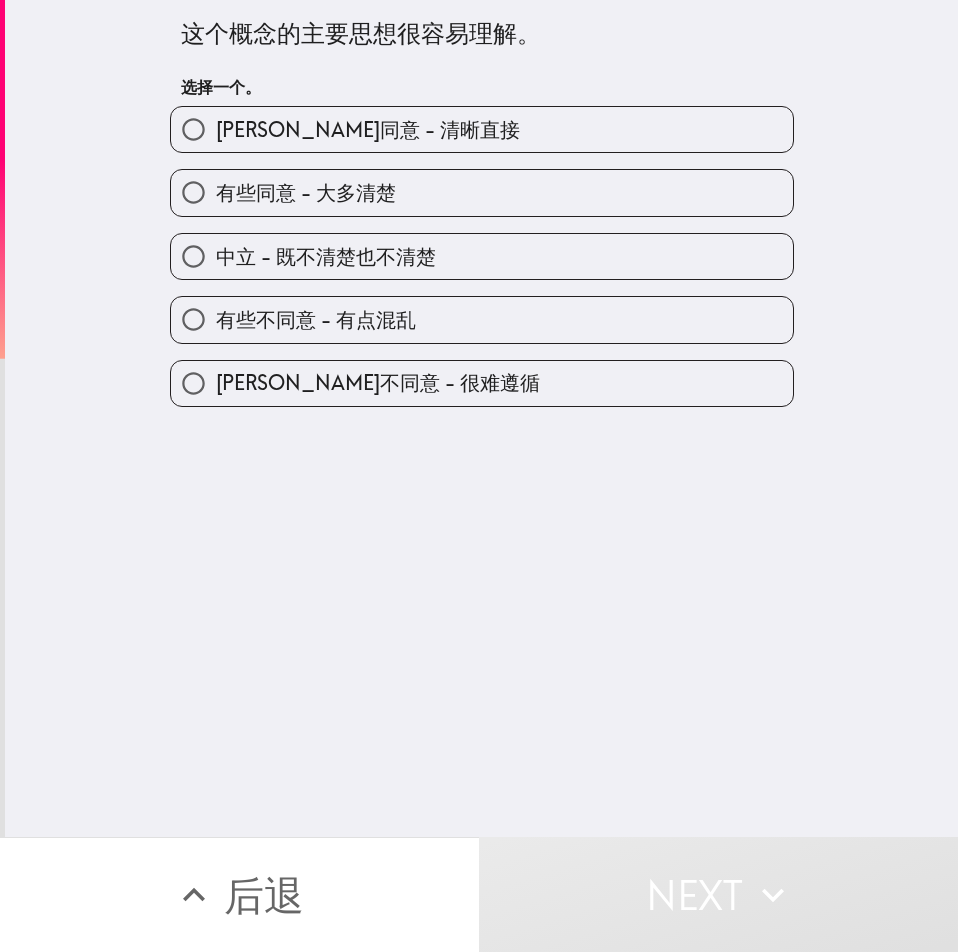 click on "[PERSON_NAME]同意 - 清晰直接" at bounding box center [482, 129] 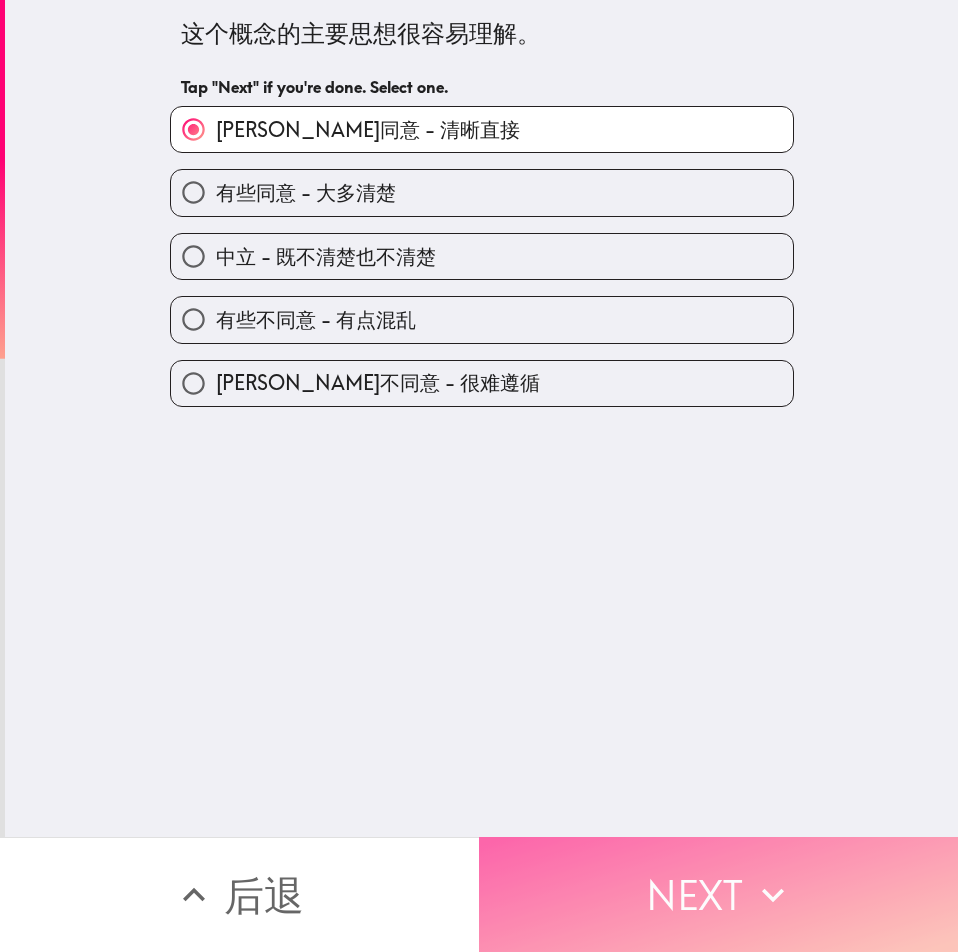 click on "Next" at bounding box center (718, 894) 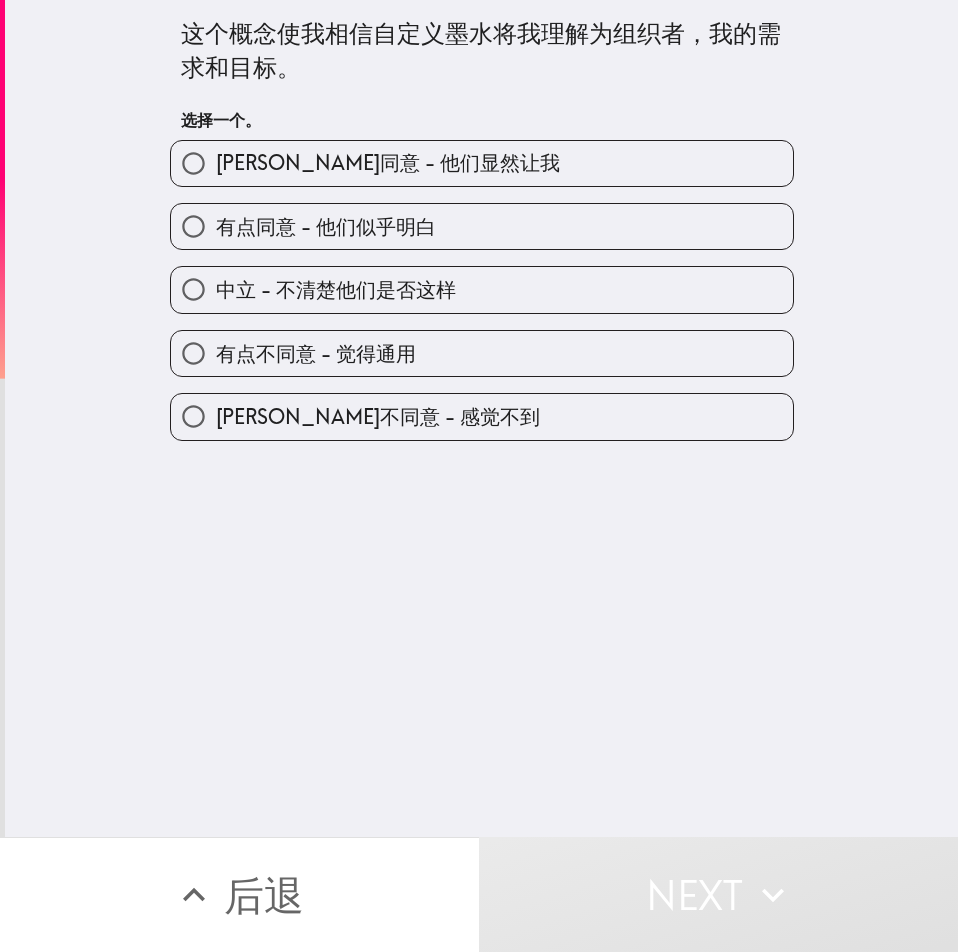 click on "这个概念使我相信自定义墨水将我理解为组织者，我的需求和目标。  选择一个。  [PERSON_NAME]同意 - 他们显然让我  有点同意 - 他们似乎明白  中立 - 不清楚他们是否这样  有点不同意 - 觉得通用  [PERSON_NAME]不同意 - 感觉不到" at bounding box center (481, 418) 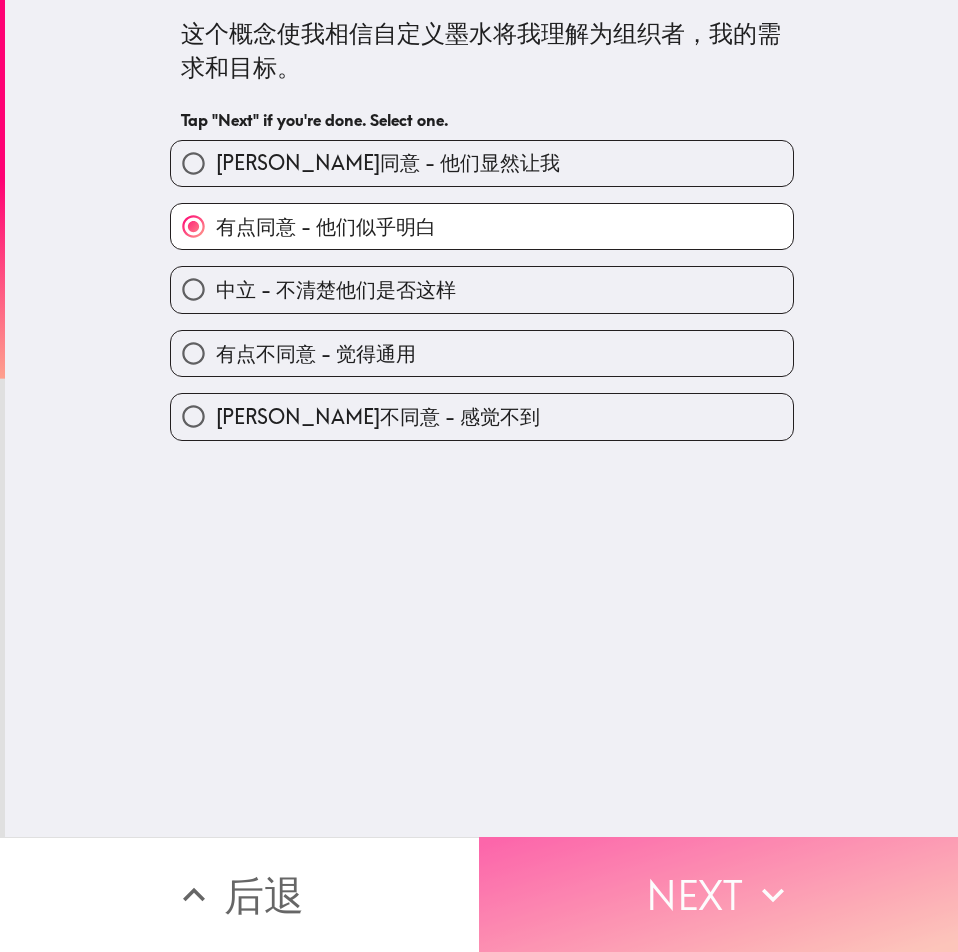 click on "Next" at bounding box center (718, 894) 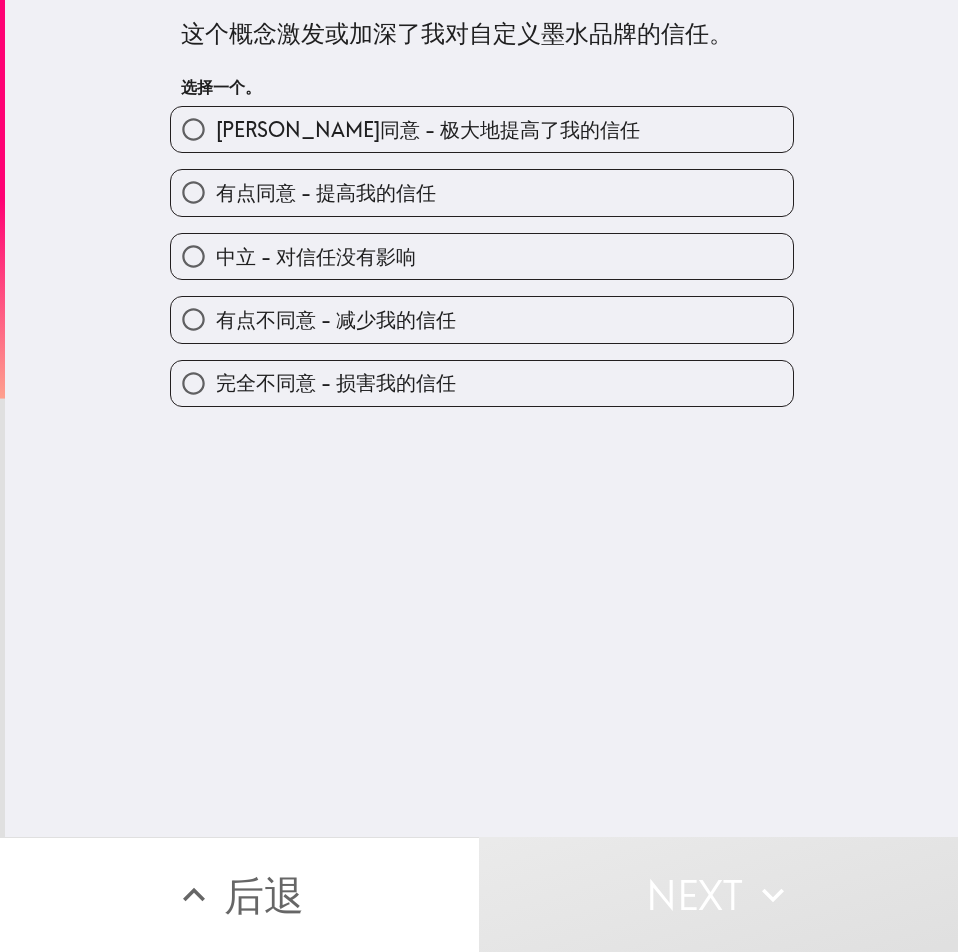 click on "[PERSON_NAME]同意 - 极大地提高了我的信任" at bounding box center (428, 130) 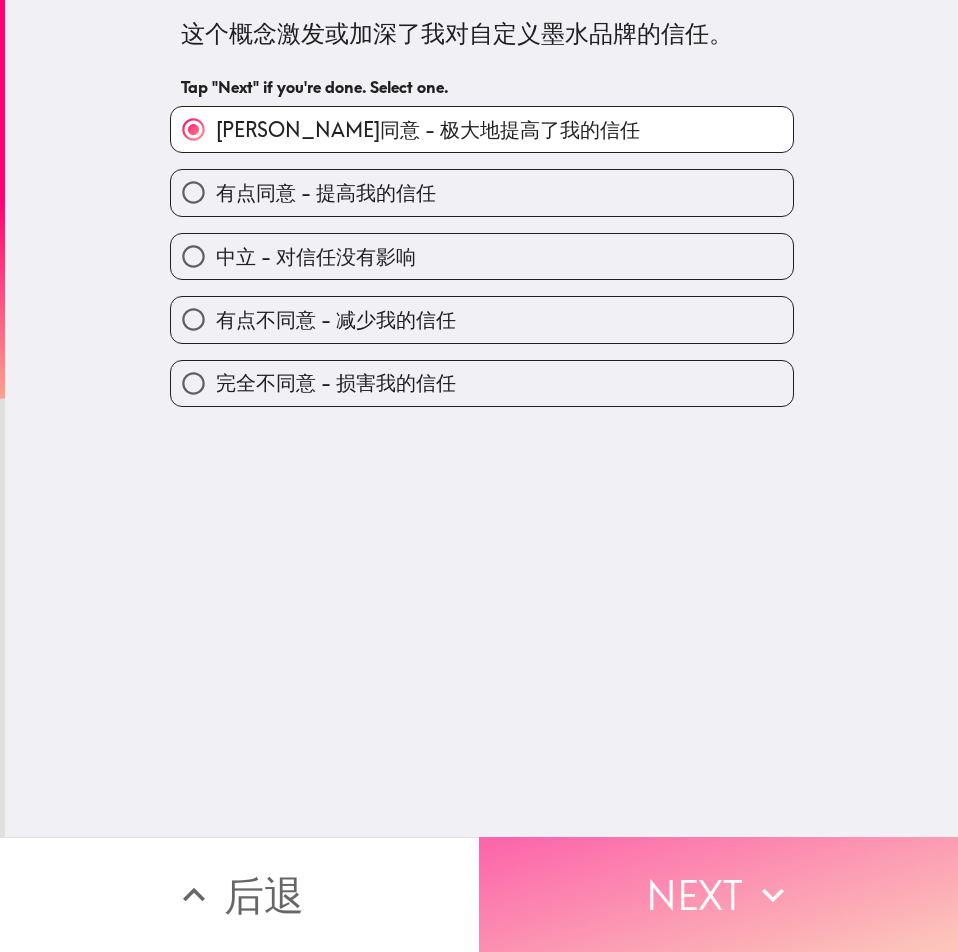 click on "Next" at bounding box center (718, 894) 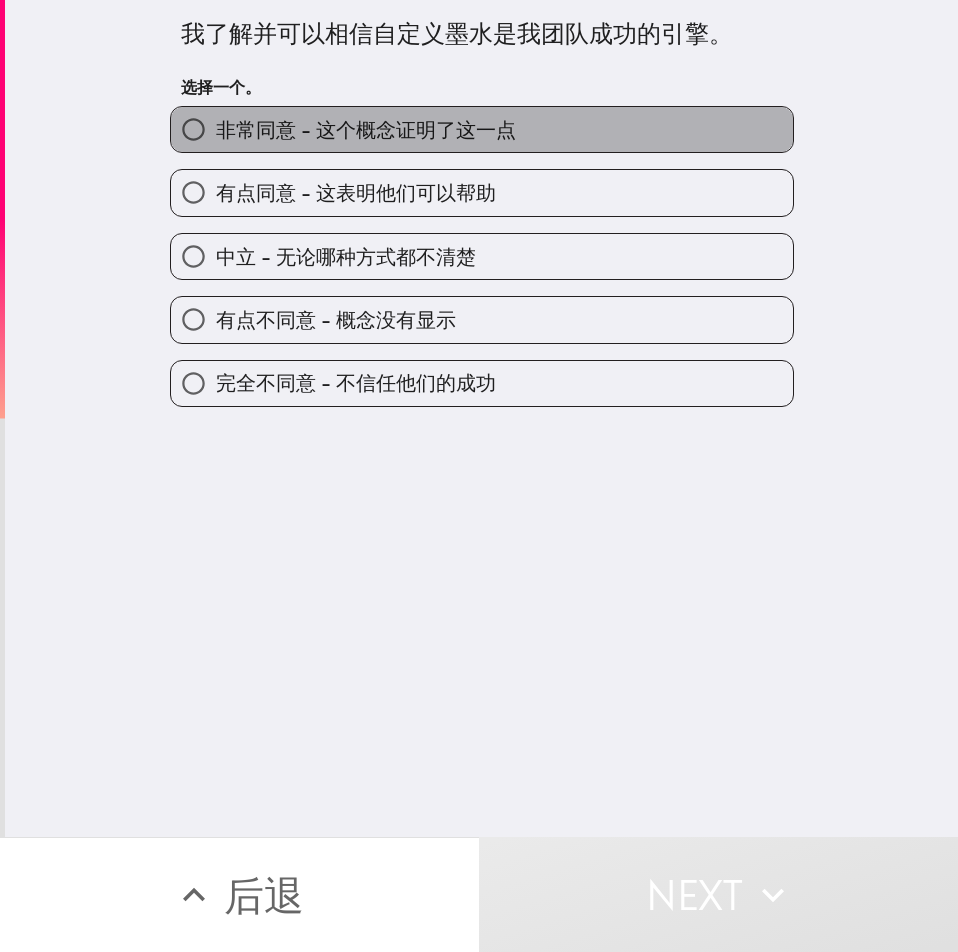 click on "非常同意 - 这个概念证明了这一点" at bounding box center (366, 130) 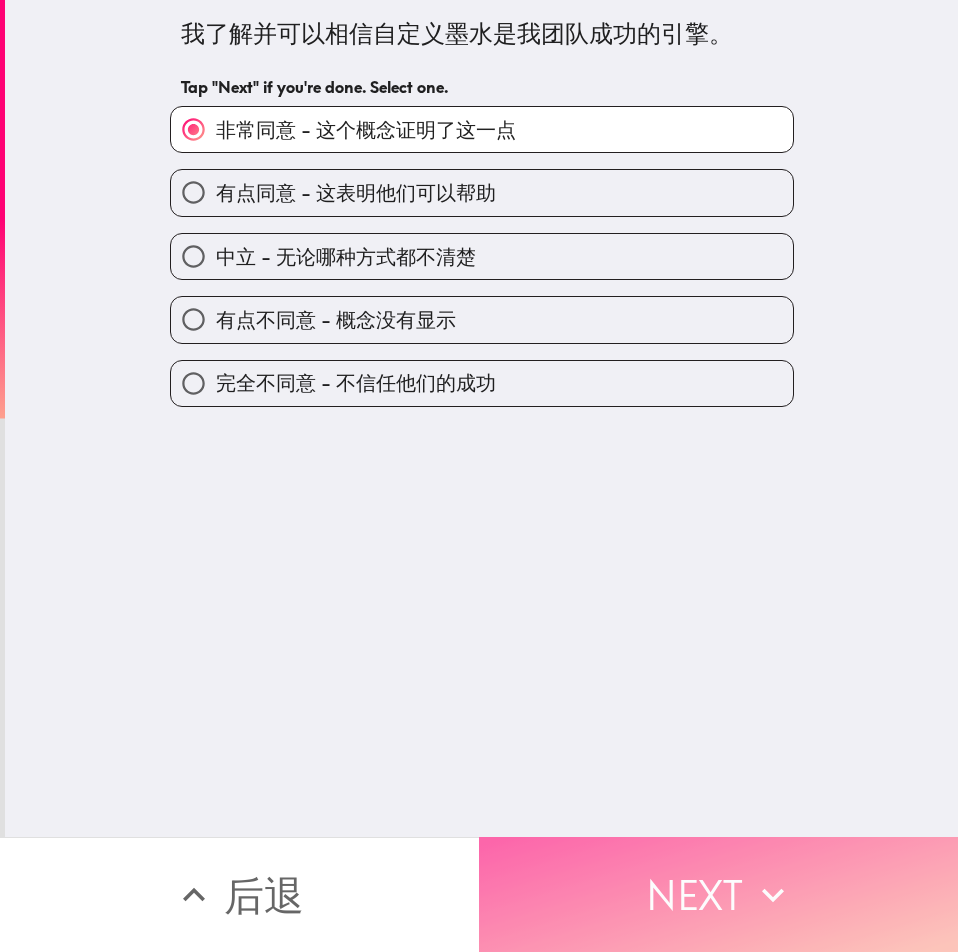 click on "Next" at bounding box center [718, 894] 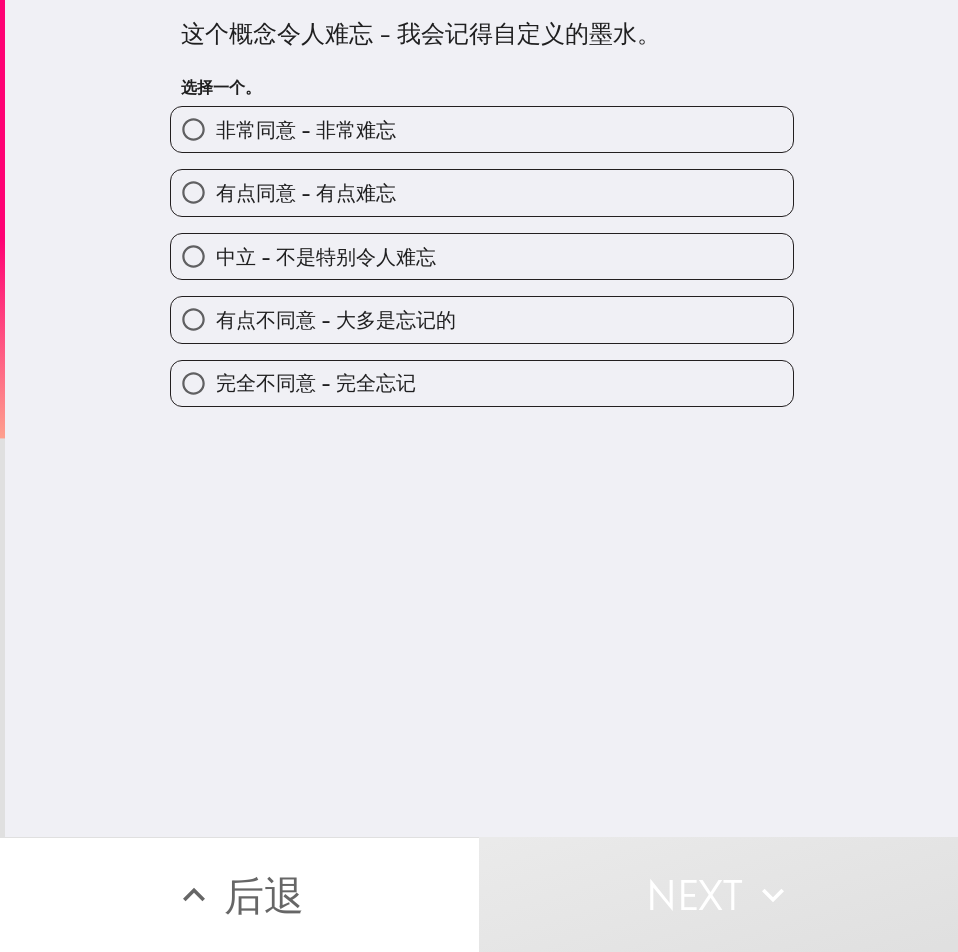 click on "这个概念令人难忘 - 我会记得自定义的墨水。  选择一个。  非常同意 - 非常难忘  有点同意 - 有点难忘  中立 - 不是特别令人难忘  有点不同意 - 大多是忘记的  完全不同意 - 完全忘记" at bounding box center (481, 418) 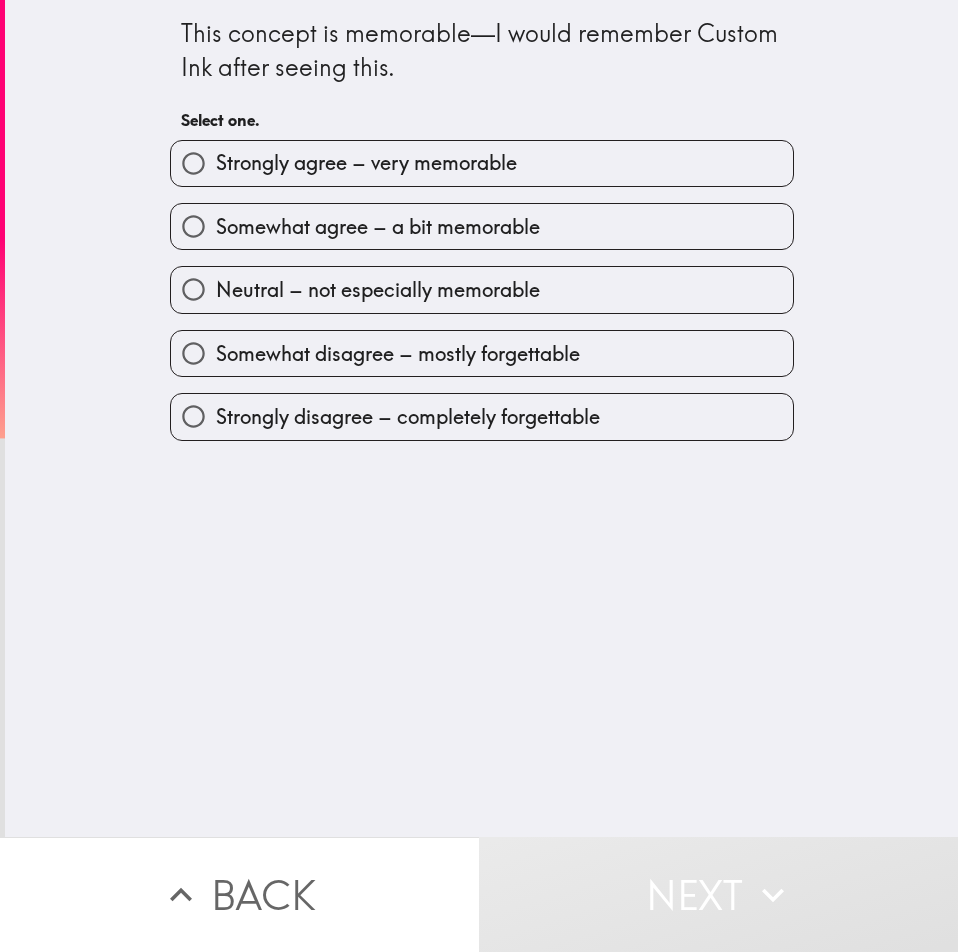 click on "This concept is memorable—I would remember Custom Ink after seeing this. Select one. Strongly agree – very memorable Somewhat agree – a bit memorable Neutral – not especially memorable Somewhat disagree – mostly forgettable Strongly disagree – completely forgettable" at bounding box center [481, 418] 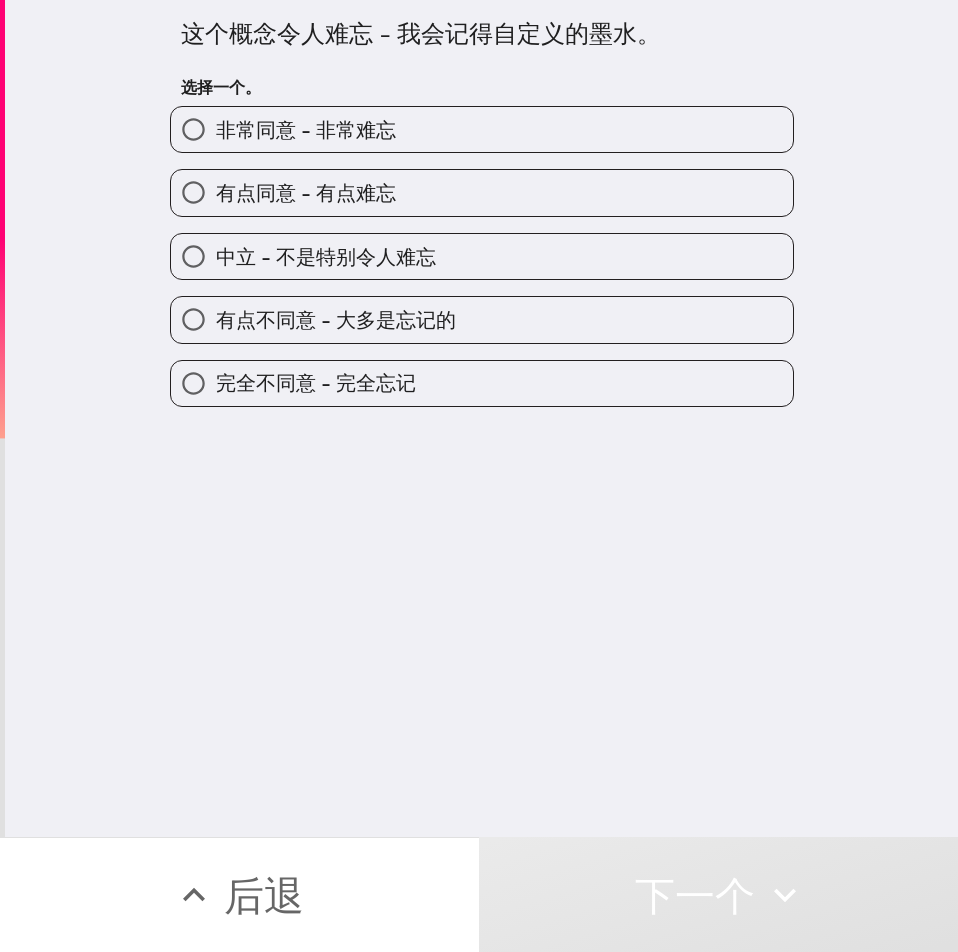 click on "非常同意 - 非常难忘" at bounding box center [482, 129] 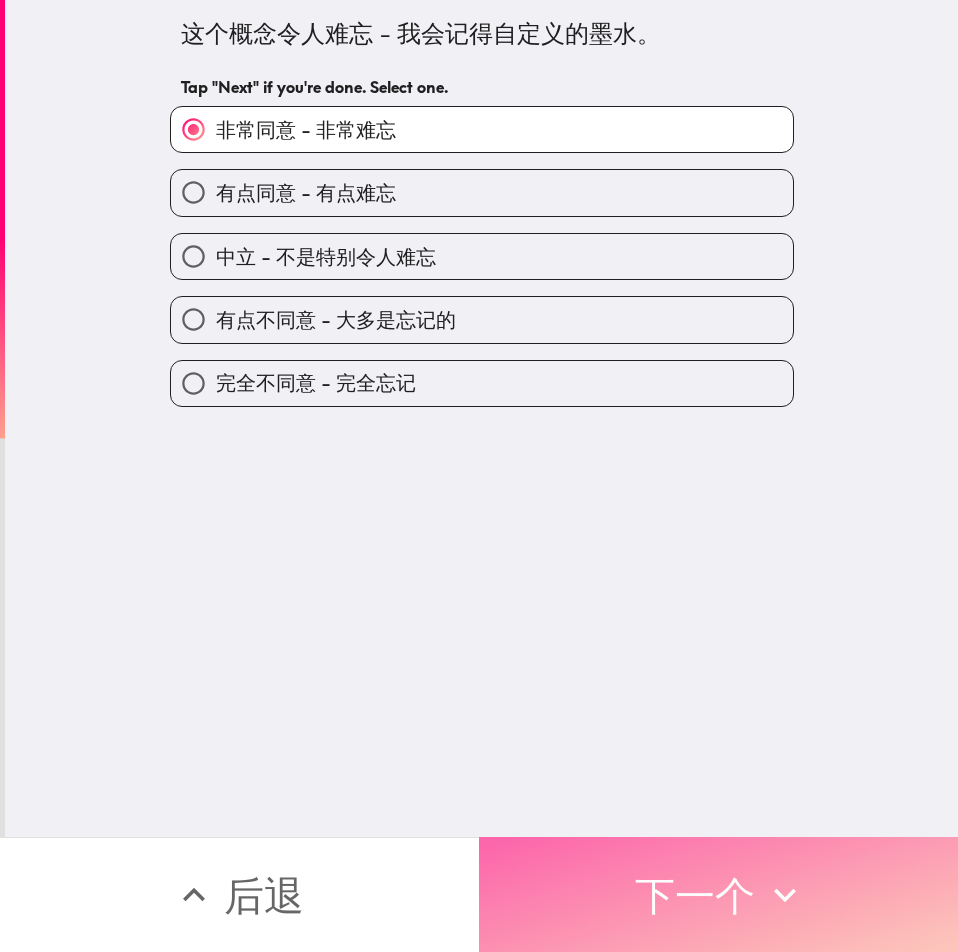 click on "下一个" at bounding box center (718, 894) 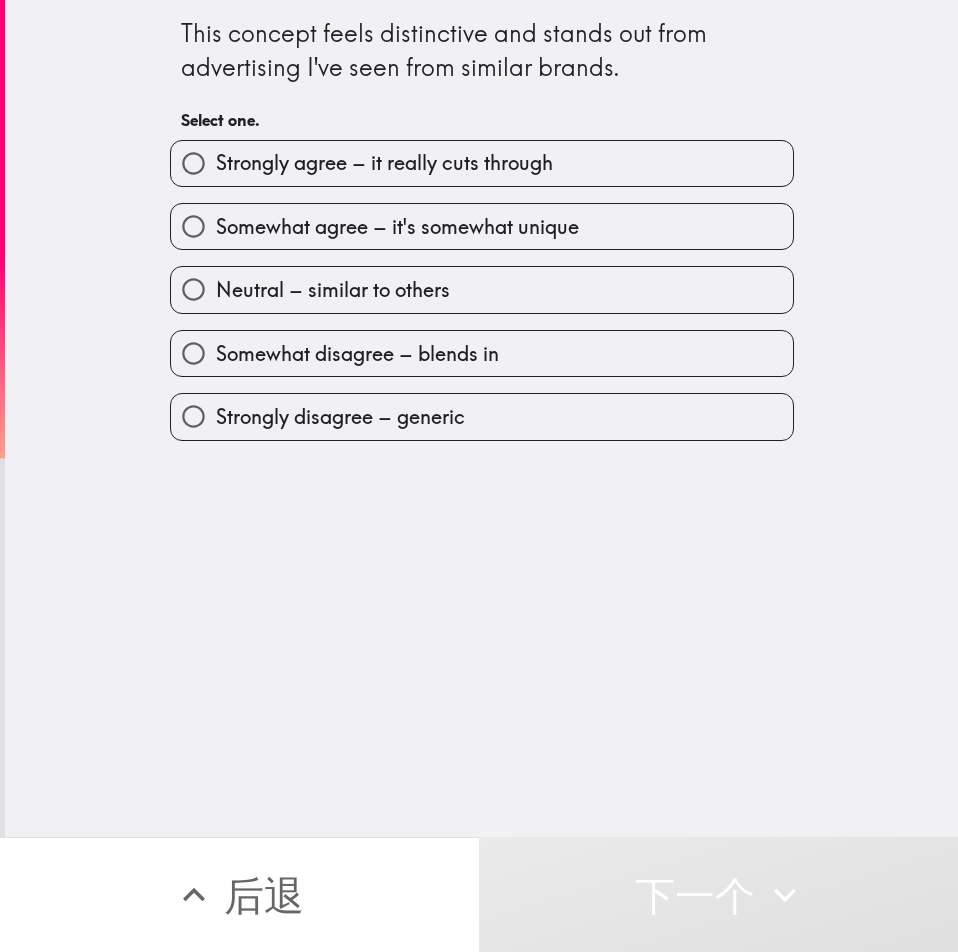 click on "Somewhat agree – it's somewhat unique" at bounding box center (397, 227) 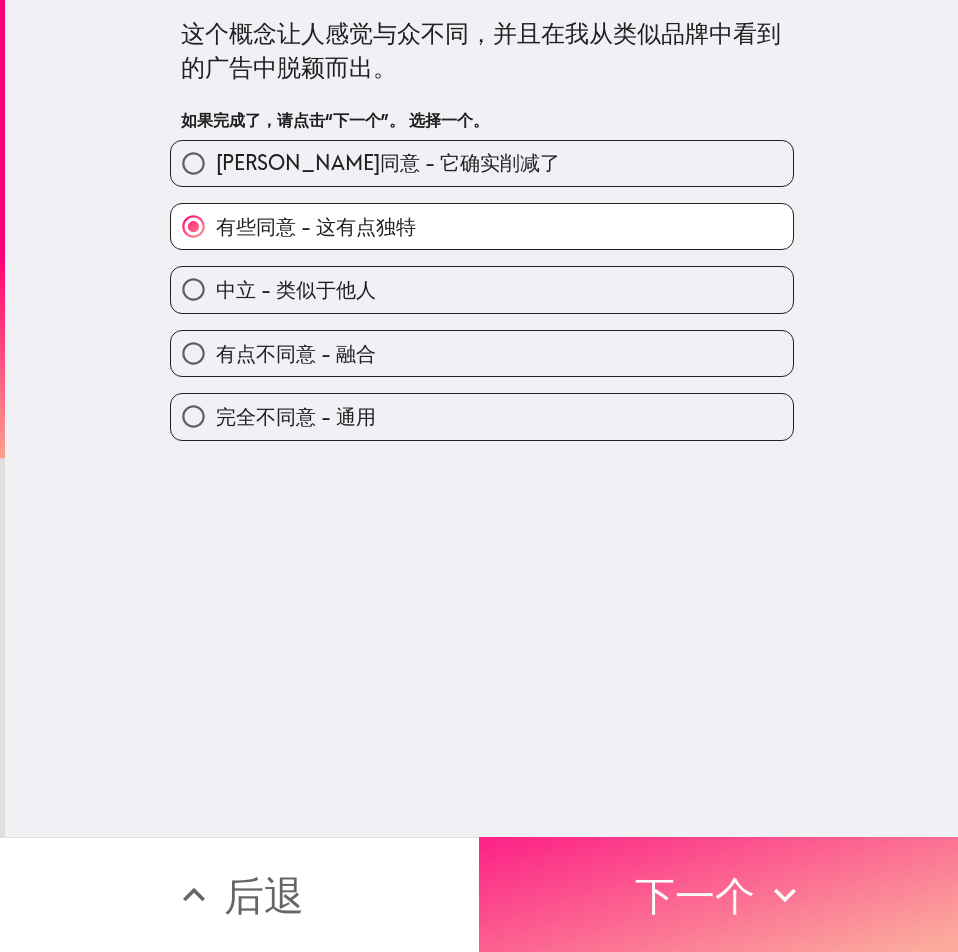 click on "下一个" at bounding box center [718, 894] 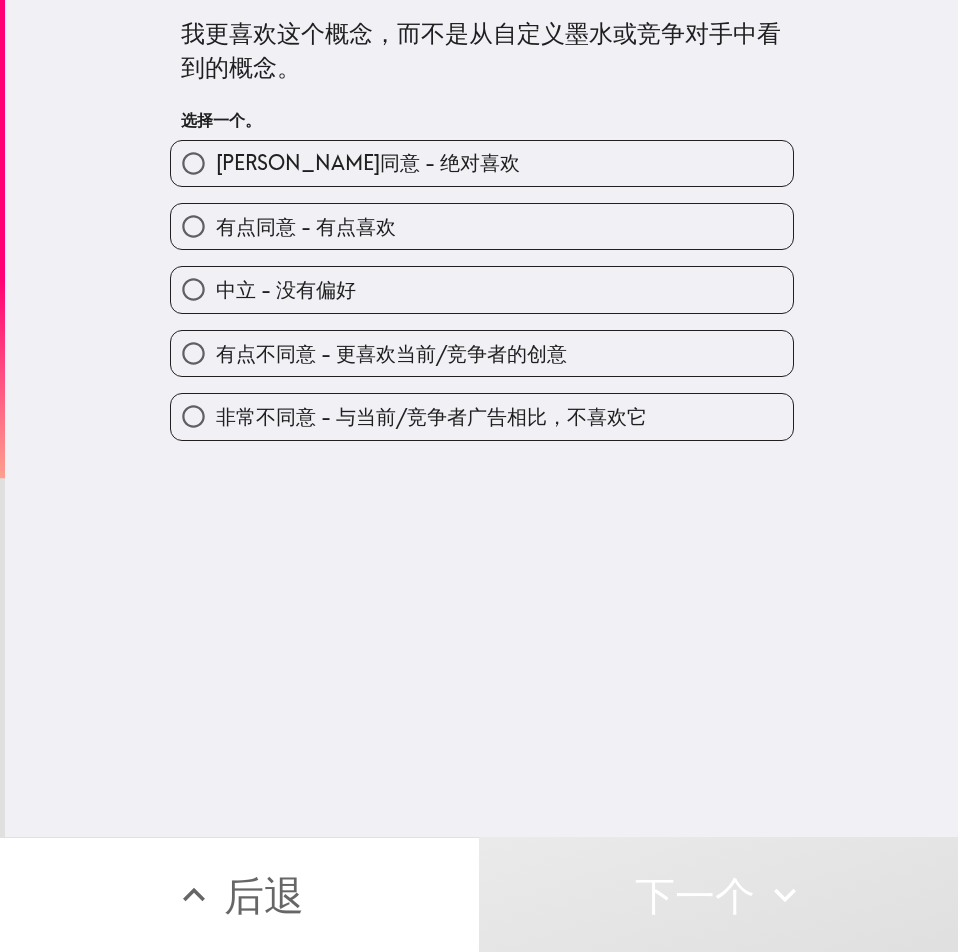 click on "有点同意 - 有点喜欢" at bounding box center [474, 218] 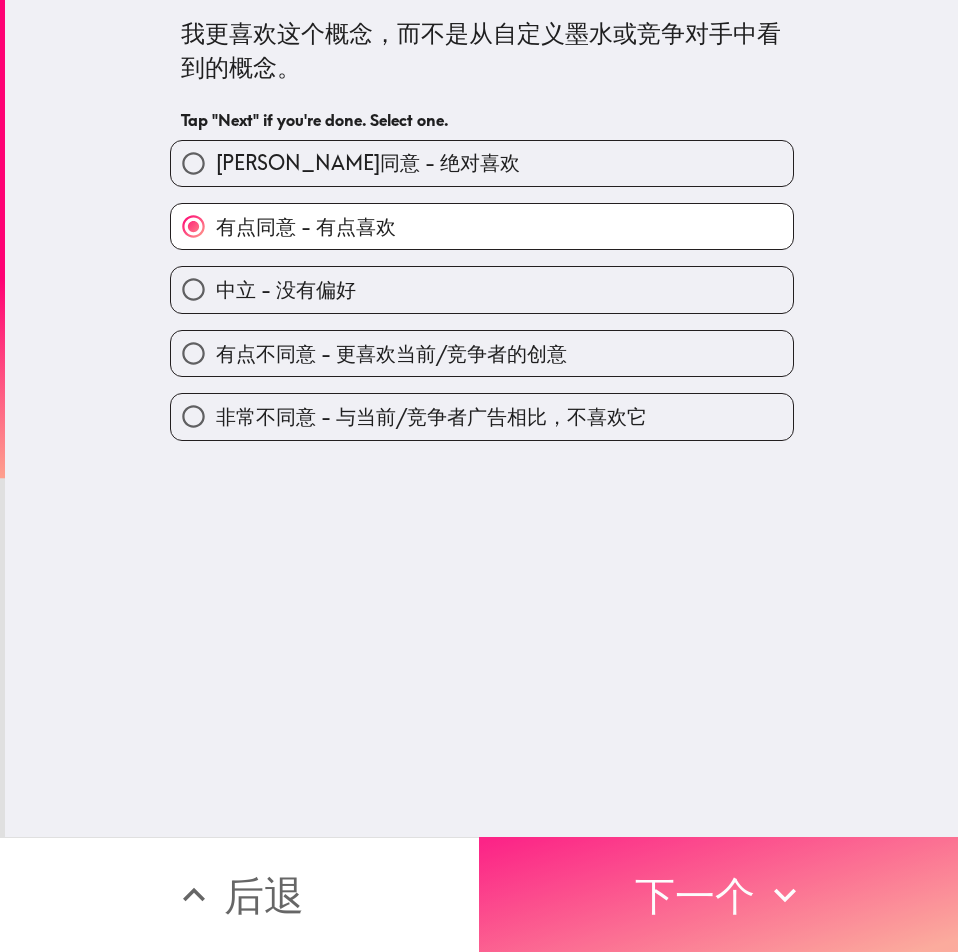click on "下一个" at bounding box center [718, 894] 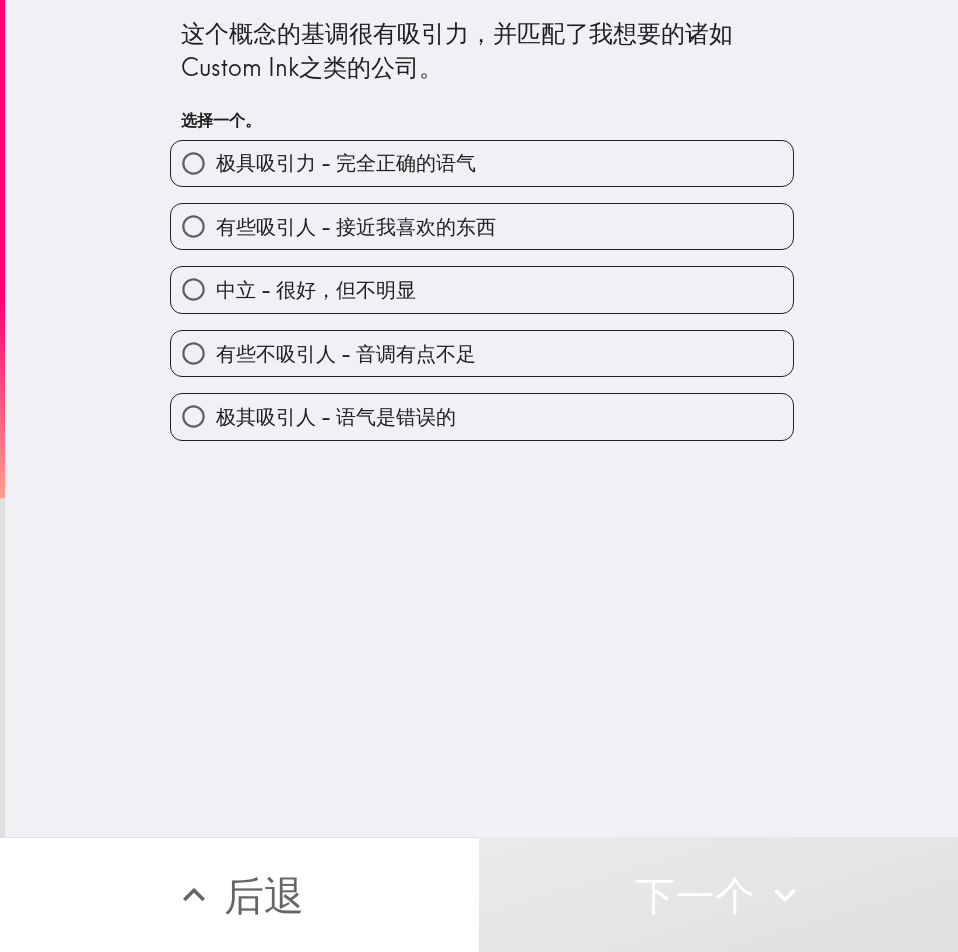 click on "这个概念的基调很有吸引力，并匹配了我想要的诸如Custom Ink之类的公司。  选择一个。  极具吸引力 - 完全正确的语气  有些吸引人 - 接近我喜欢的东西  中立 - 很好，但不明显  有些不吸引人 - 音调有点不足  极其吸引人 - 语气是错误的" at bounding box center [481, 418] 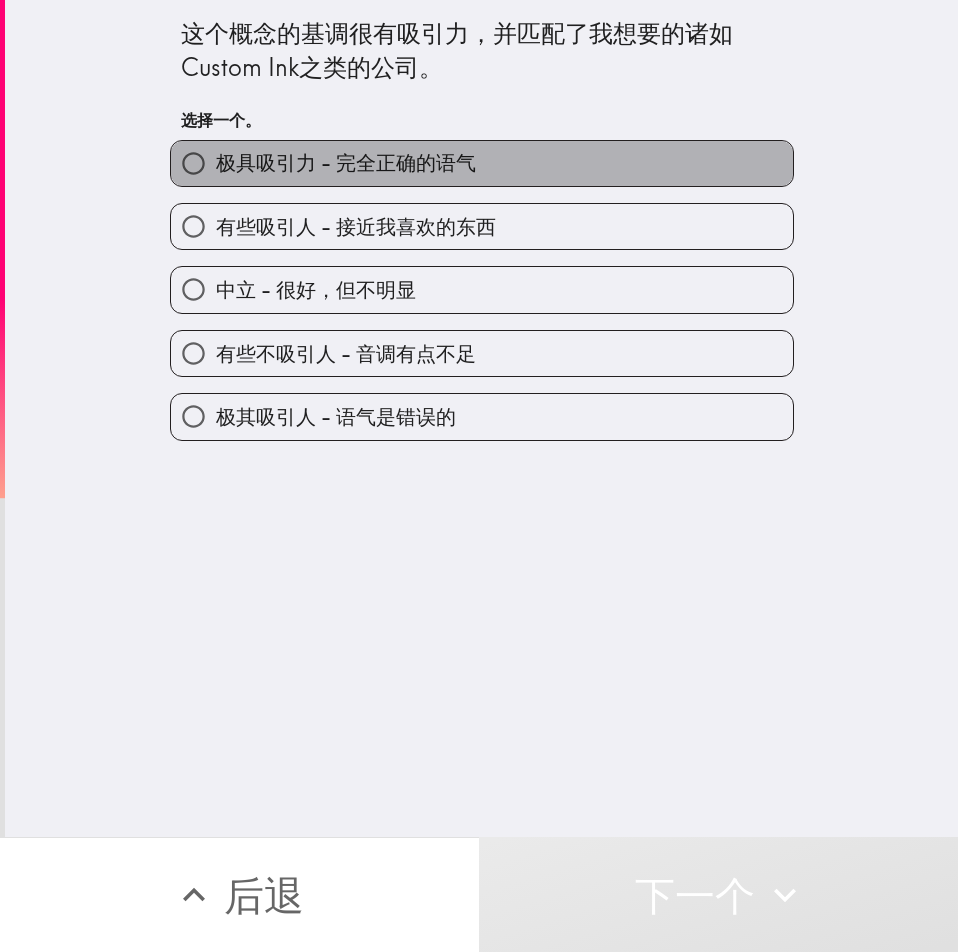 click on "极具吸引力 - 完全正确的语气" at bounding box center [346, 163] 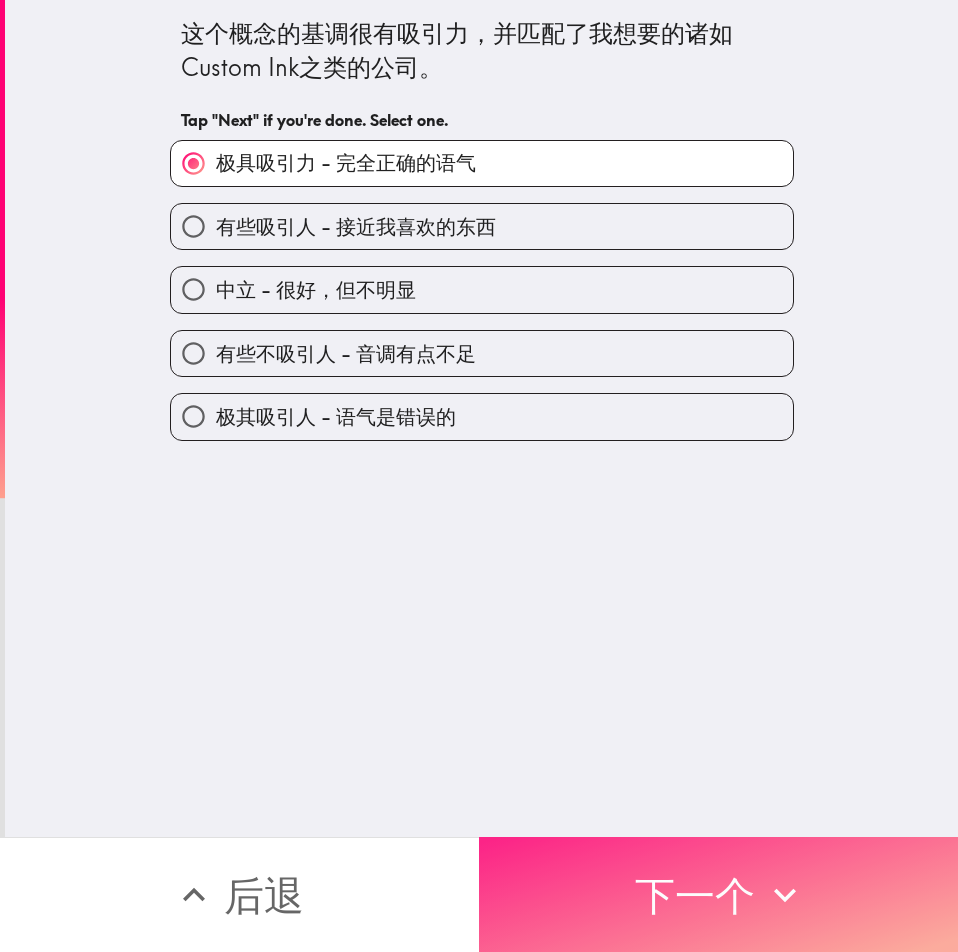 click on "下一个" at bounding box center [718, 894] 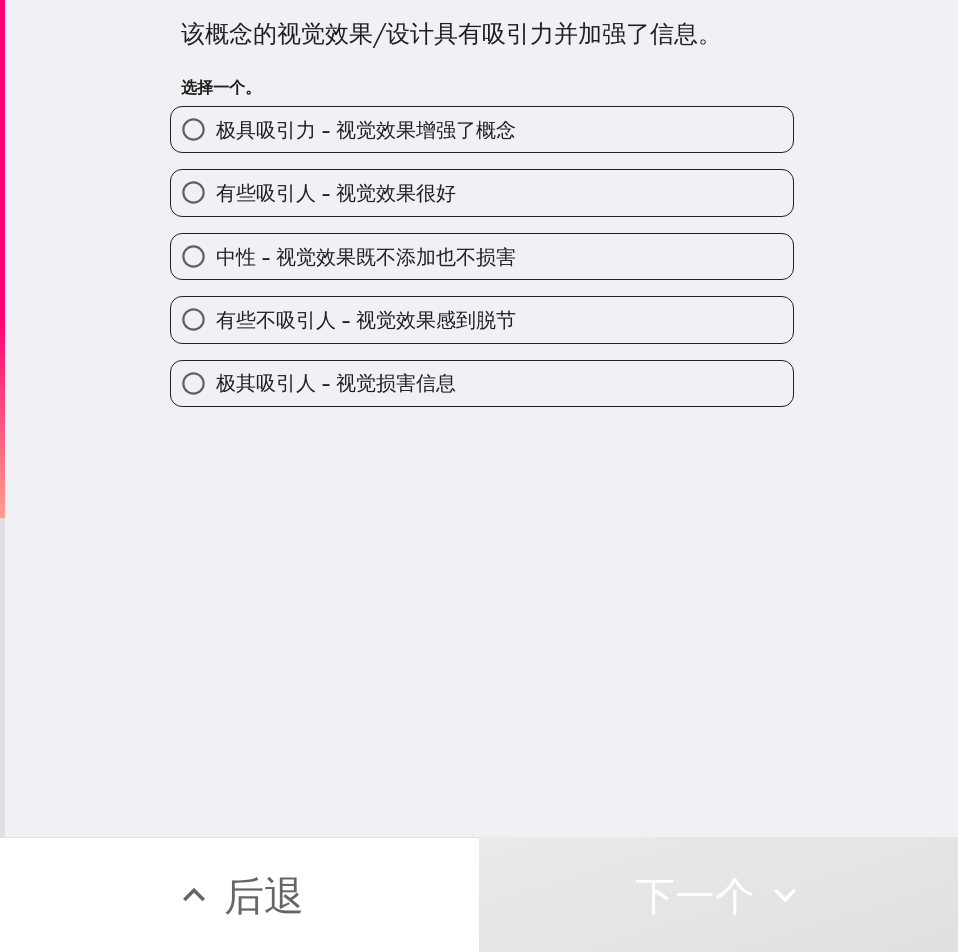 drag, startPoint x: 385, startPoint y: 181, endPoint x: 412, endPoint y: 235, distance: 60.373837 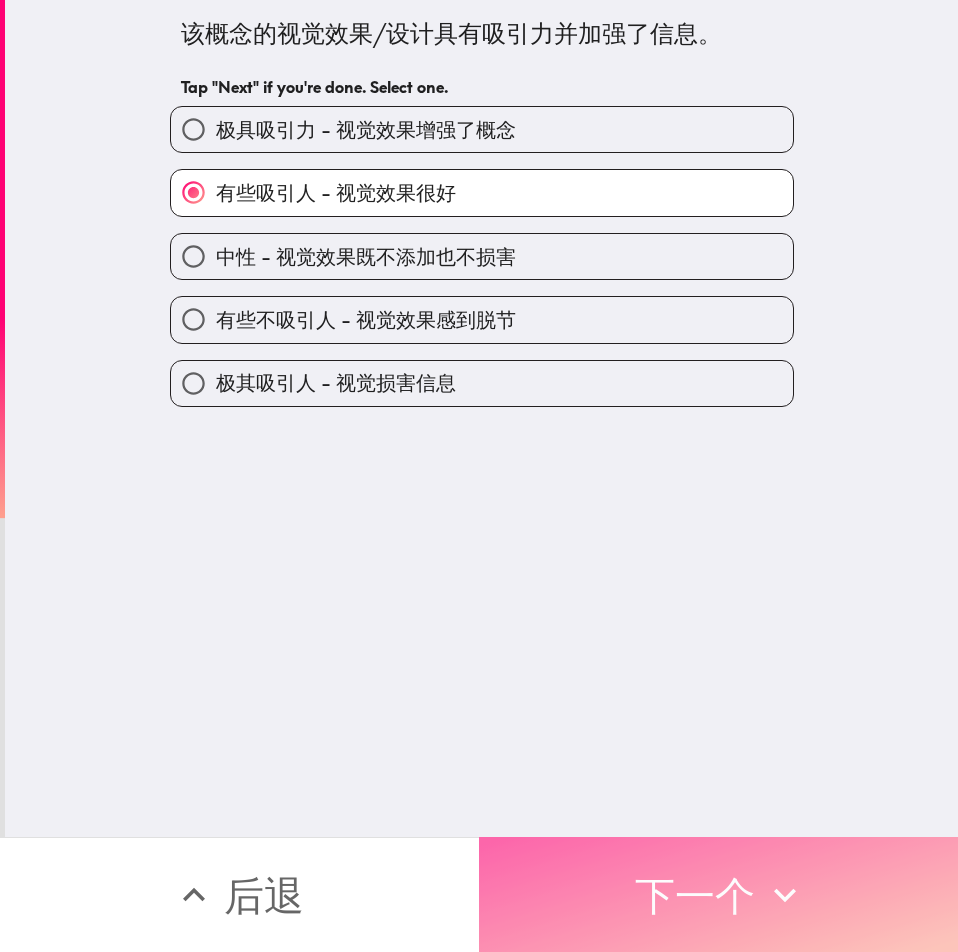 click on "下一个" at bounding box center (718, 894) 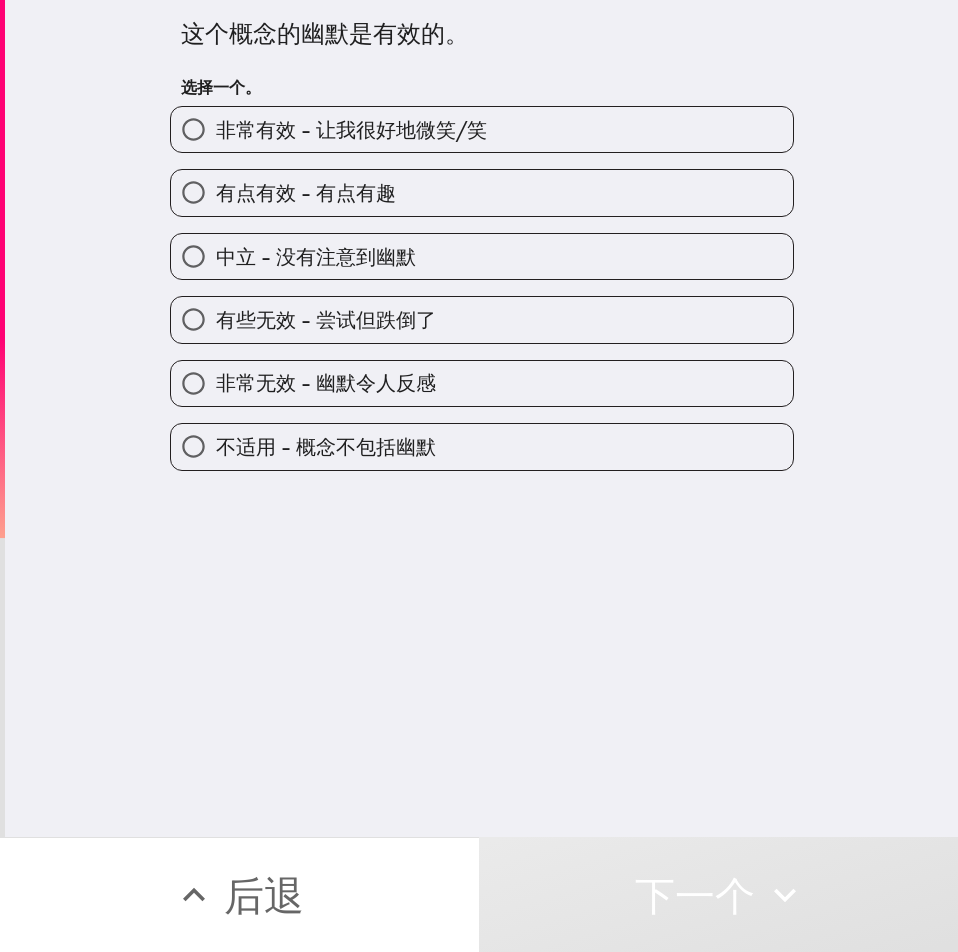 click on "有点有效 - 有点有趣" at bounding box center (306, 193) 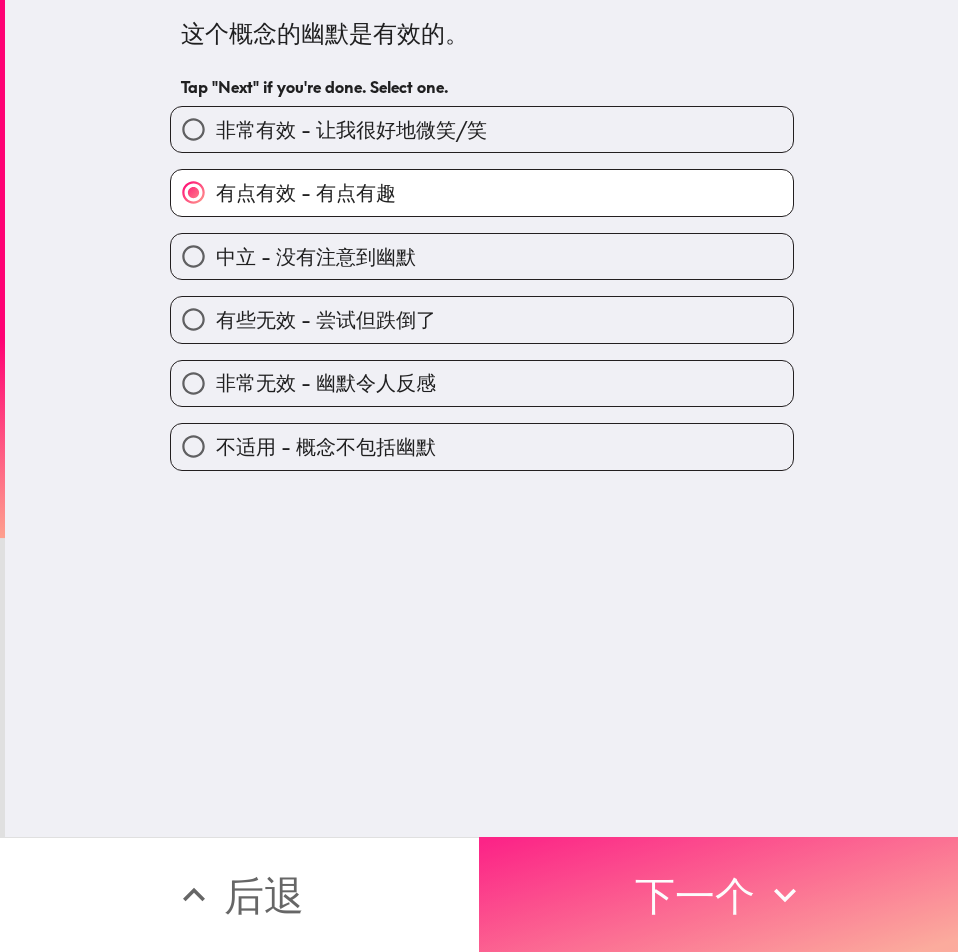 click on "下一个" at bounding box center [718, 894] 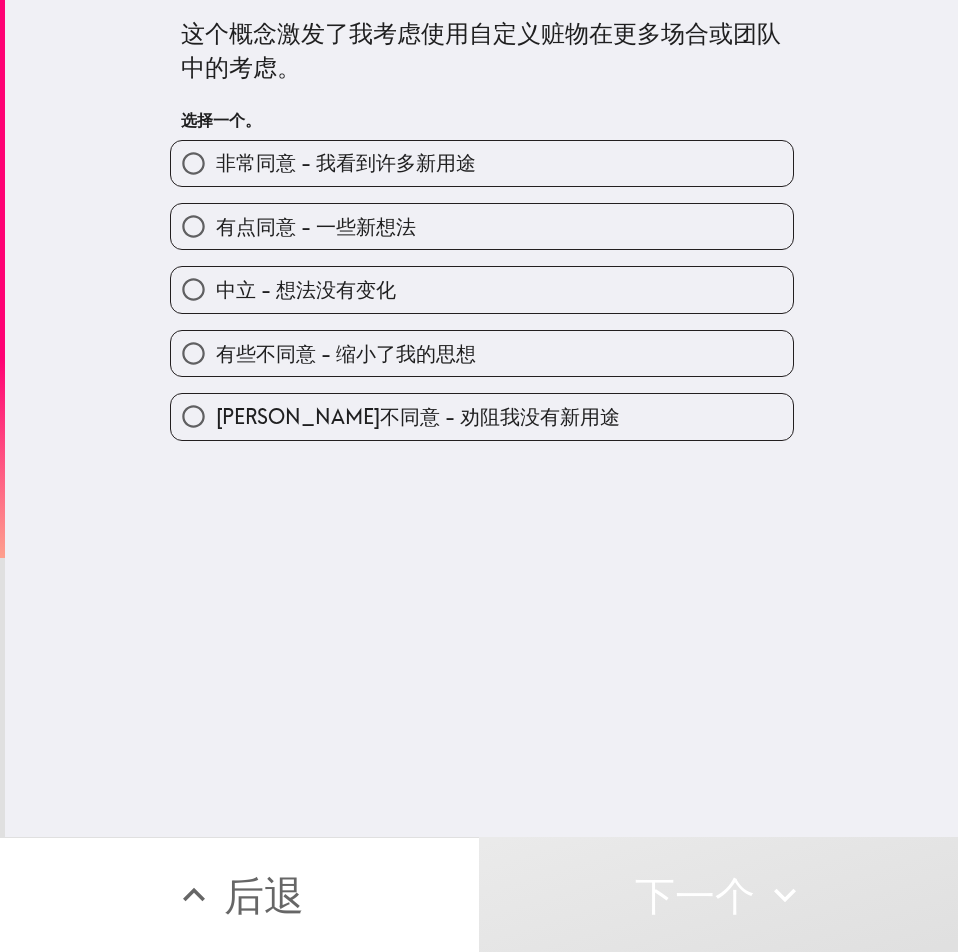 drag, startPoint x: 404, startPoint y: 245, endPoint x: 407, endPoint y: 264, distance: 19.235384 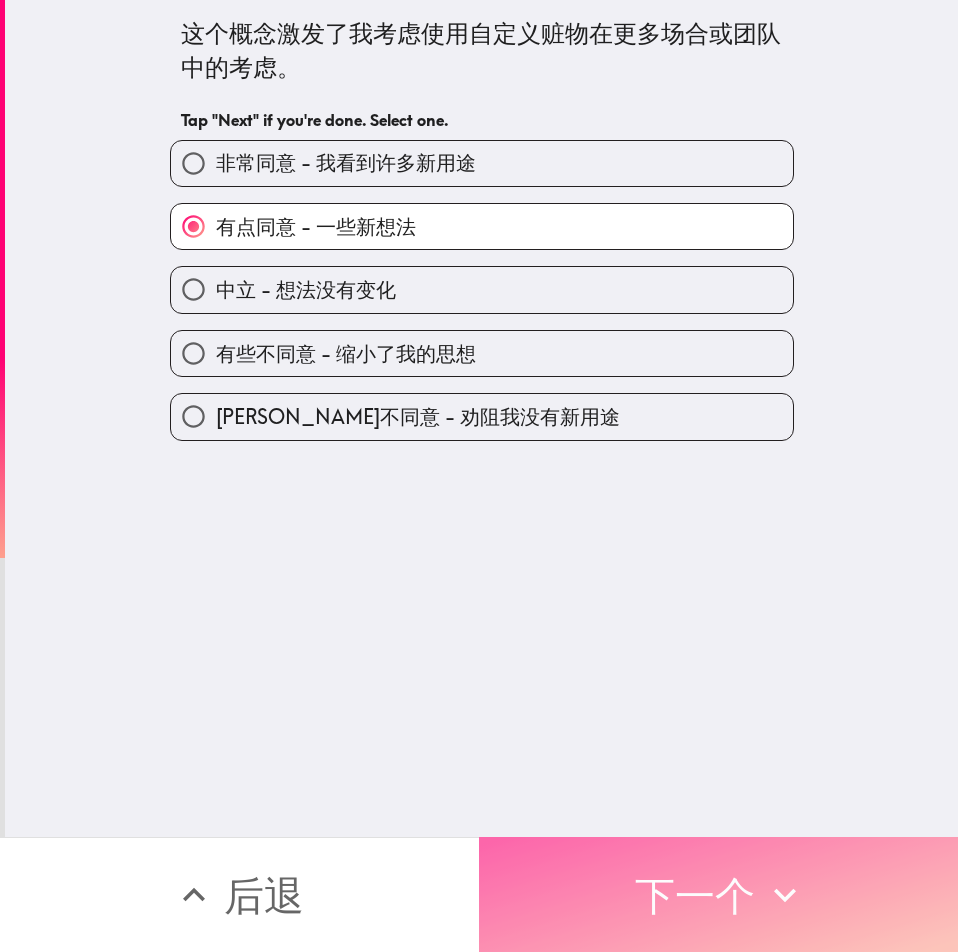 click on "下一个" at bounding box center [718, 894] 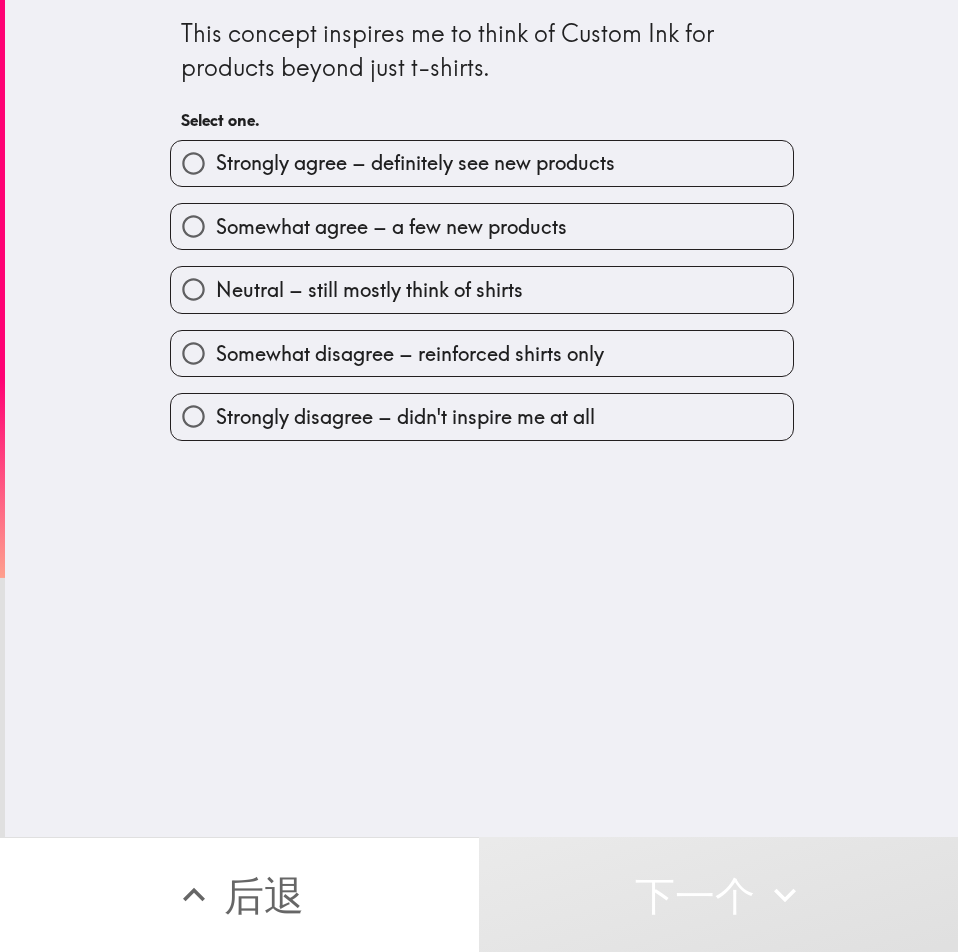 click on "Somewhat agree – a few new products" at bounding box center [474, 218] 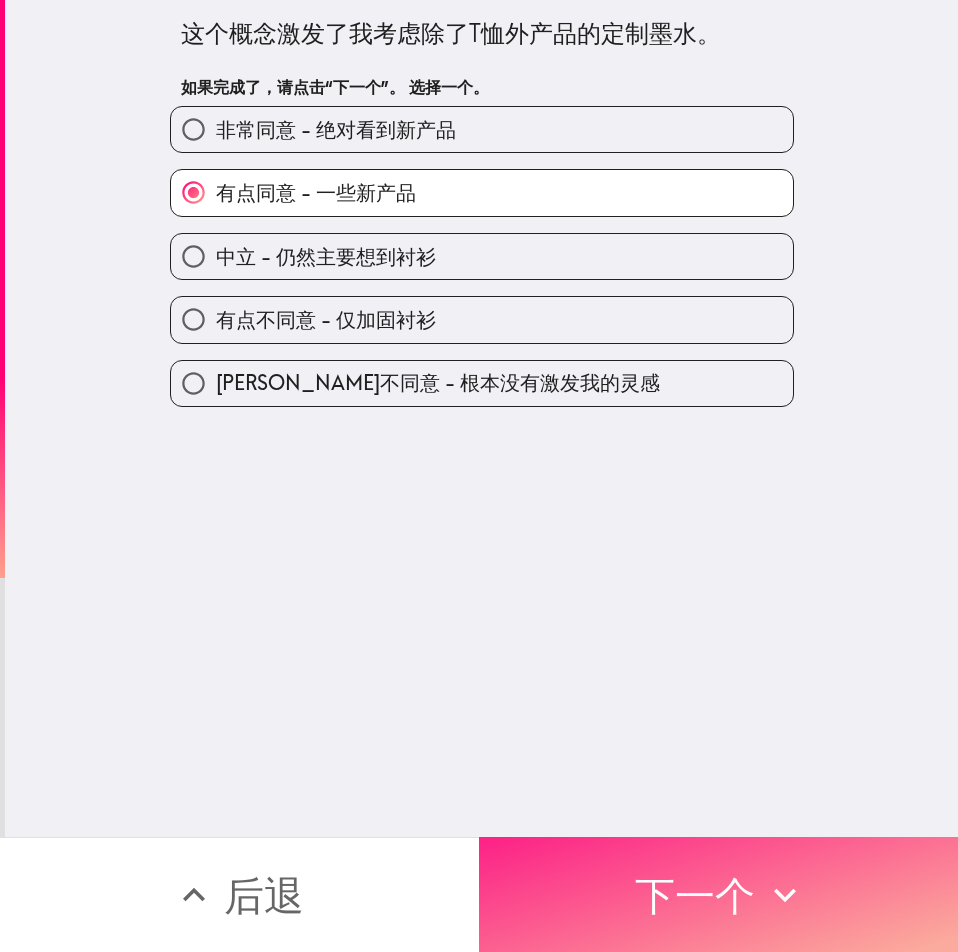 click on "下一个" at bounding box center [718, 894] 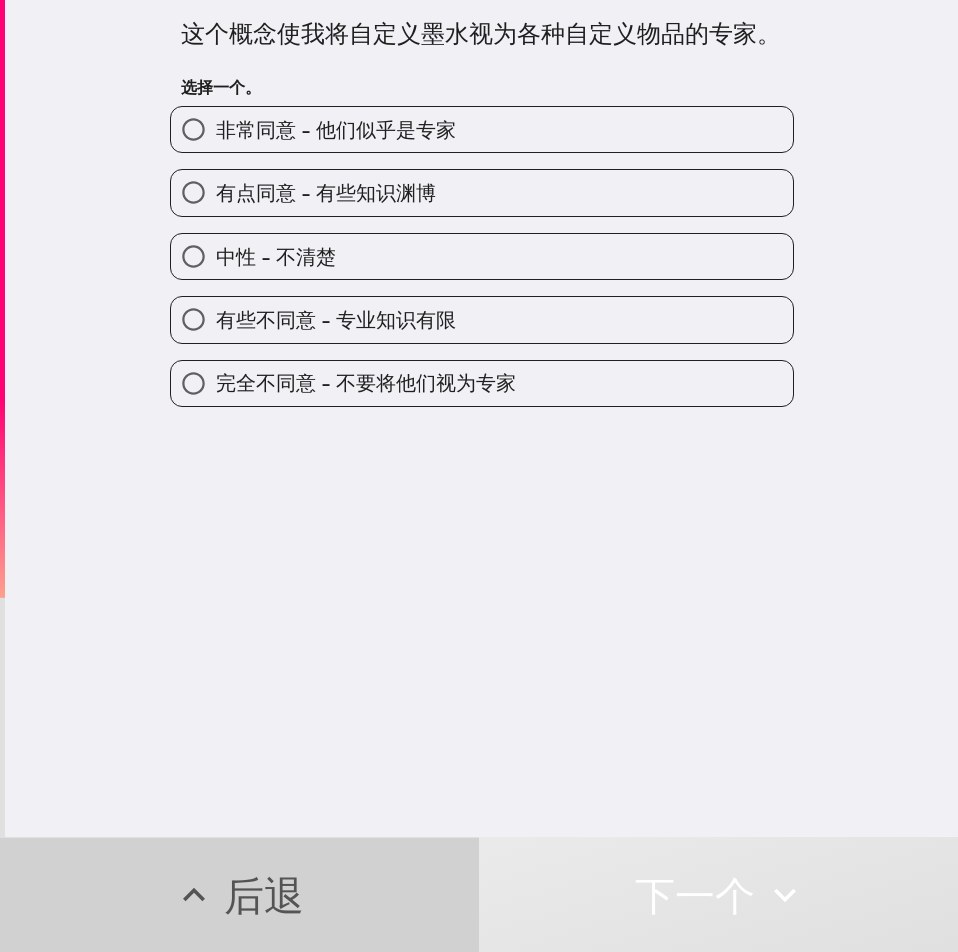 click on "后退" at bounding box center (239, 894) 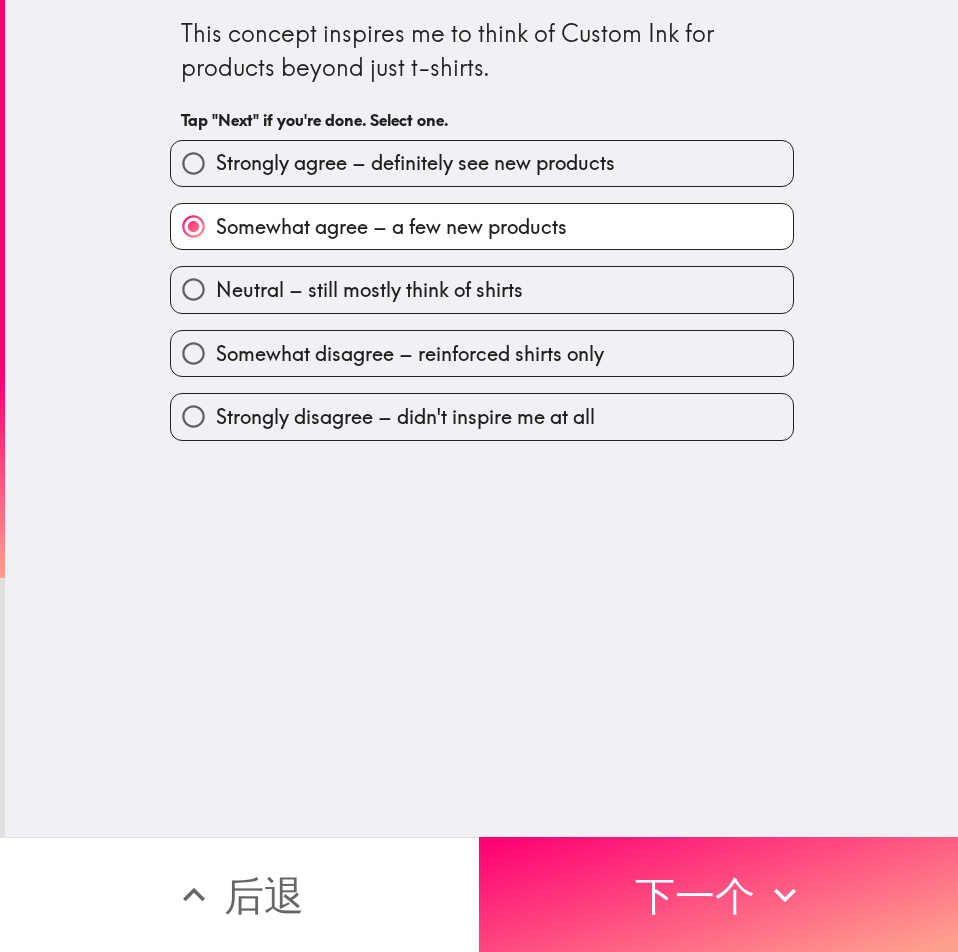 type 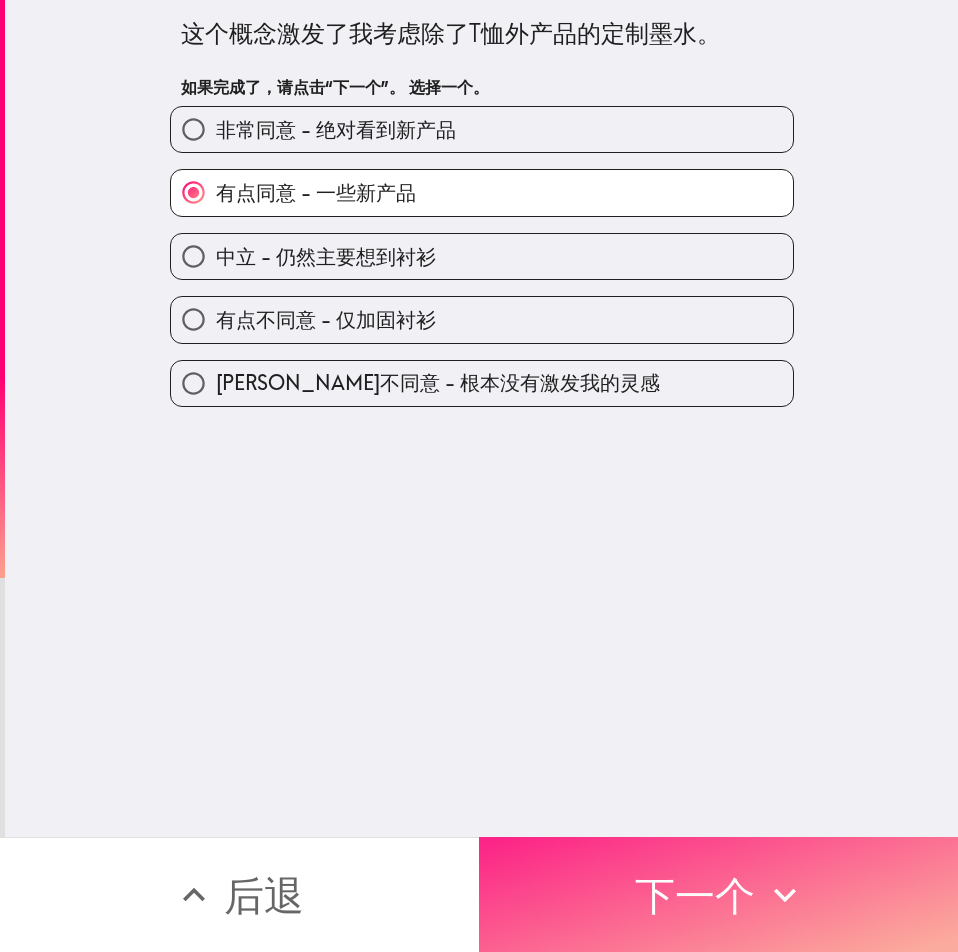 click on "下一个" at bounding box center [718, 894] 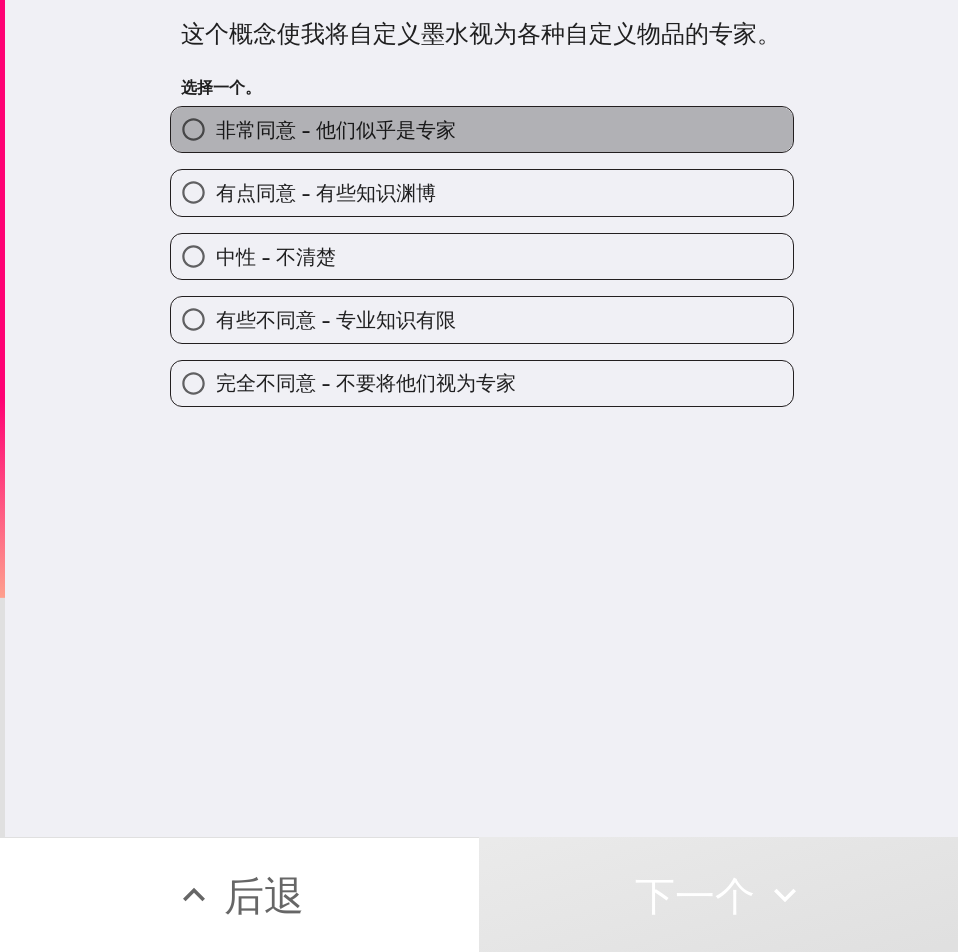 click on "非常同意 - 他们似乎是专家" at bounding box center [336, 130] 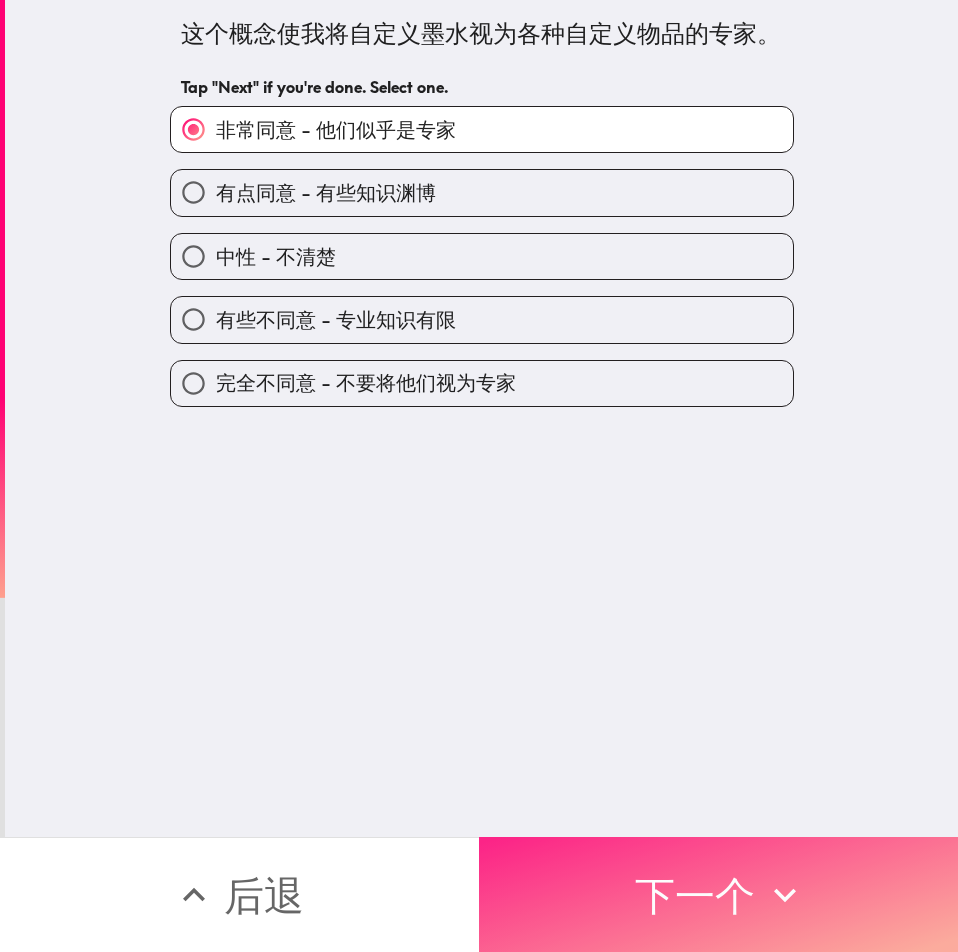 click on "下一个" at bounding box center [718, 894] 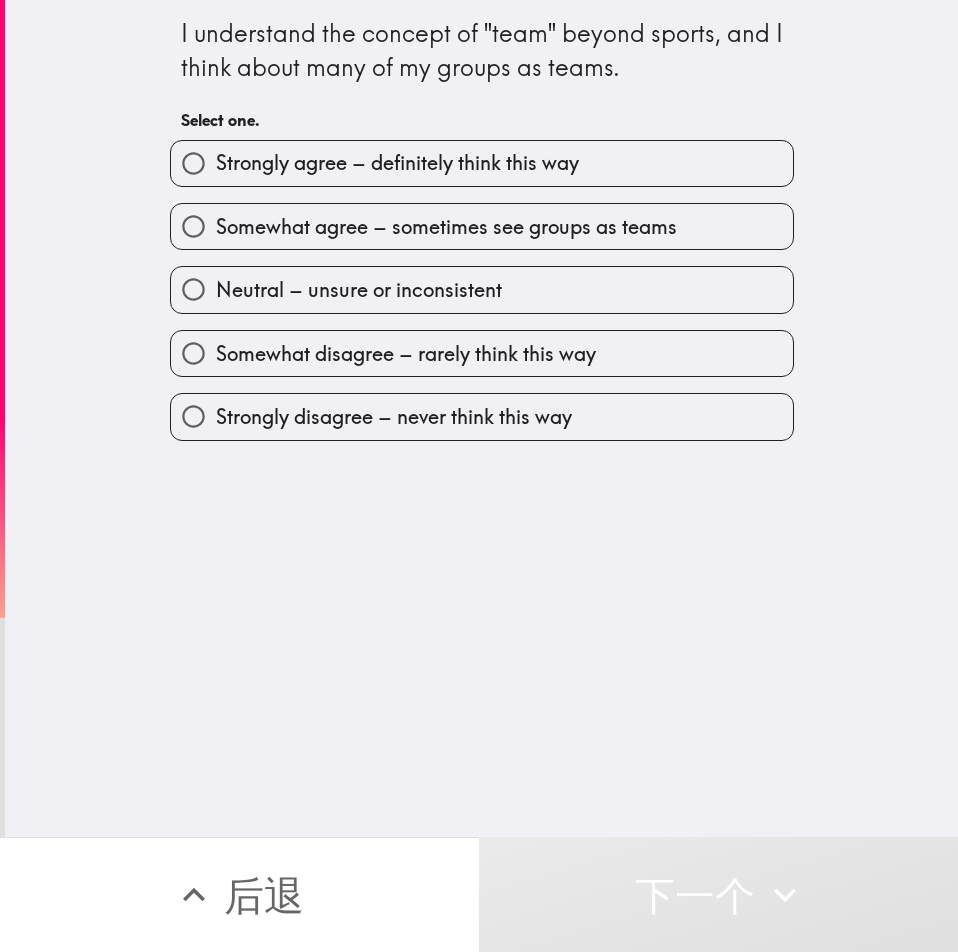 click on "Neutral – unsure or inconsistent" at bounding box center (474, 281) 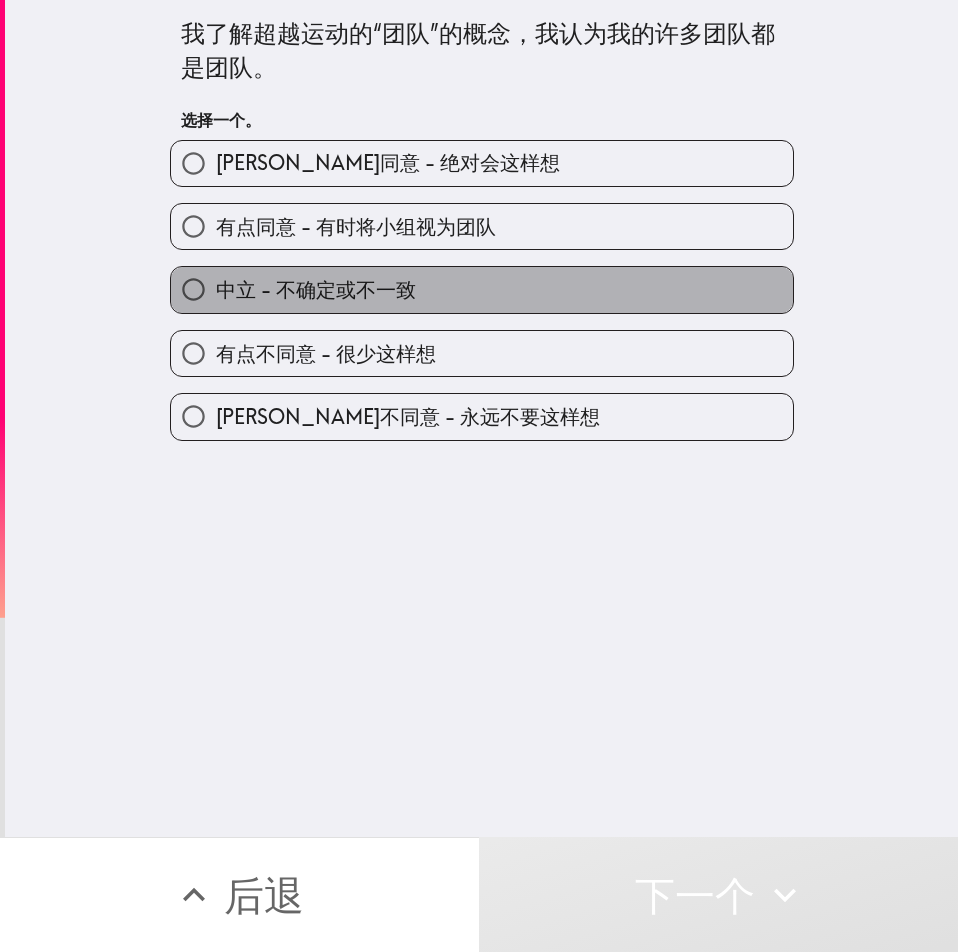 click on "中立 - 不确定或不一致" at bounding box center [482, 289] 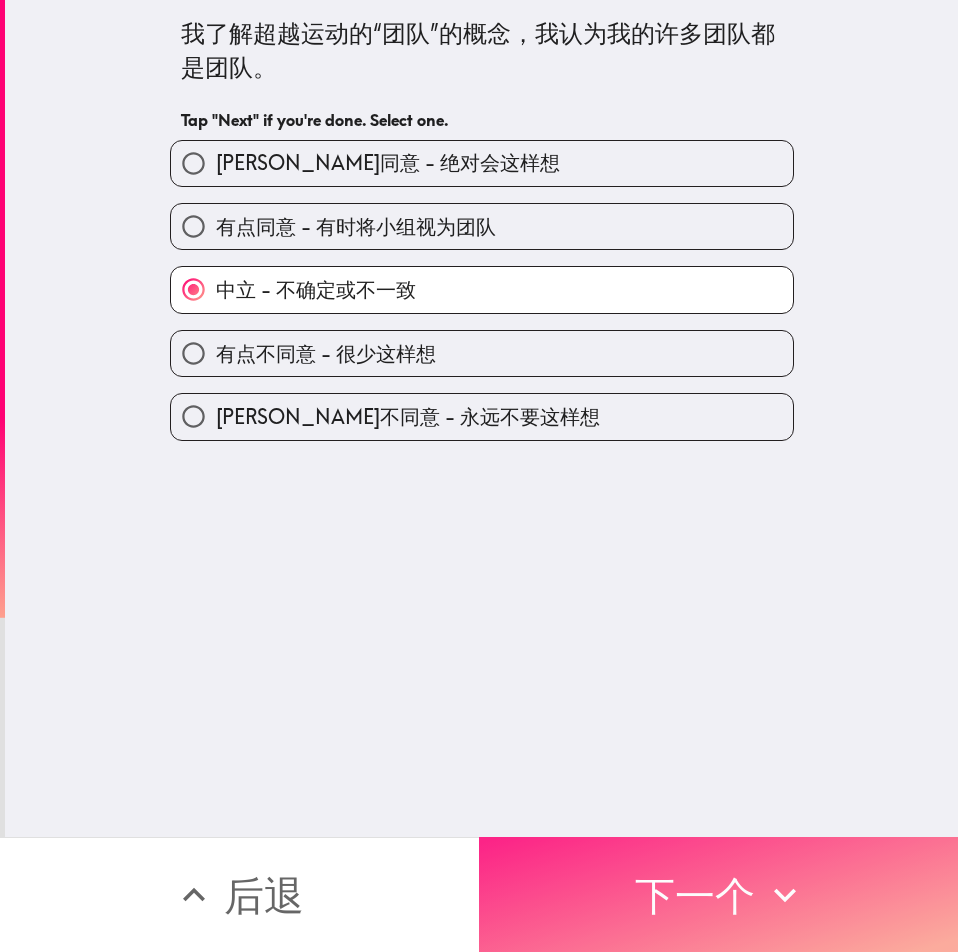 click on "下一个" at bounding box center [718, 894] 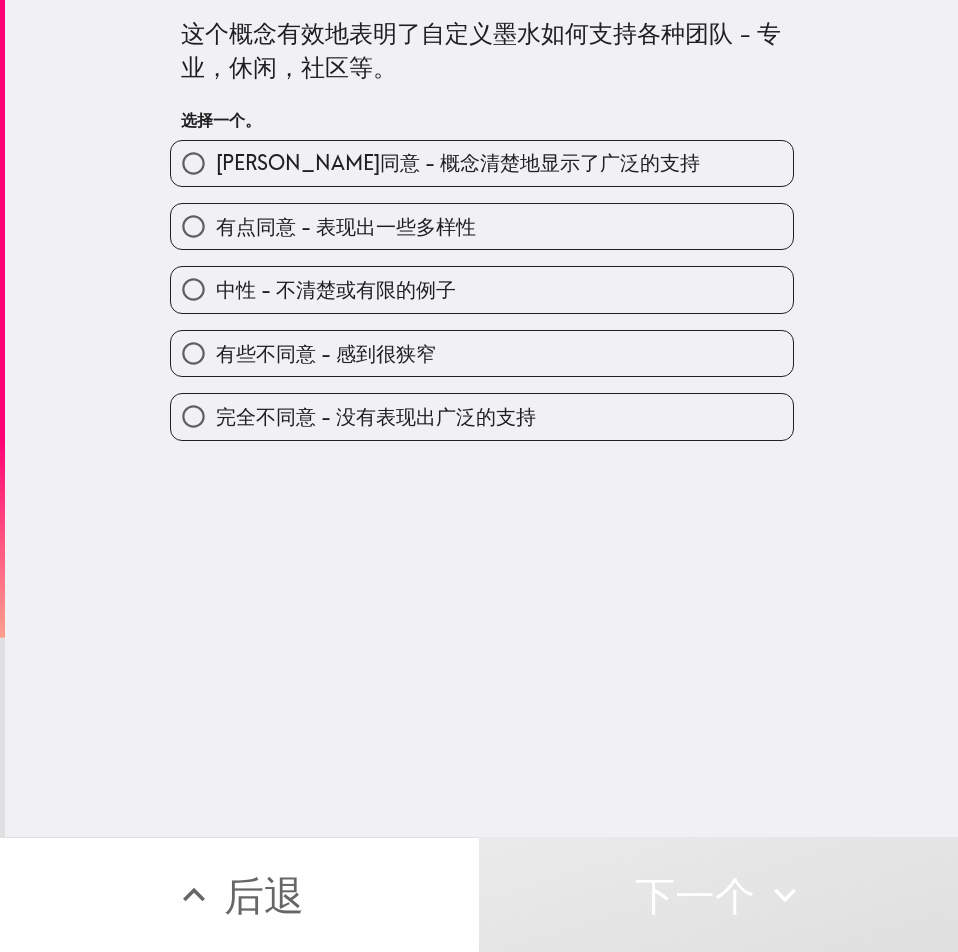 drag, startPoint x: 438, startPoint y: 260, endPoint x: 454, endPoint y: 310, distance: 52.49762 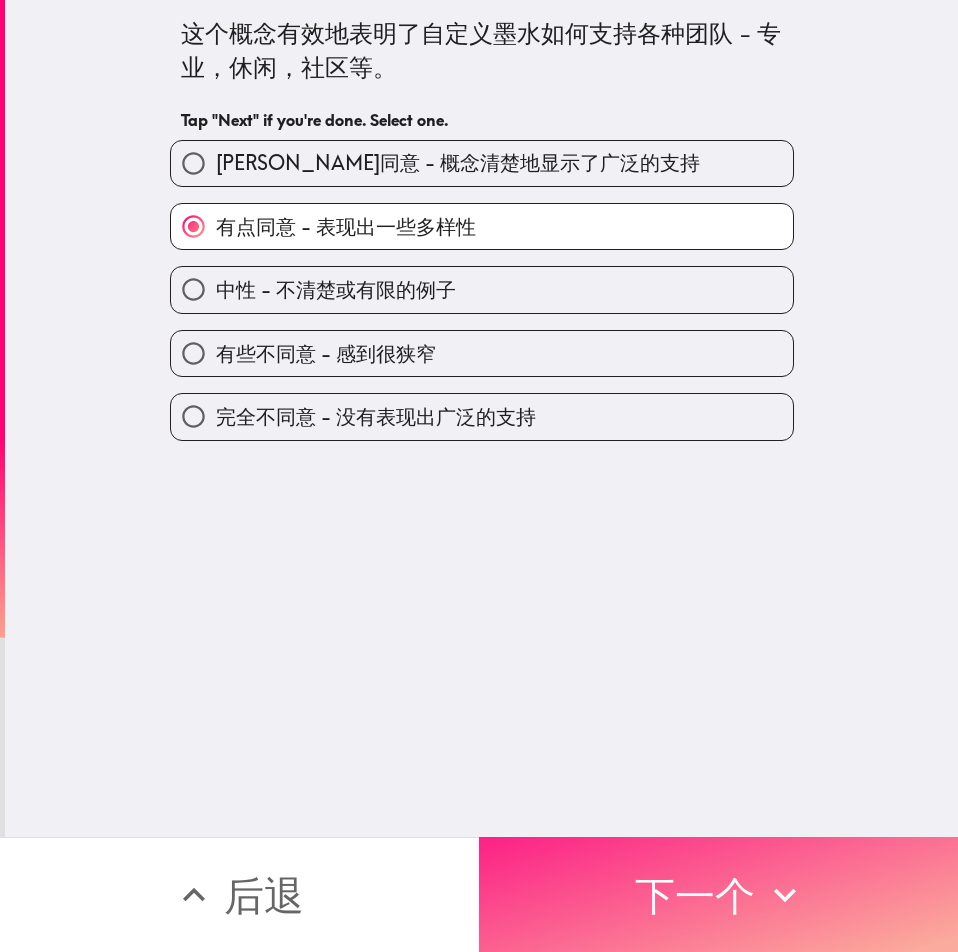 click on "下一个" at bounding box center [718, 894] 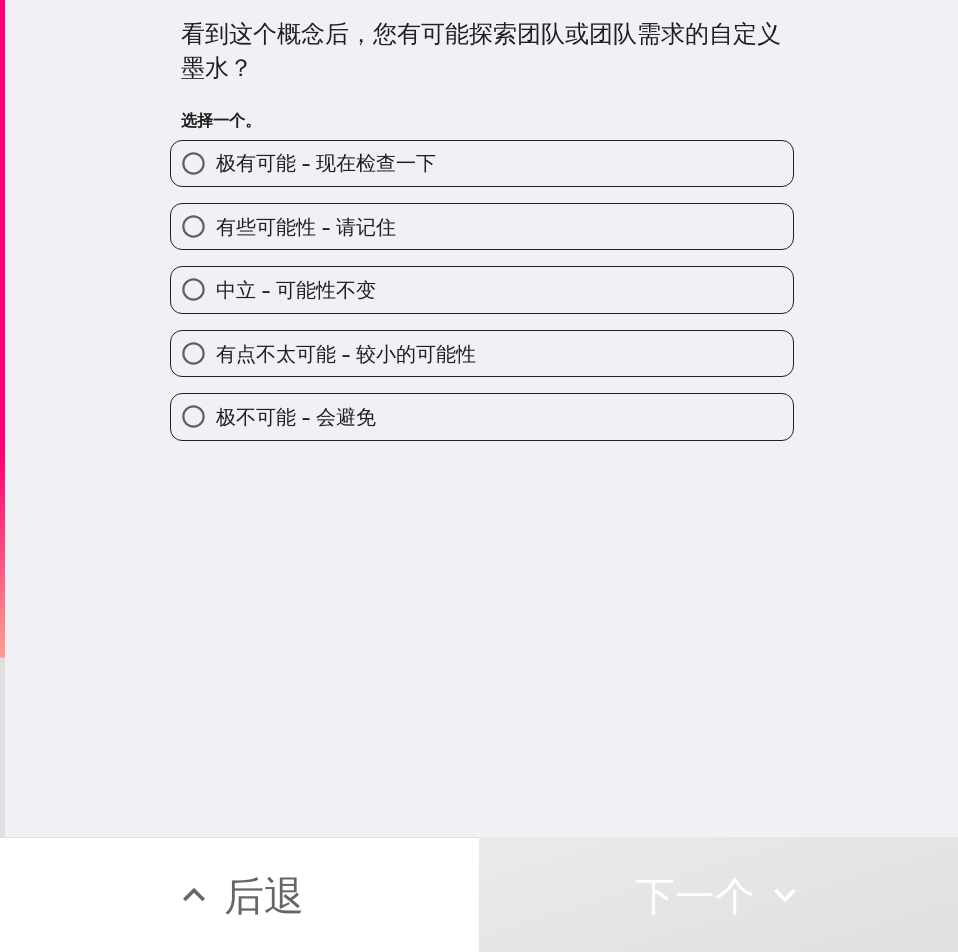 type 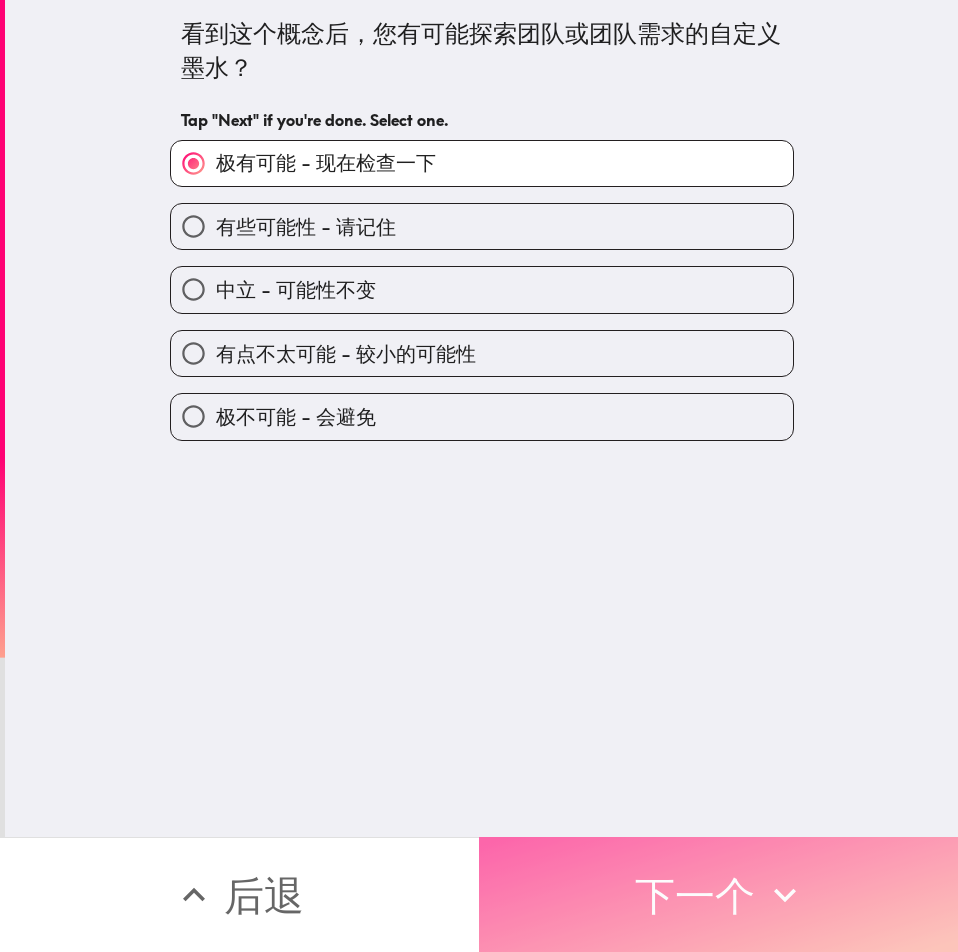 click on "下一个" at bounding box center (718, 894) 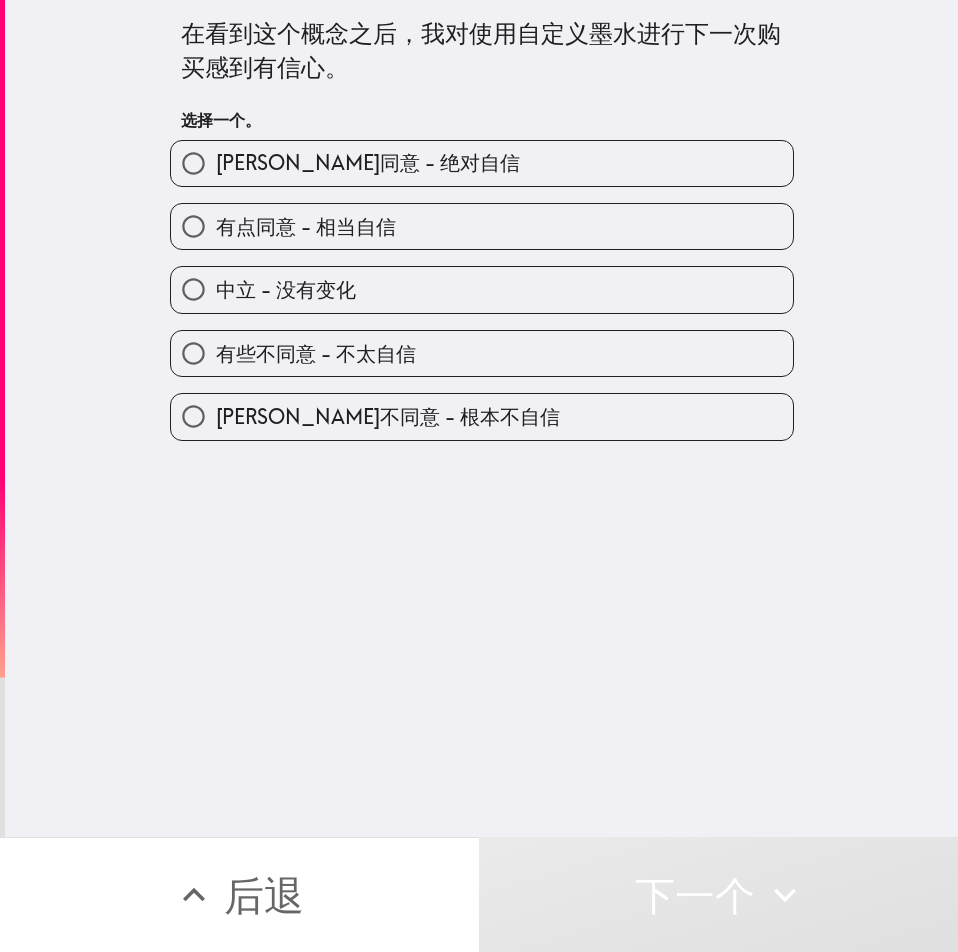 drag, startPoint x: 258, startPoint y: 235, endPoint x: 334, endPoint y: 305, distance: 103.32473 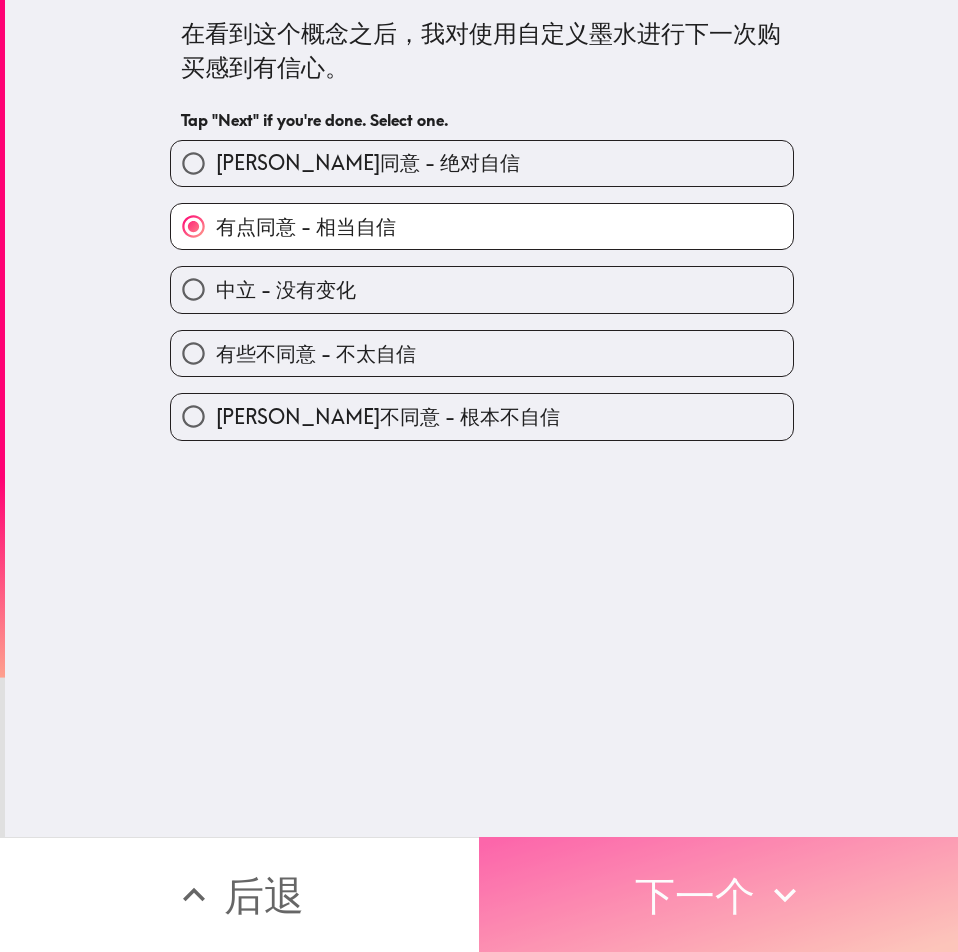 click on "下一个" at bounding box center (718, 894) 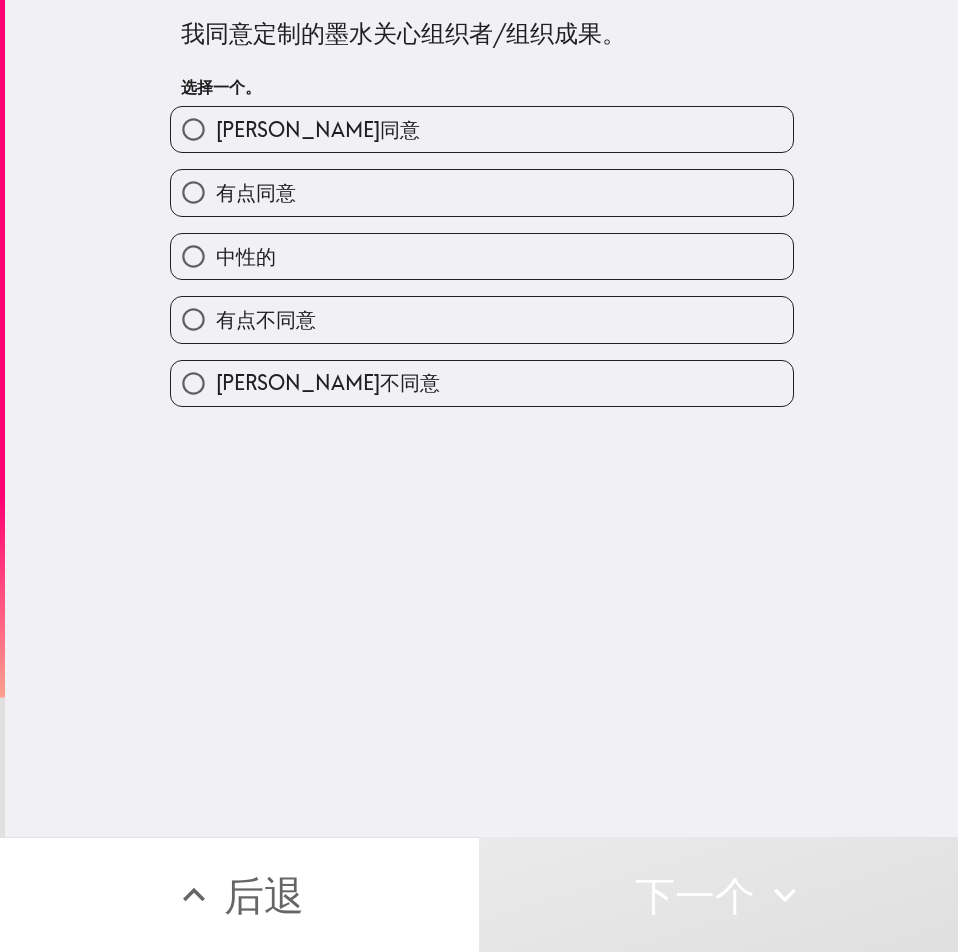 click on "[PERSON_NAME]同意" at bounding box center (482, 129) 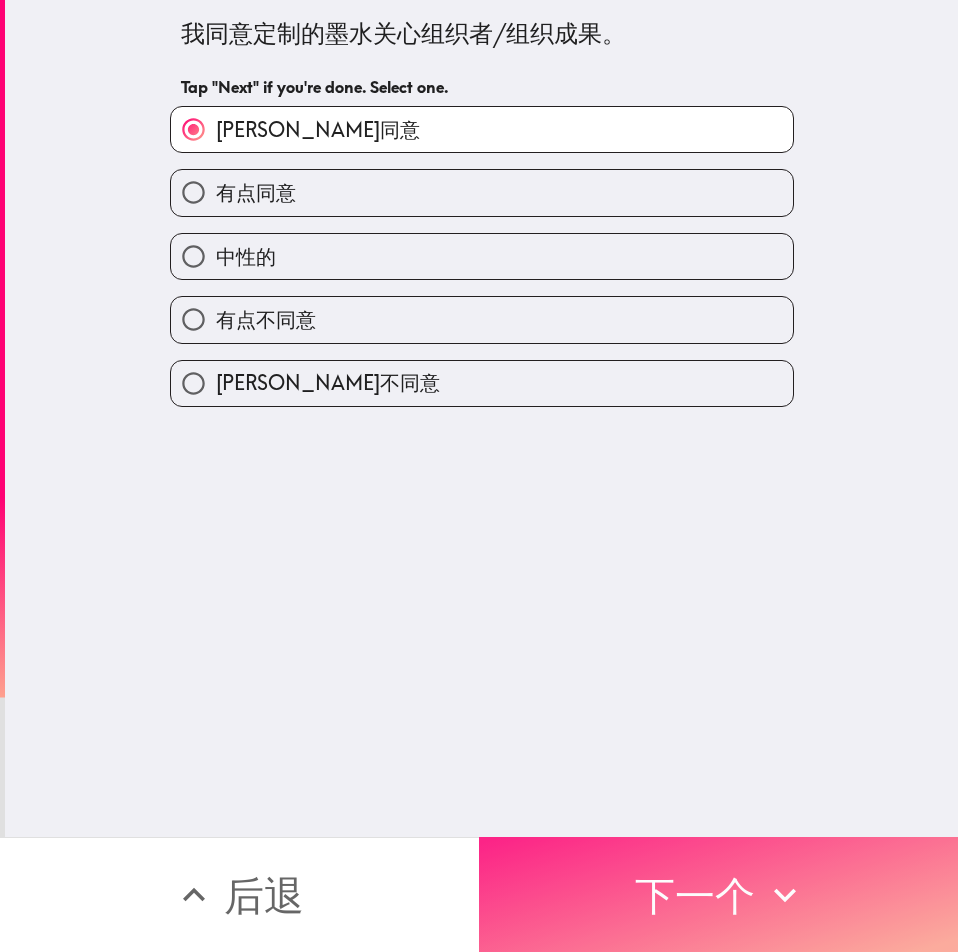 click on "下一个" at bounding box center (718, 894) 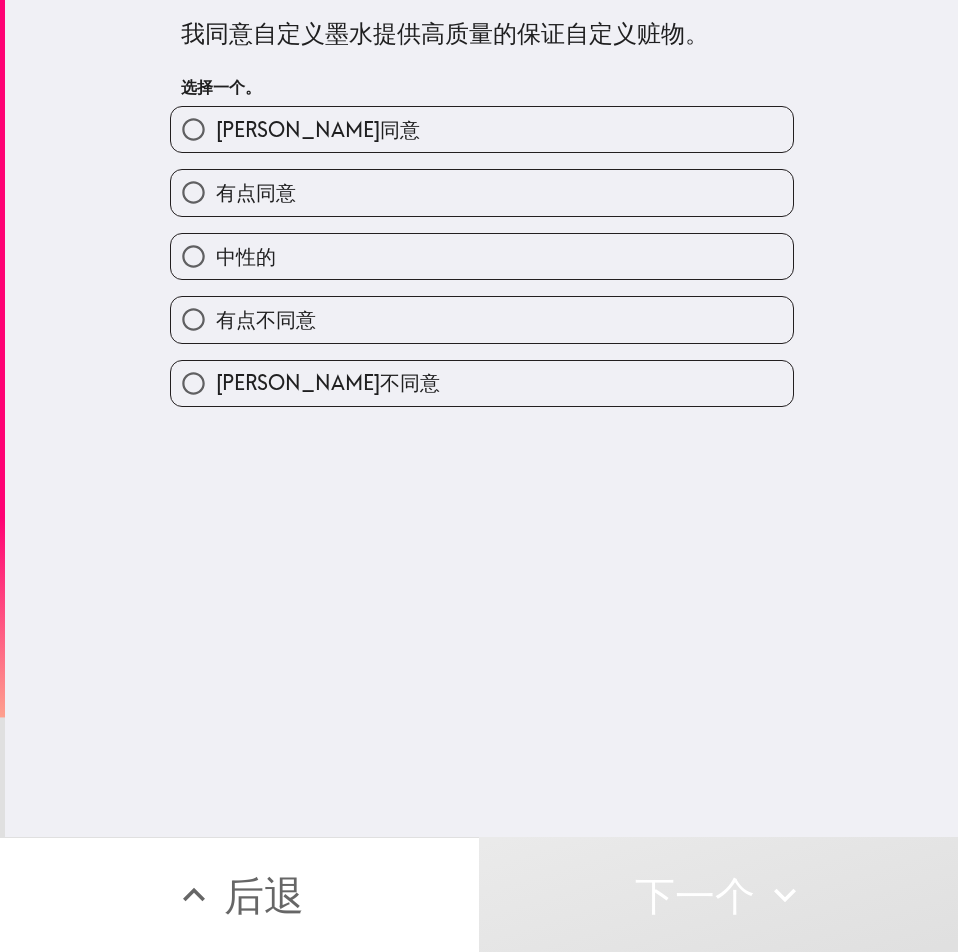 click on "有点同意" at bounding box center [482, 192] 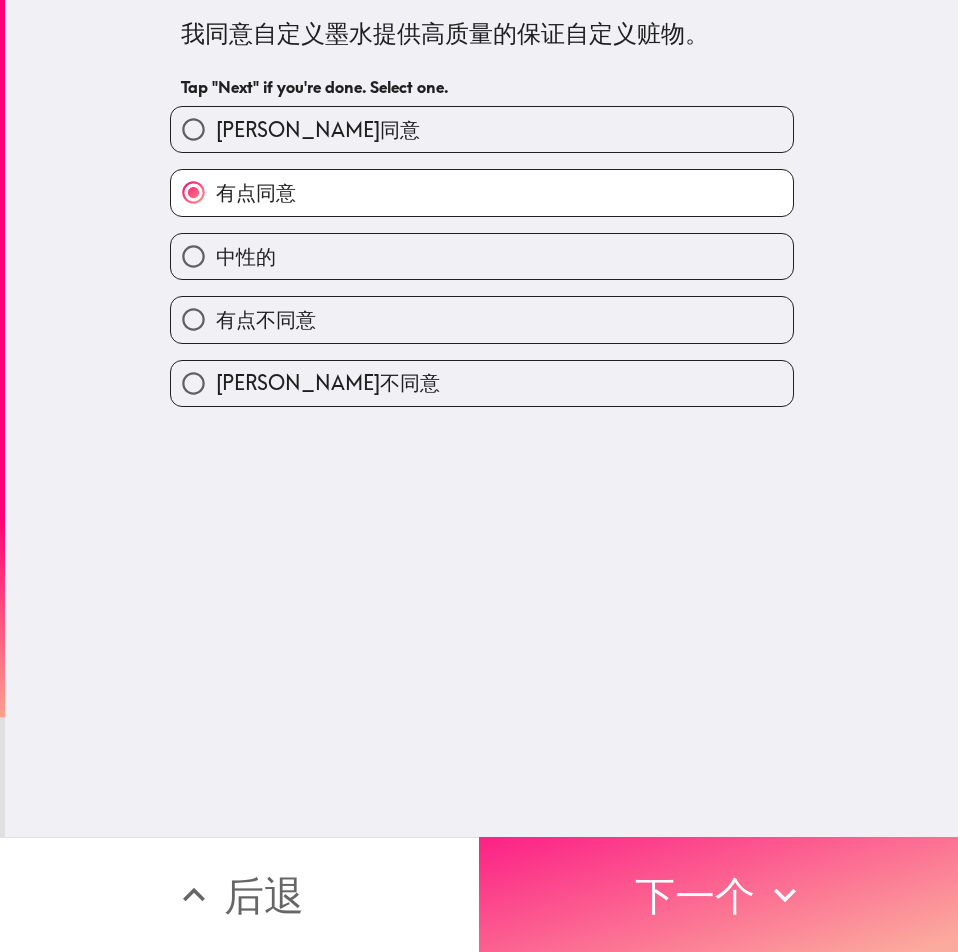 click on "下一个" at bounding box center [718, 894] 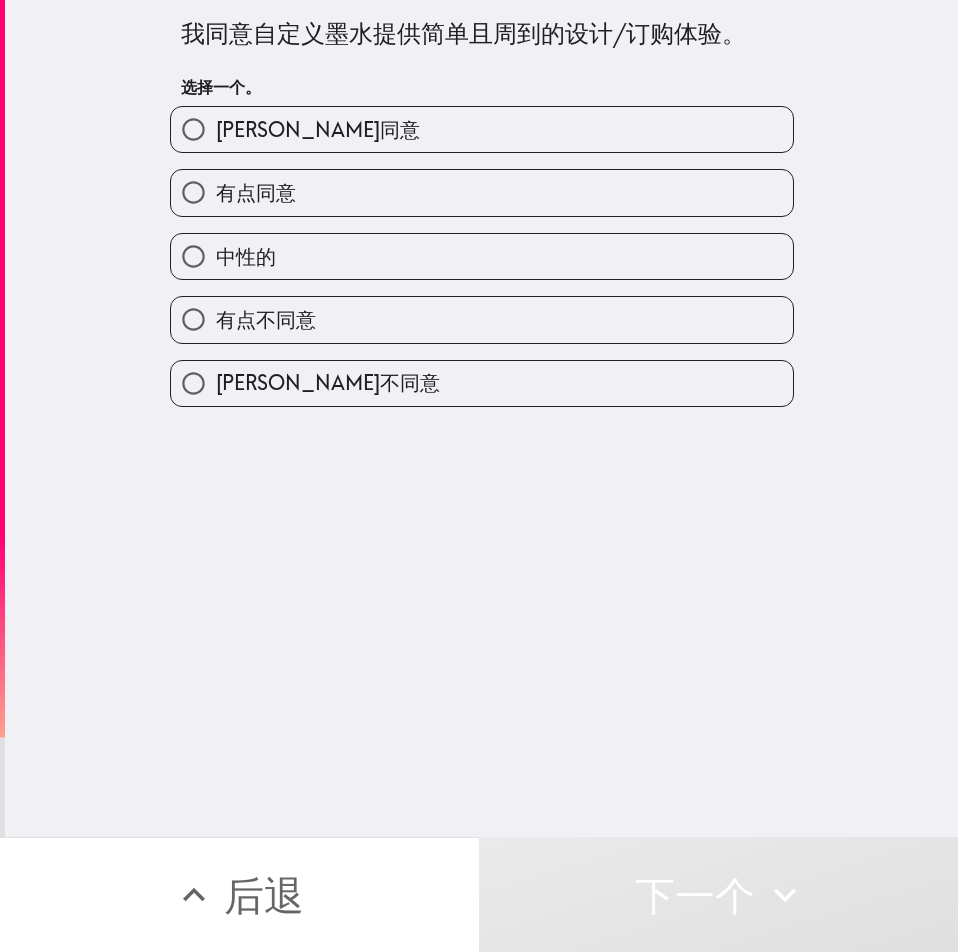 click on "有点同意" at bounding box center (482, 192) 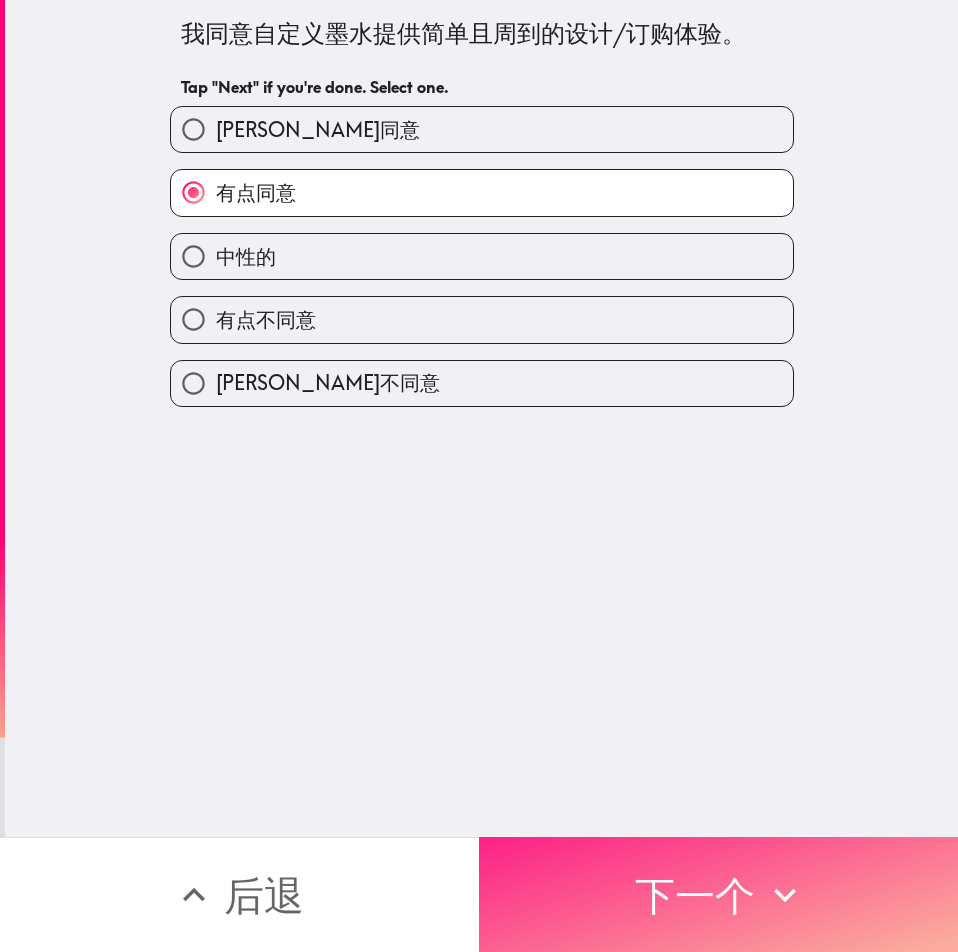click on "下一个" at bounding box center (718, 894) 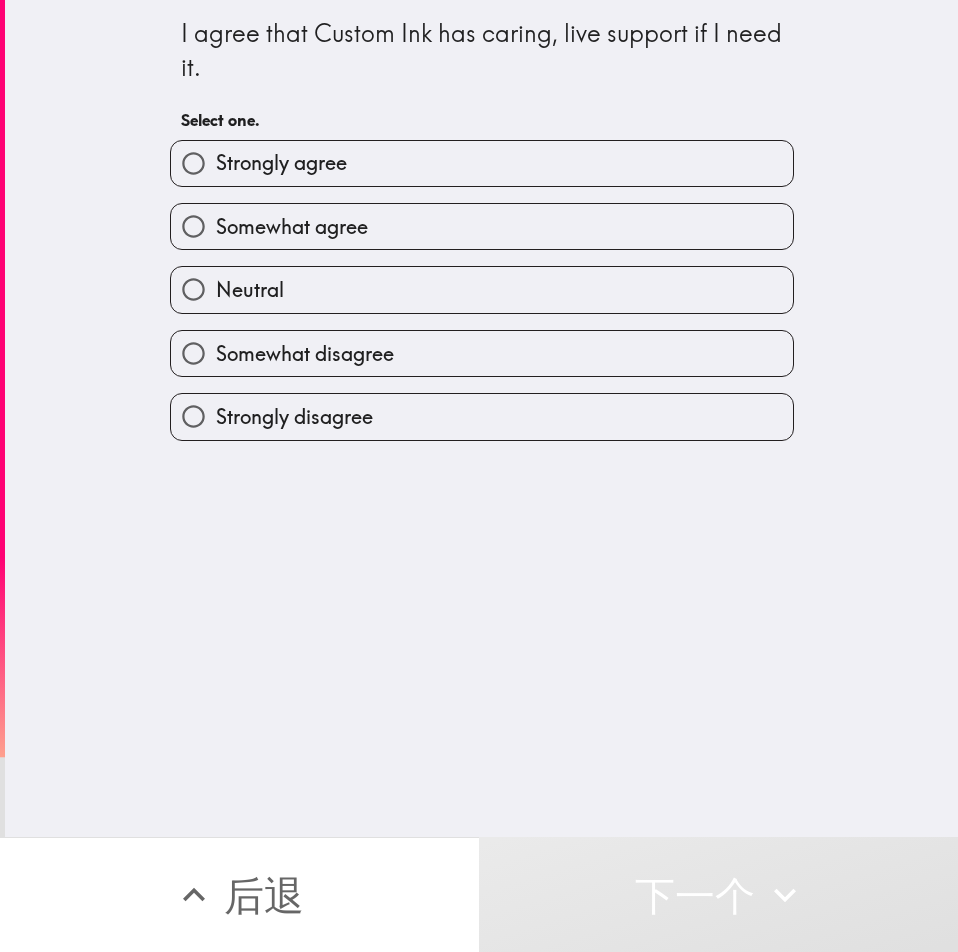 drag, startPoint x: 353, startPoint y: 634, endPoint x: 363, endPoint y: 596, distance: 39.293766 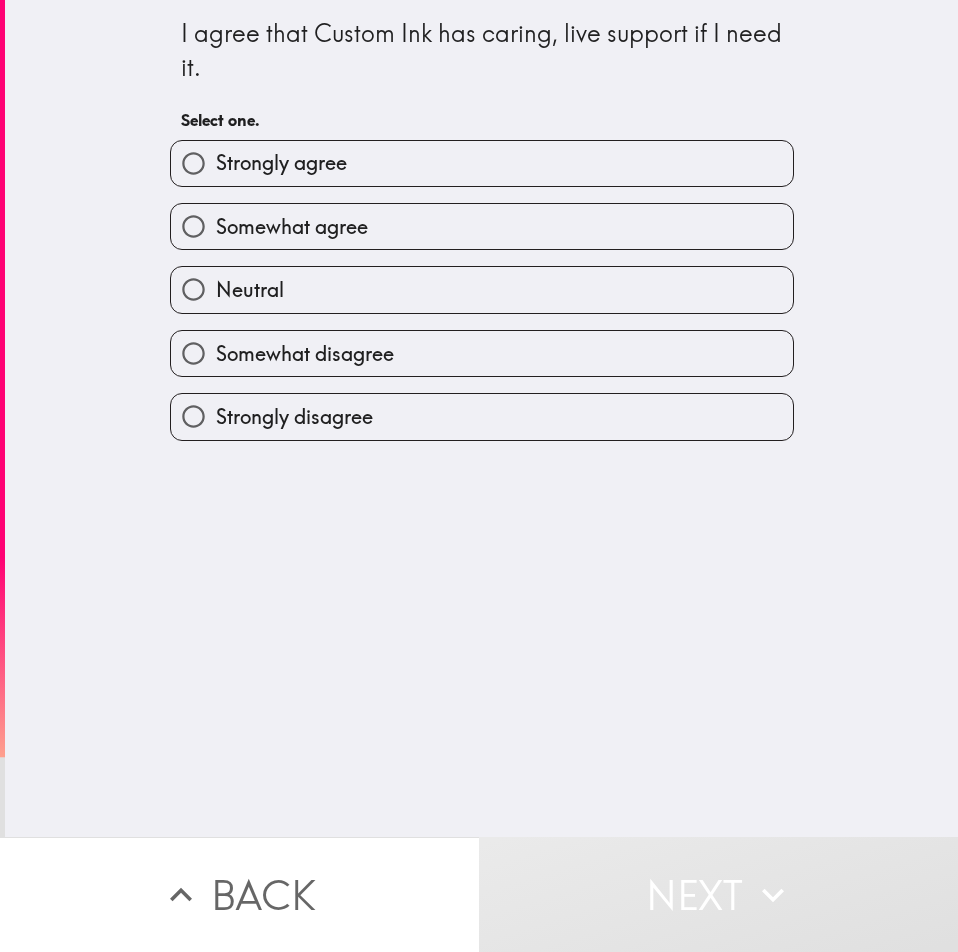 click on "I agree that Custom Ink has caring, live support if I need it. Select one. Strongly agree Somewhat agree Neutral Somewhat disagree Strongly disagree" at bounding box center [481, 418] 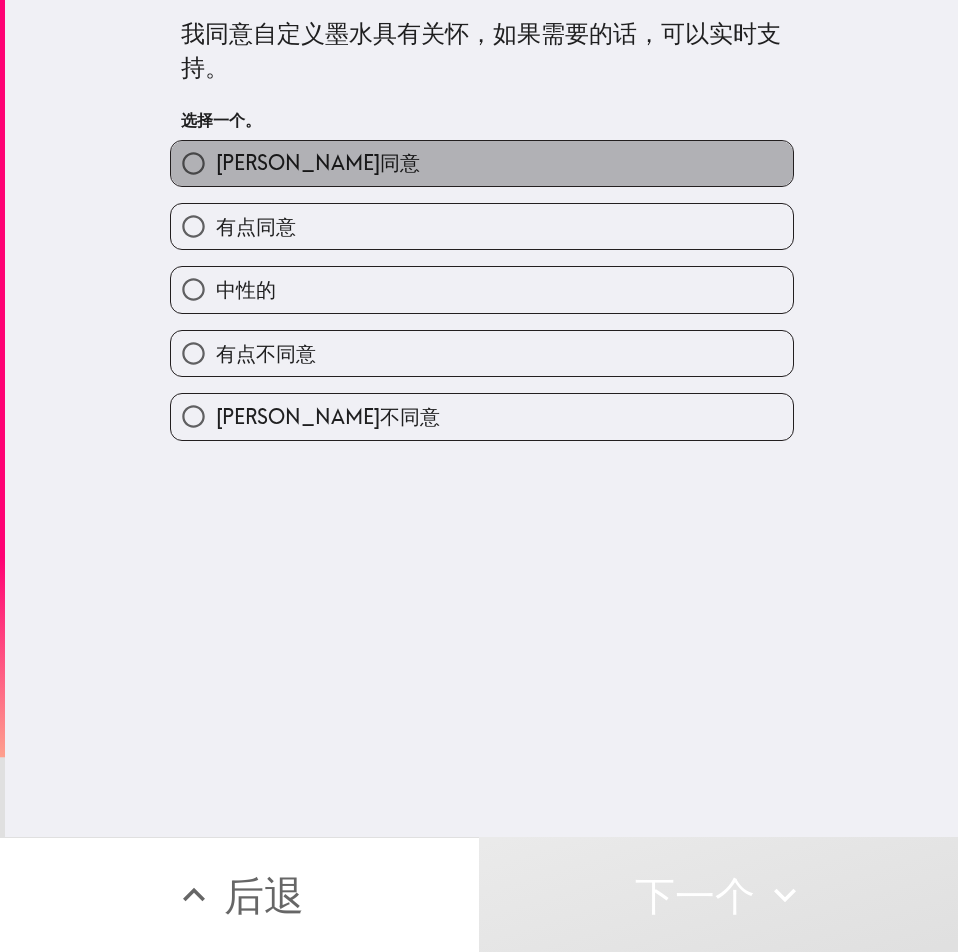 click on "[PERSON_NAME]同意" at bounding box center [482, 163] 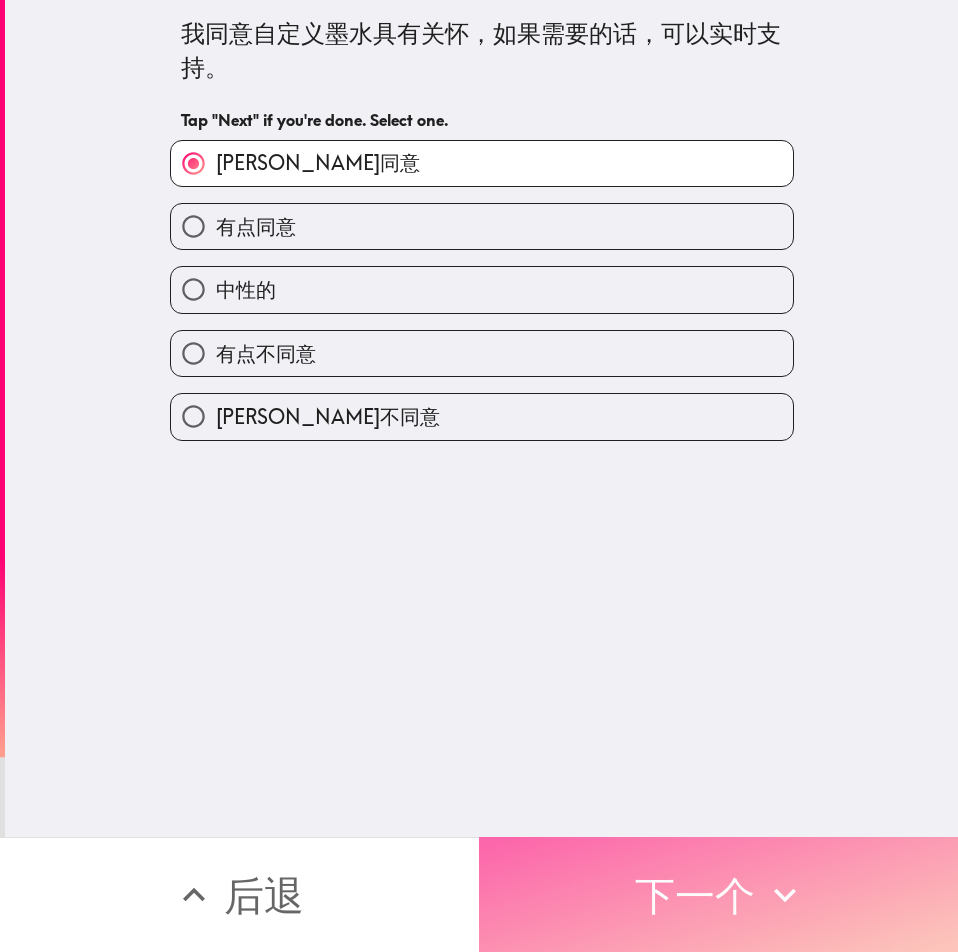click 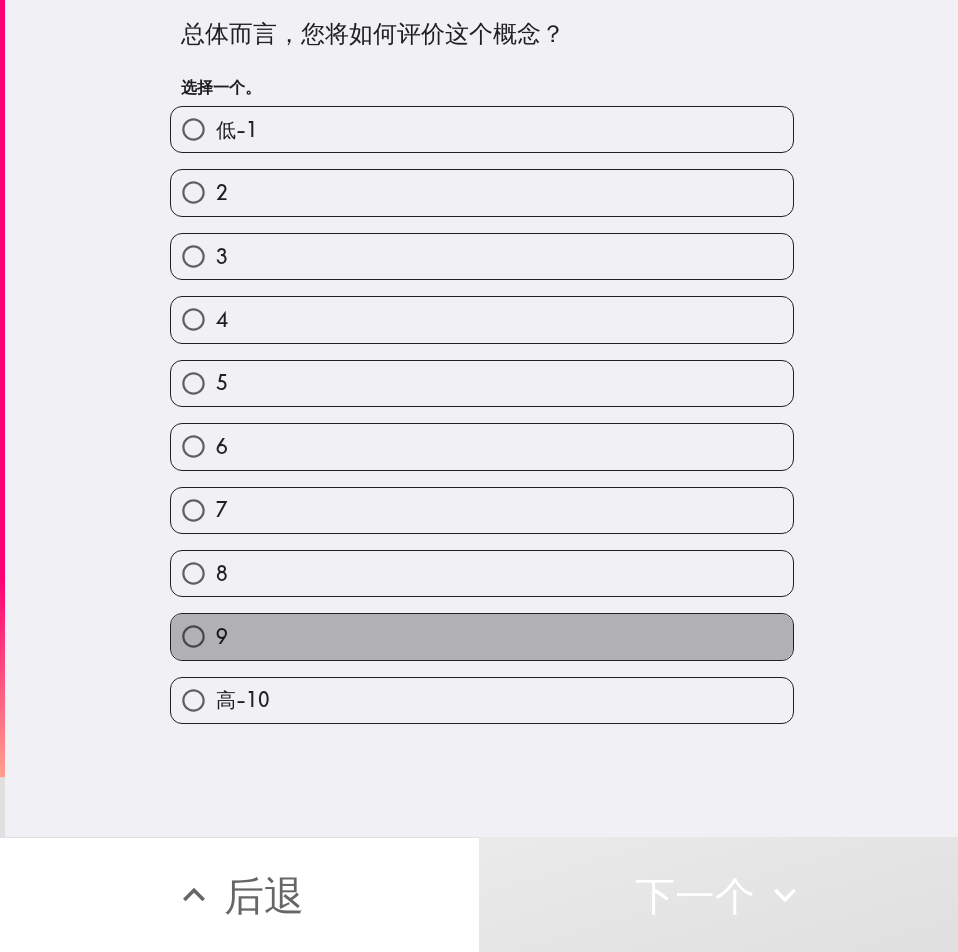 click on "9" at bounding box center (482, 636) 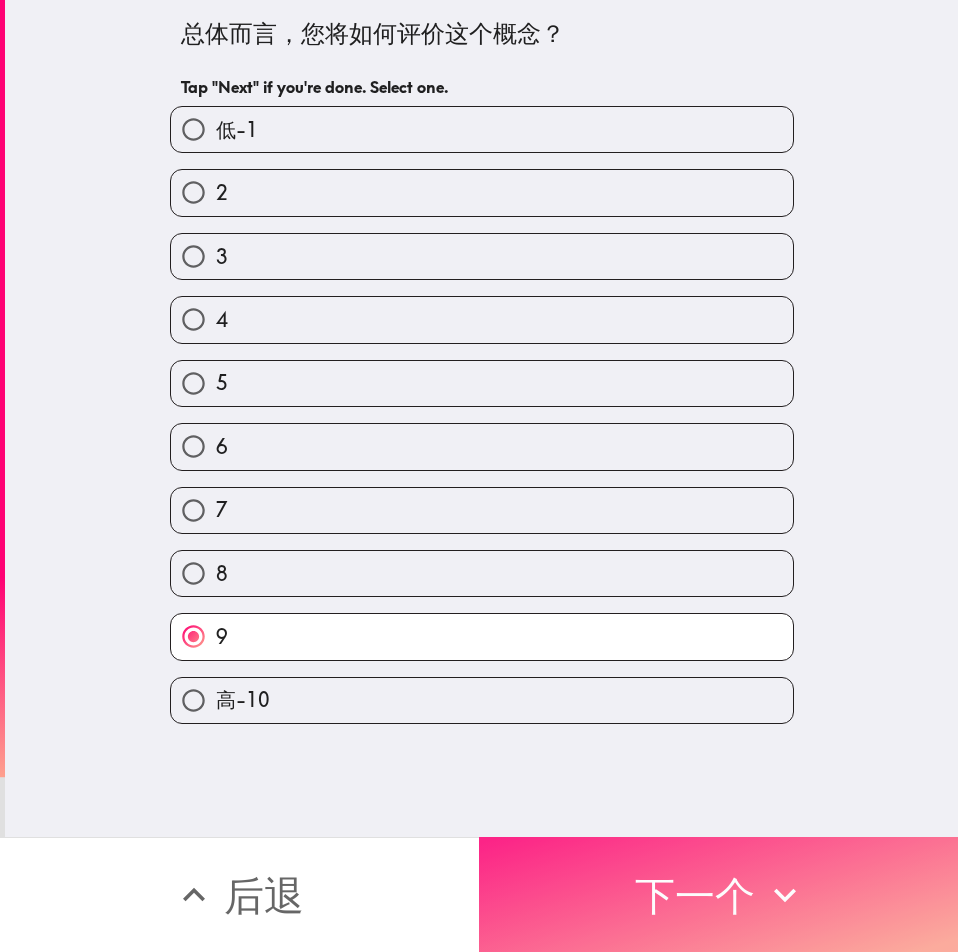 click on "下一个" at bounding box center [718, 894] 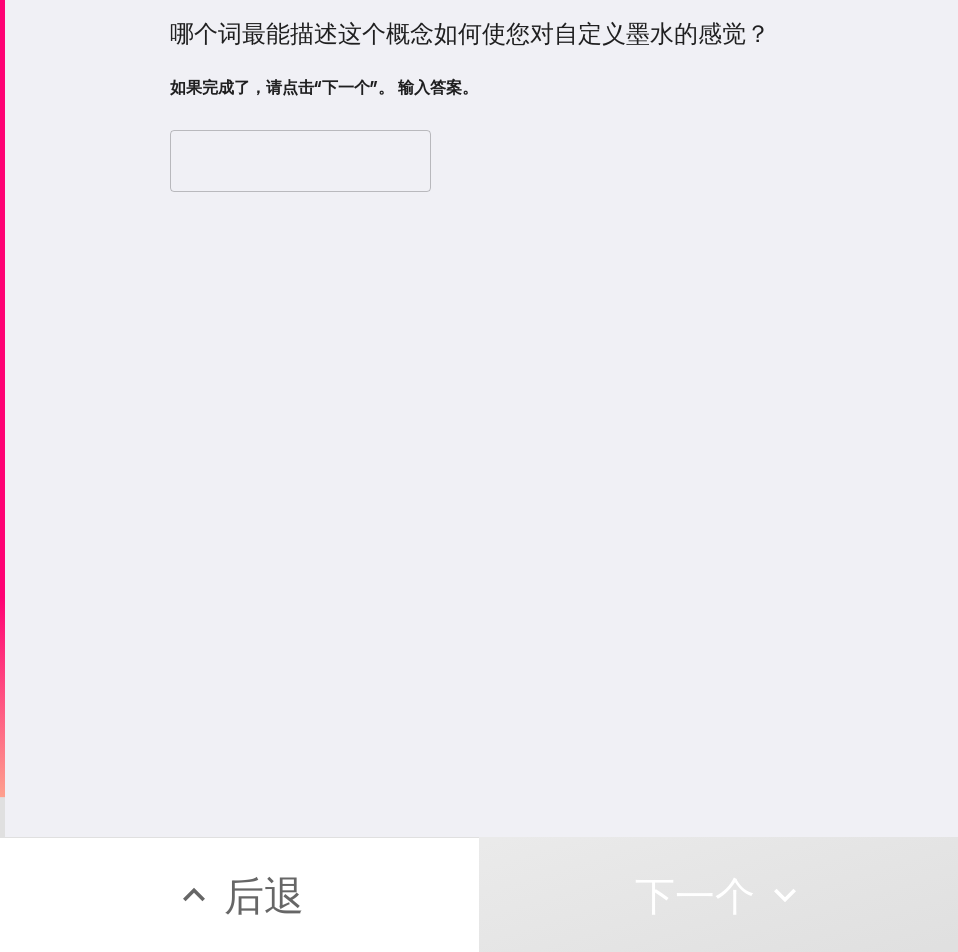 drag, startPoint x: 441, startPoint y: 406, endPoint x: 420, endPoint y: 377, distance: 35.805027 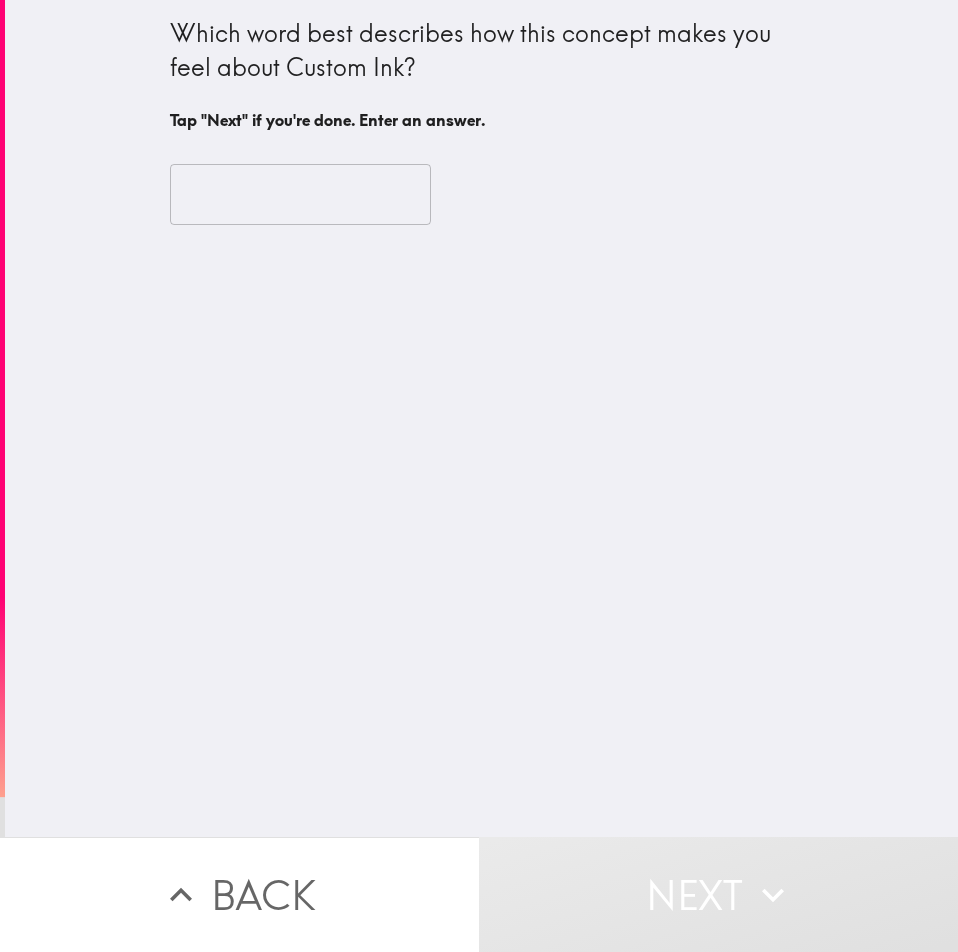 drag, startPoint x: 156, startPoint y: 32, endPoint x: 454, endPoint y: 88, distance: 303.2161 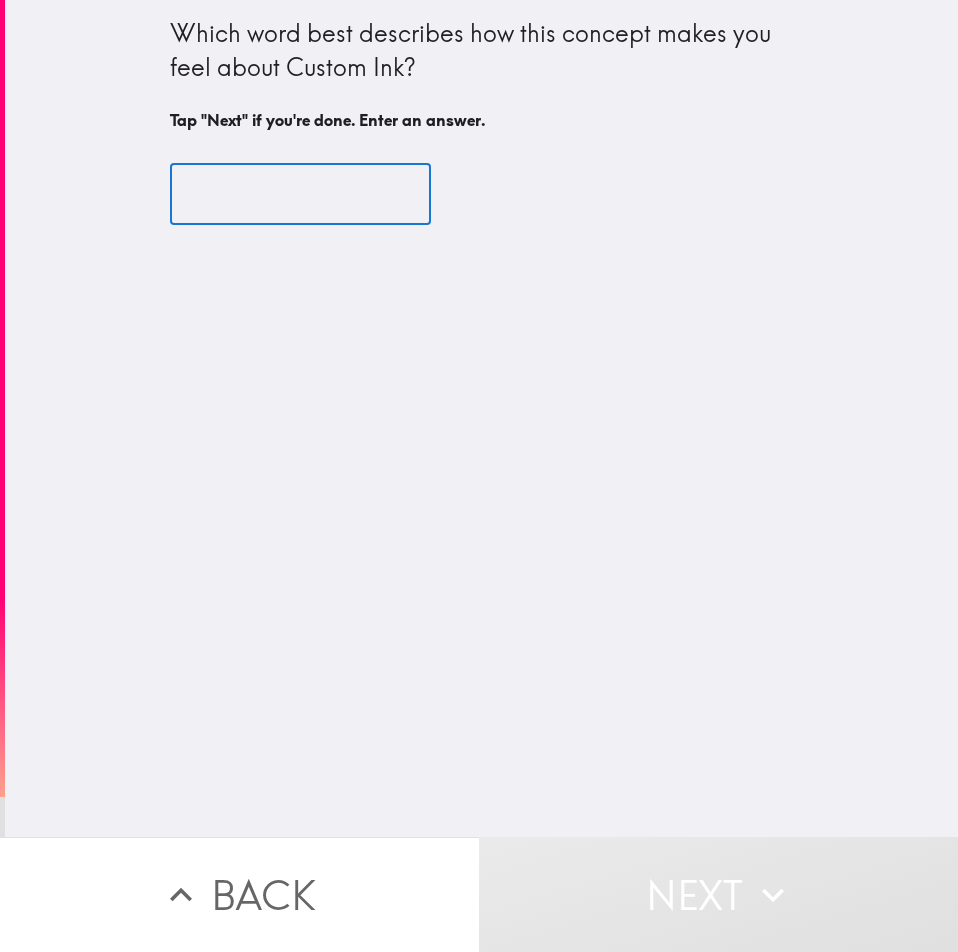click at bounding box center (300, 195) 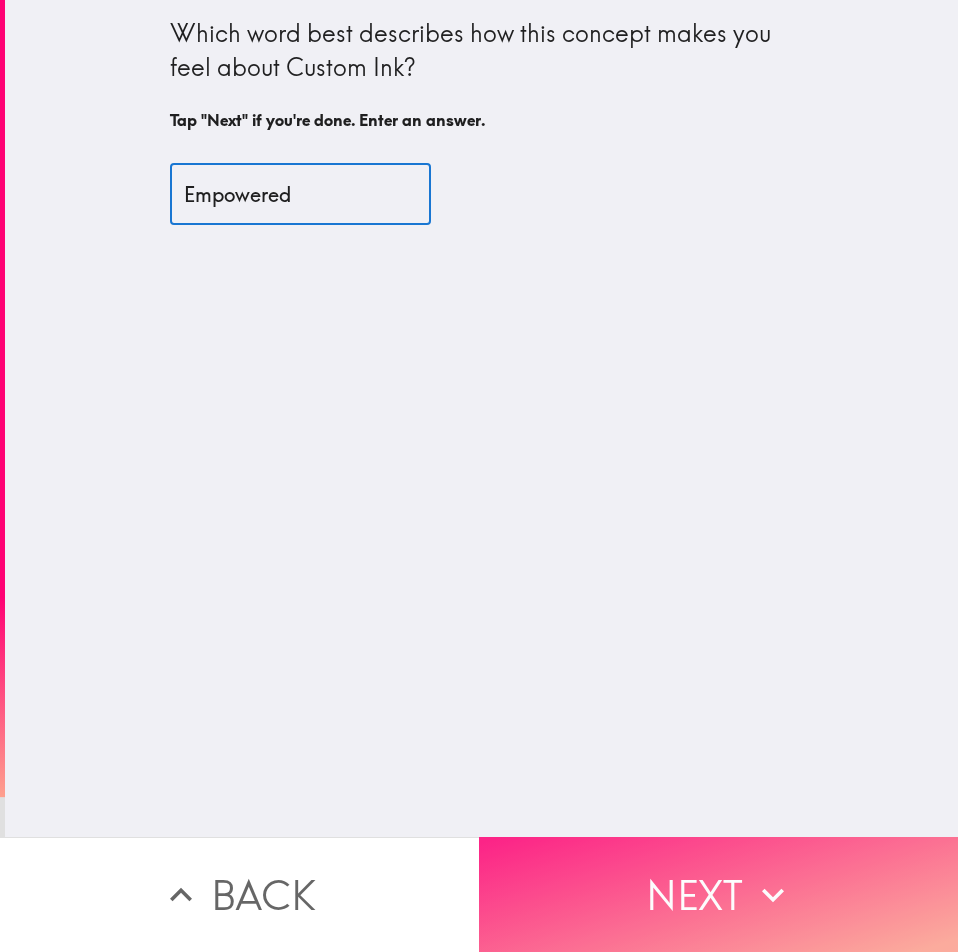 type on "Empowered" 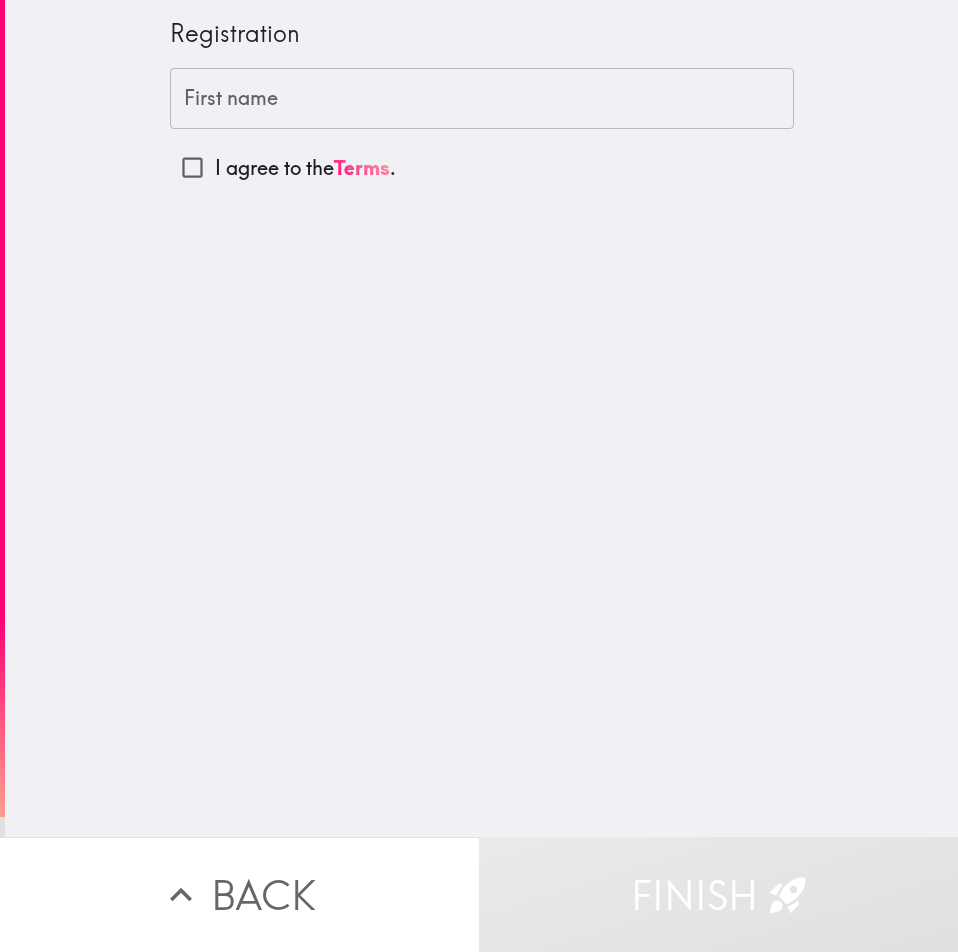 click on "Registration First name First name I agree to the  Terms ." at bounding box center [481, 418] 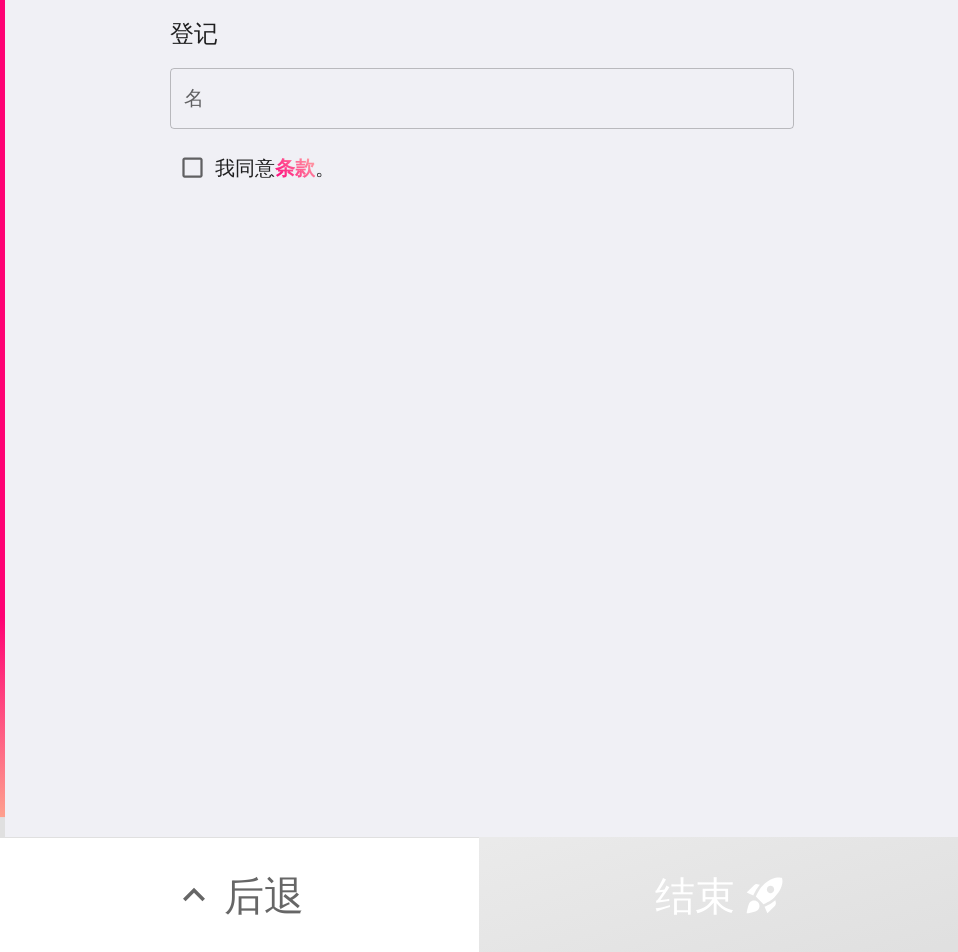 click on "登记  名  名  我同意  条款  。" at bounding box center [481, 418] 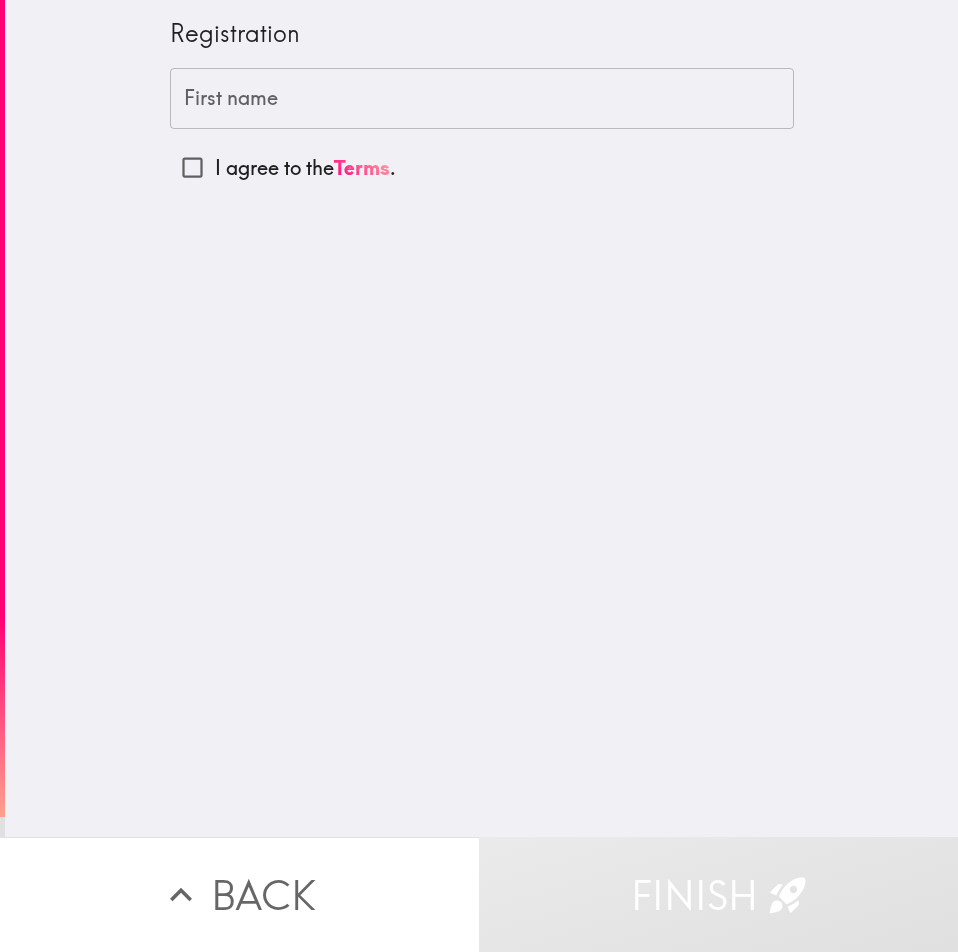 click on "I agree to the  Terms ." at bounding box center [305, 168] 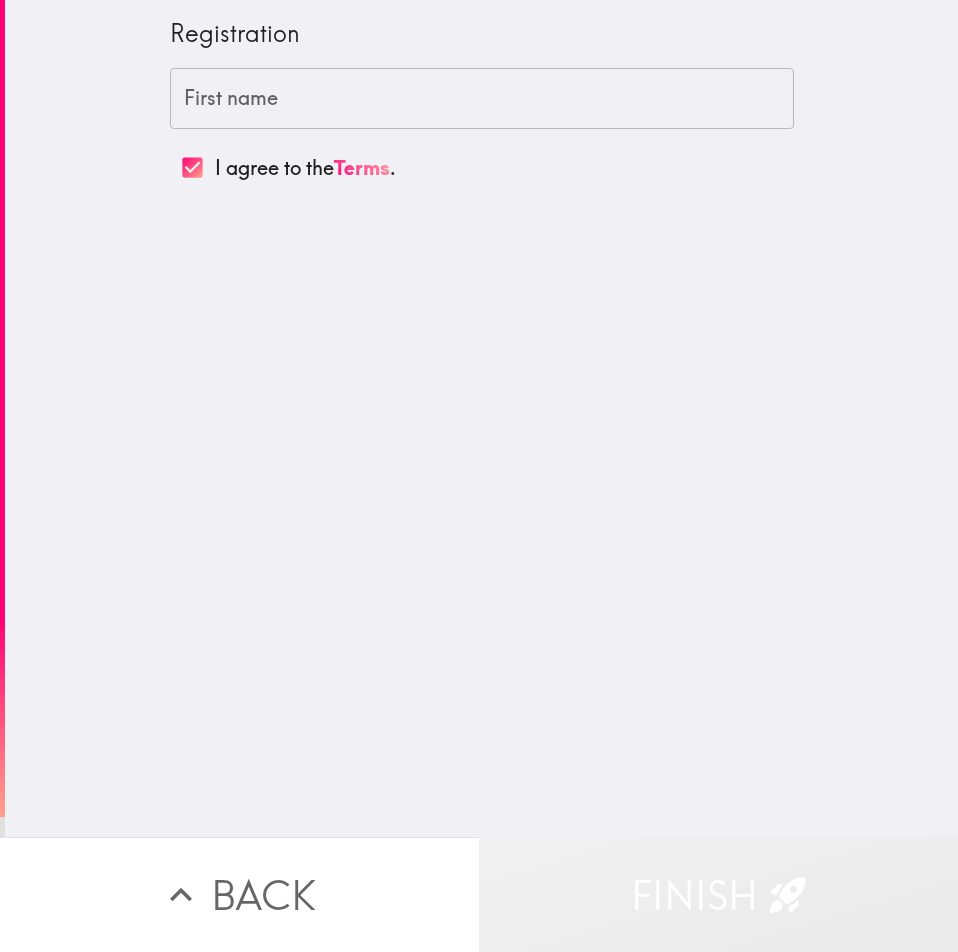 click on "Finish" at bounding box center [718, 894] 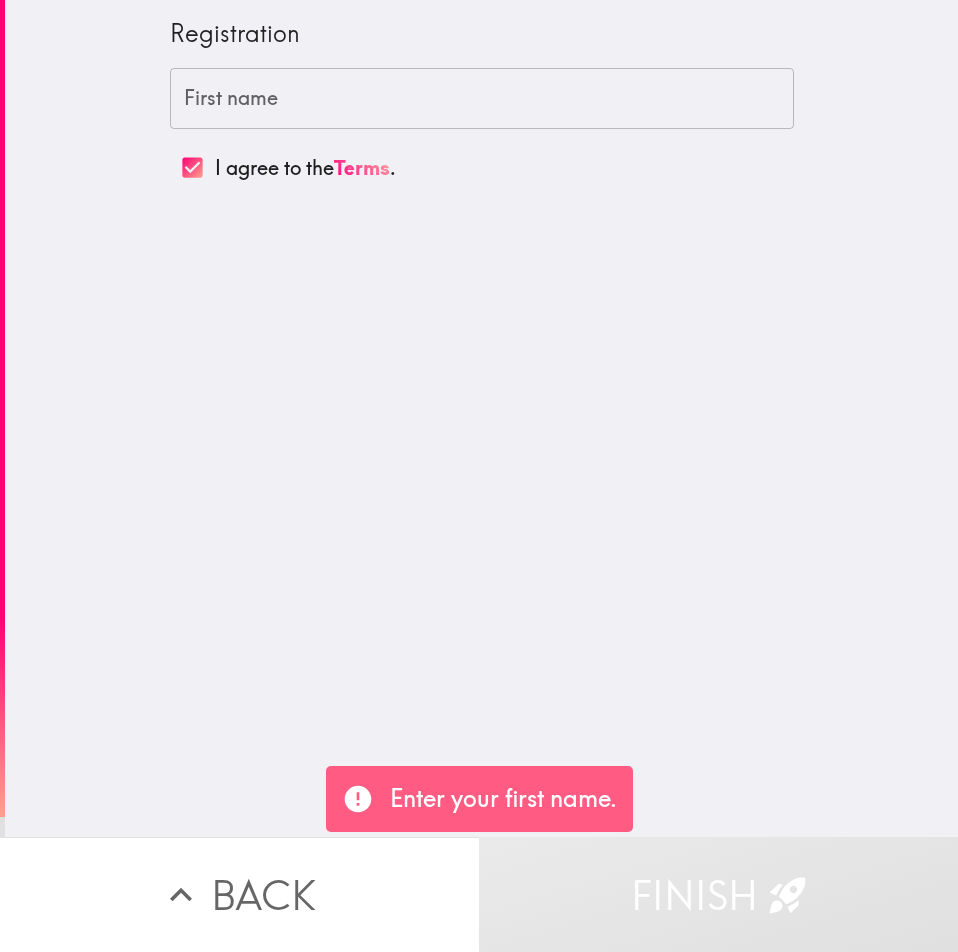 click on "First name" at bounding box center (482, 99) 